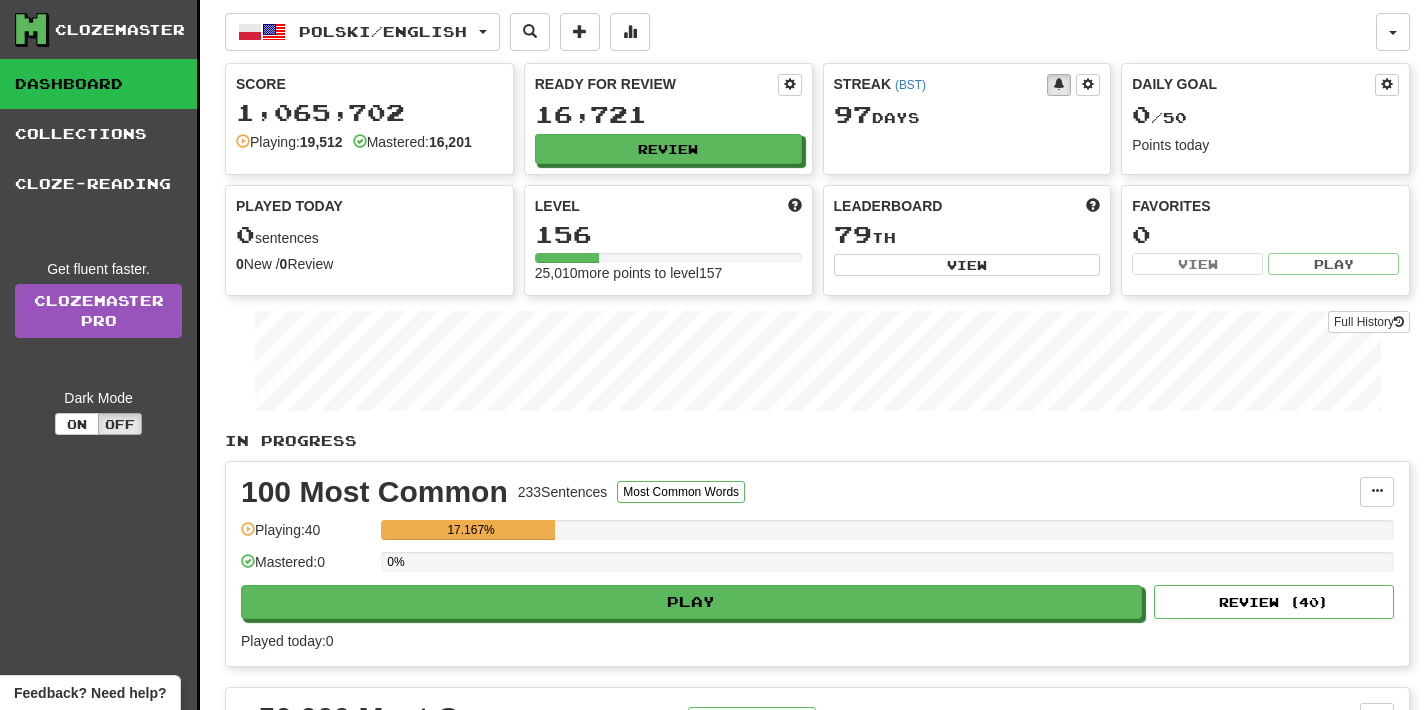 scroll, scrollTop: 0, scrollLeft: 0, axis: both 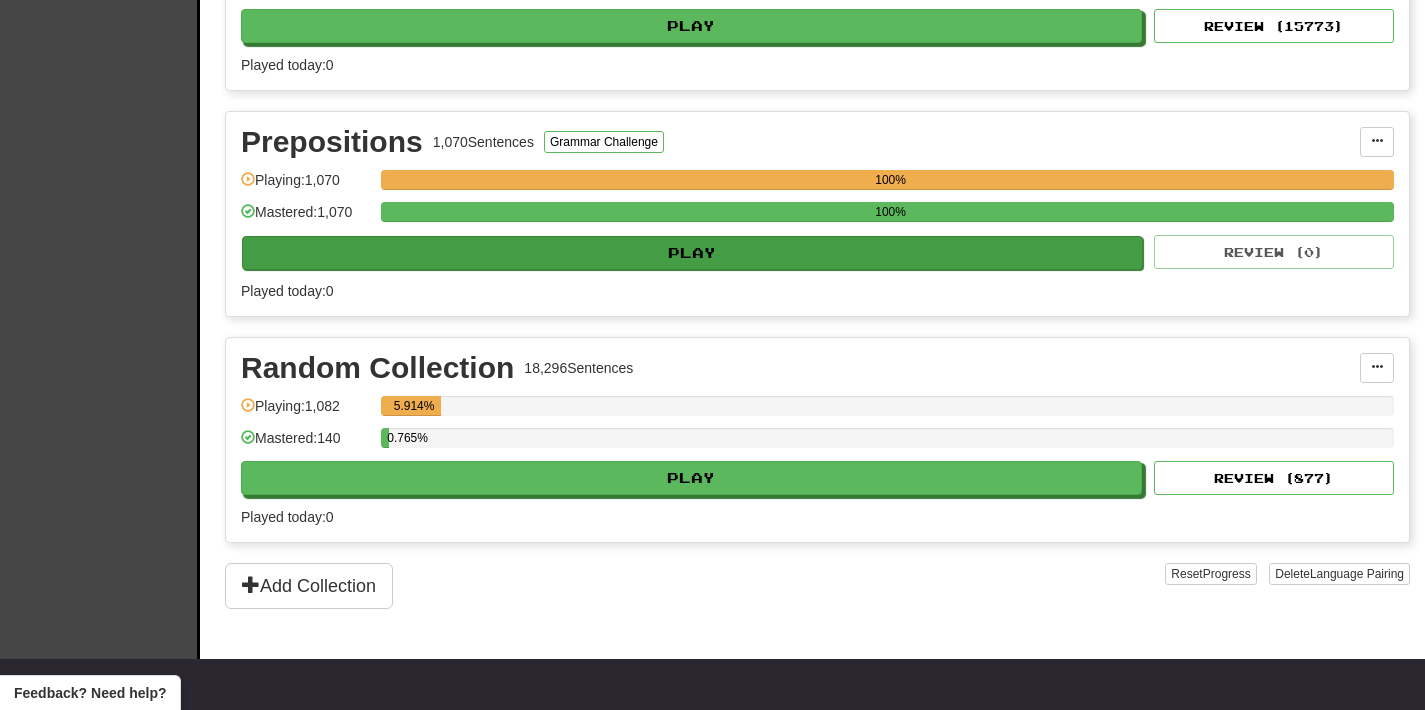 click on "Play" at bounding box center (692, 253) 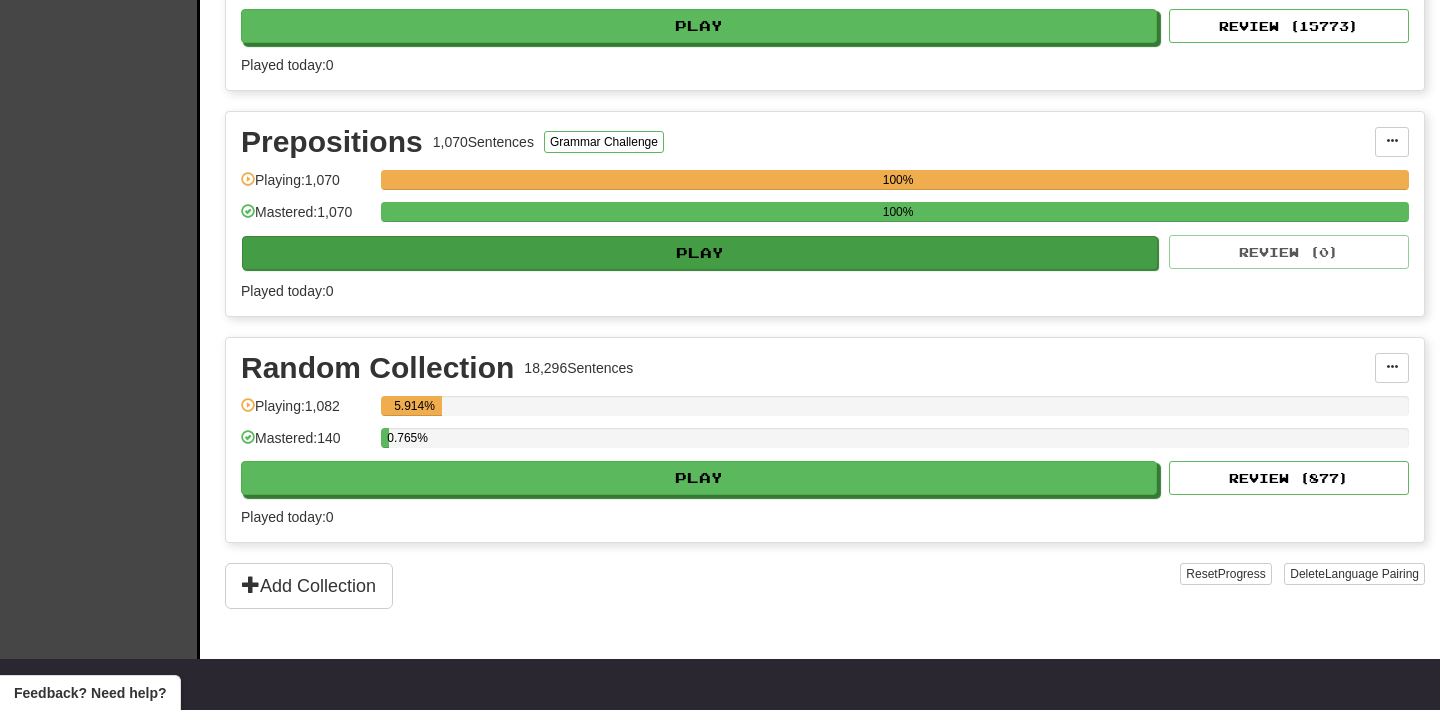 select on "**" 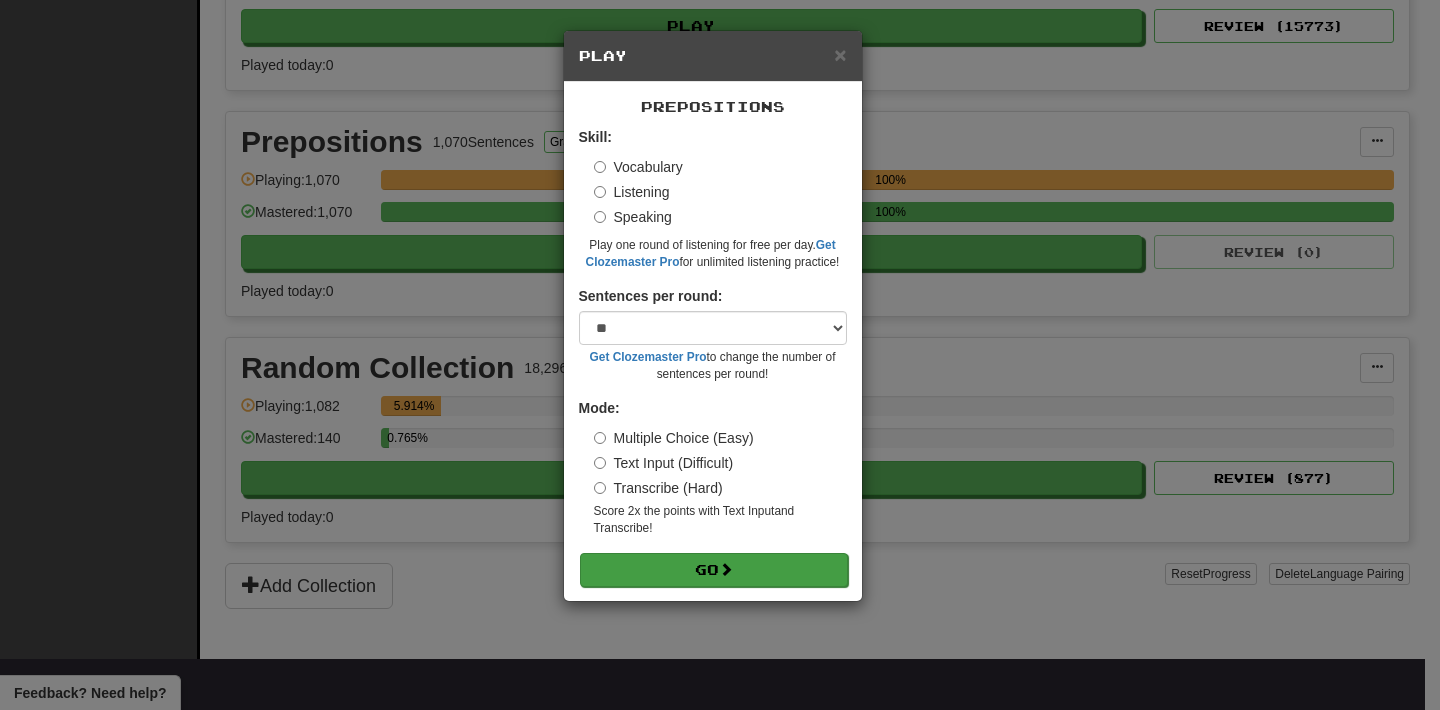 click on "Go" at bounding box center (714, 570) 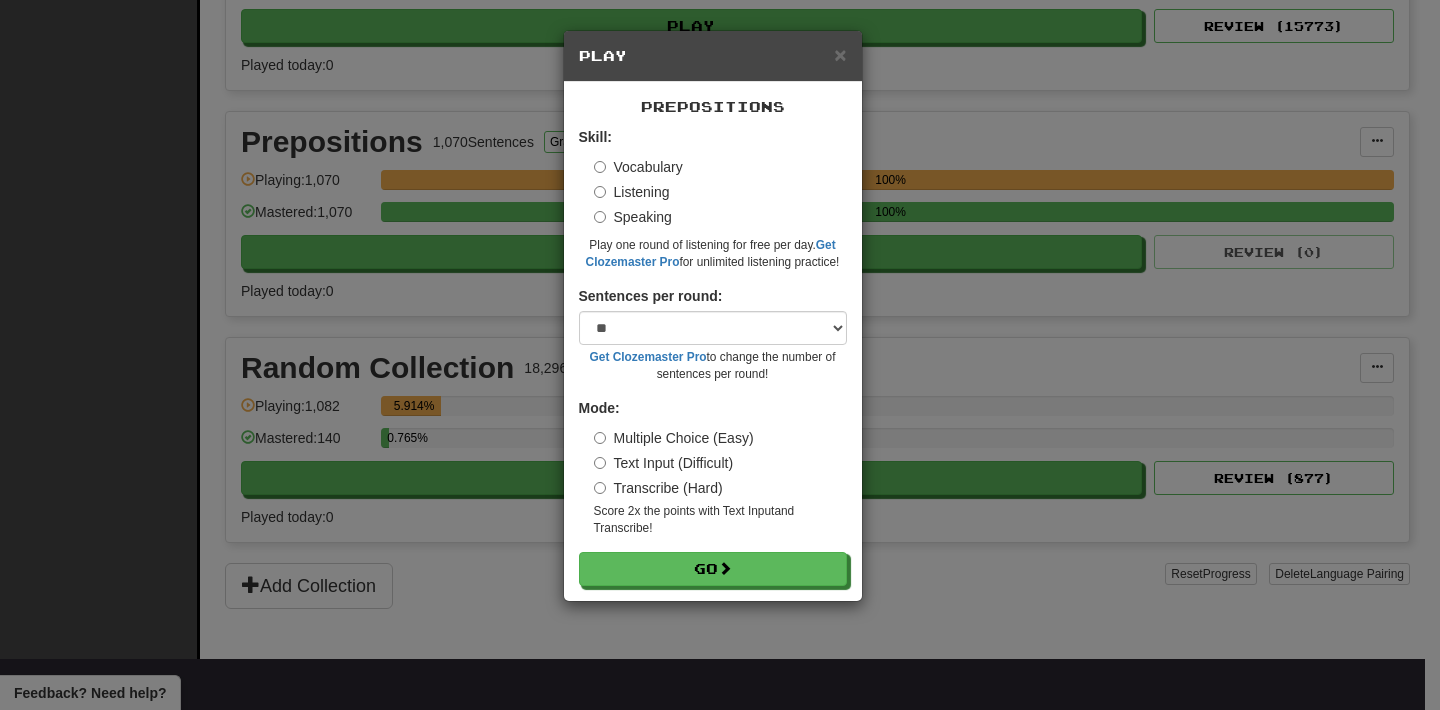 click on "× Play Prepositions Skill: Vocabulary Listening Speaking Play one round of listening for free per day.  Get Clozemaster Pro  for unlimited listening practice! Sentences per round: * ** ** ** ** ** *** ******** Get Clozemaster Pro  to change the number of sentences per round! Mode: Multiple Choice (Easy) Text Input (Difficult) Transcribe (Hard) Score 2x the points with Text Input  and Transcribe ! Go" at bounding box center [720, 355] 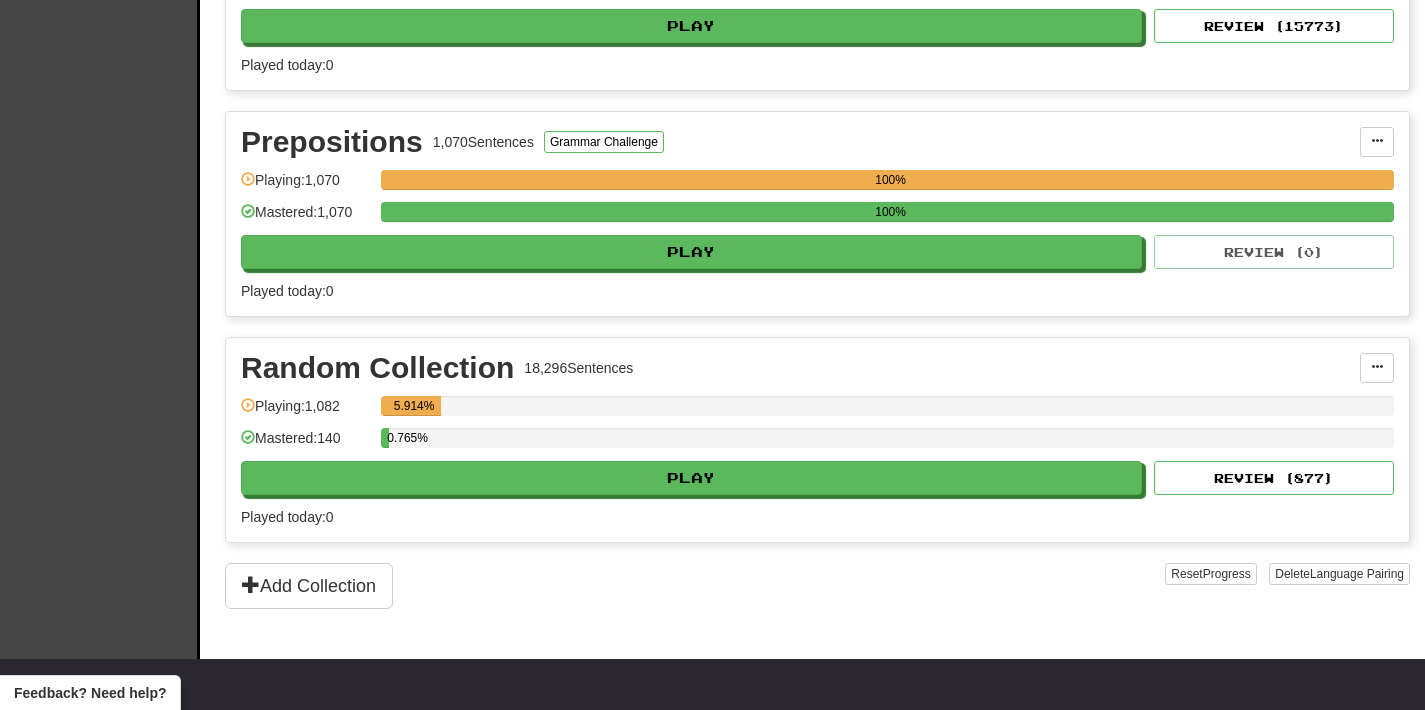 click on "Play" at bounding box center [691, 26] 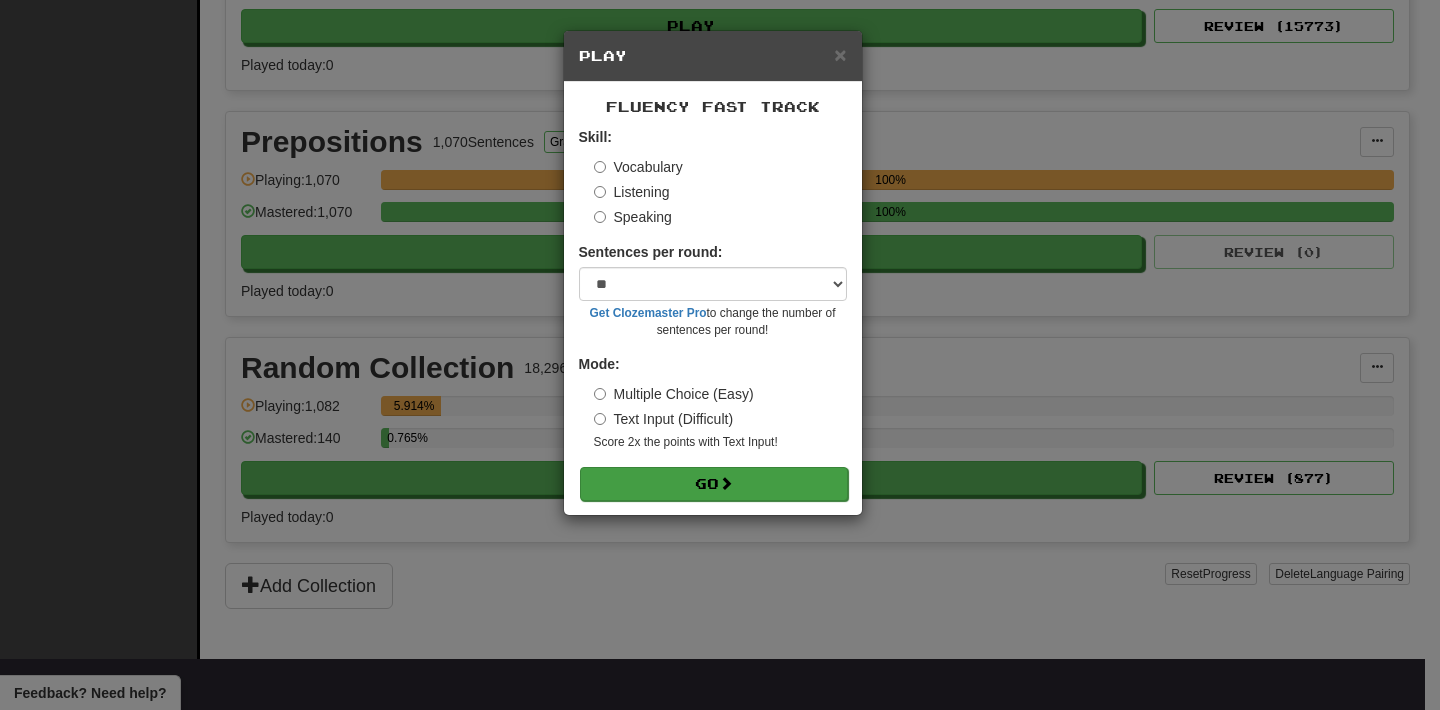 click on "Go" at bounding box center [714, 484] 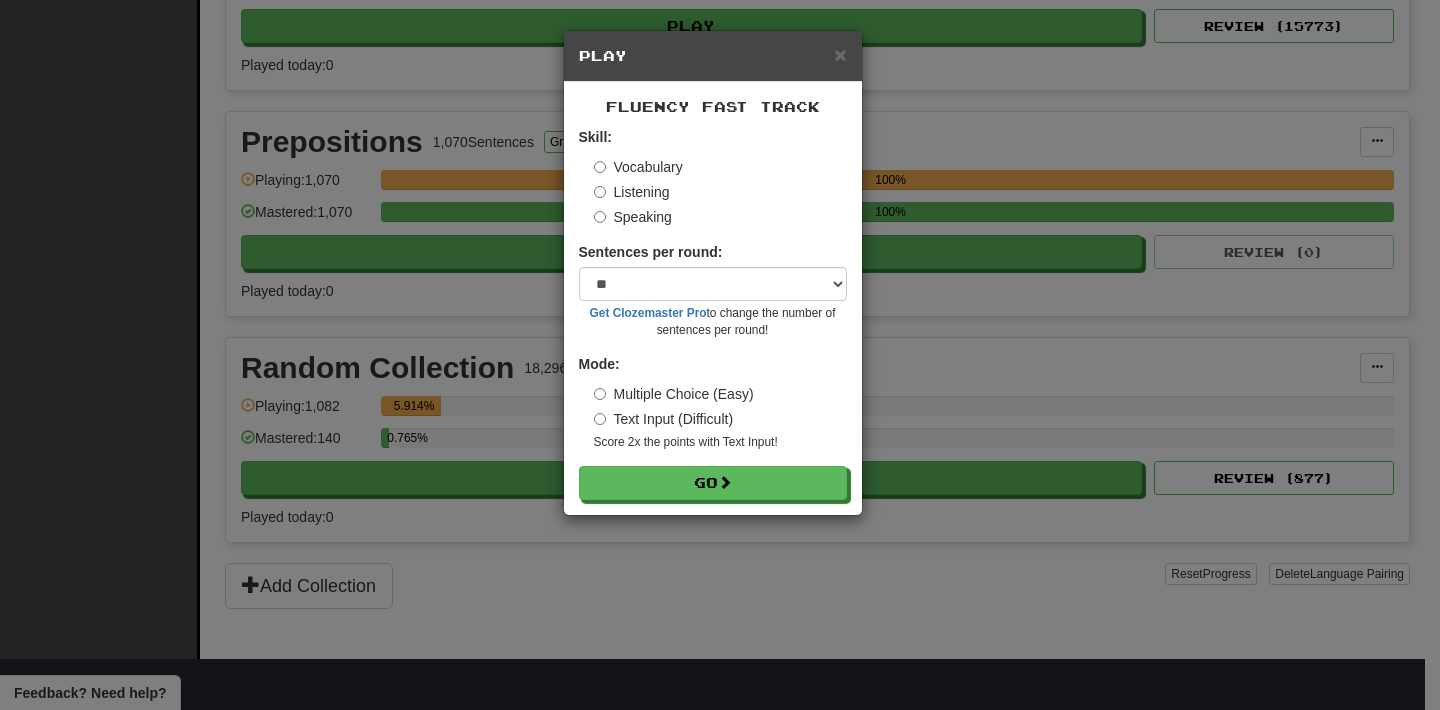 click on "× Play Fluency Fast Track Skill: Vocabulary Listening Speaking Sentences per round: * ** ** ** ** ** *** ******** Get Clozemaster Pro  to change the number of sentences per round! Mode: Multiple Choice (Easy) Text Input (Difficult) Score 2x the points with Text Input ! Go" at bounding box center (720, 355) 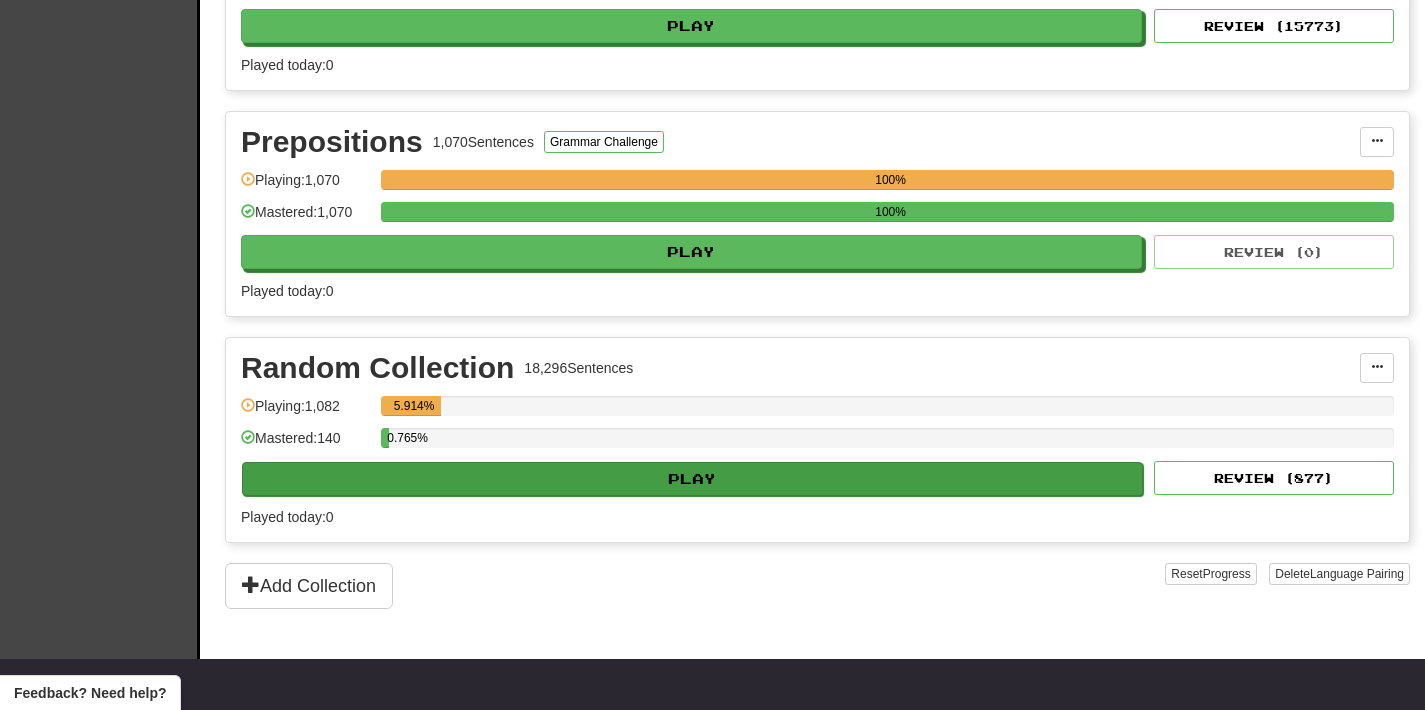 click on "Play" at bounding box center [692, 479] 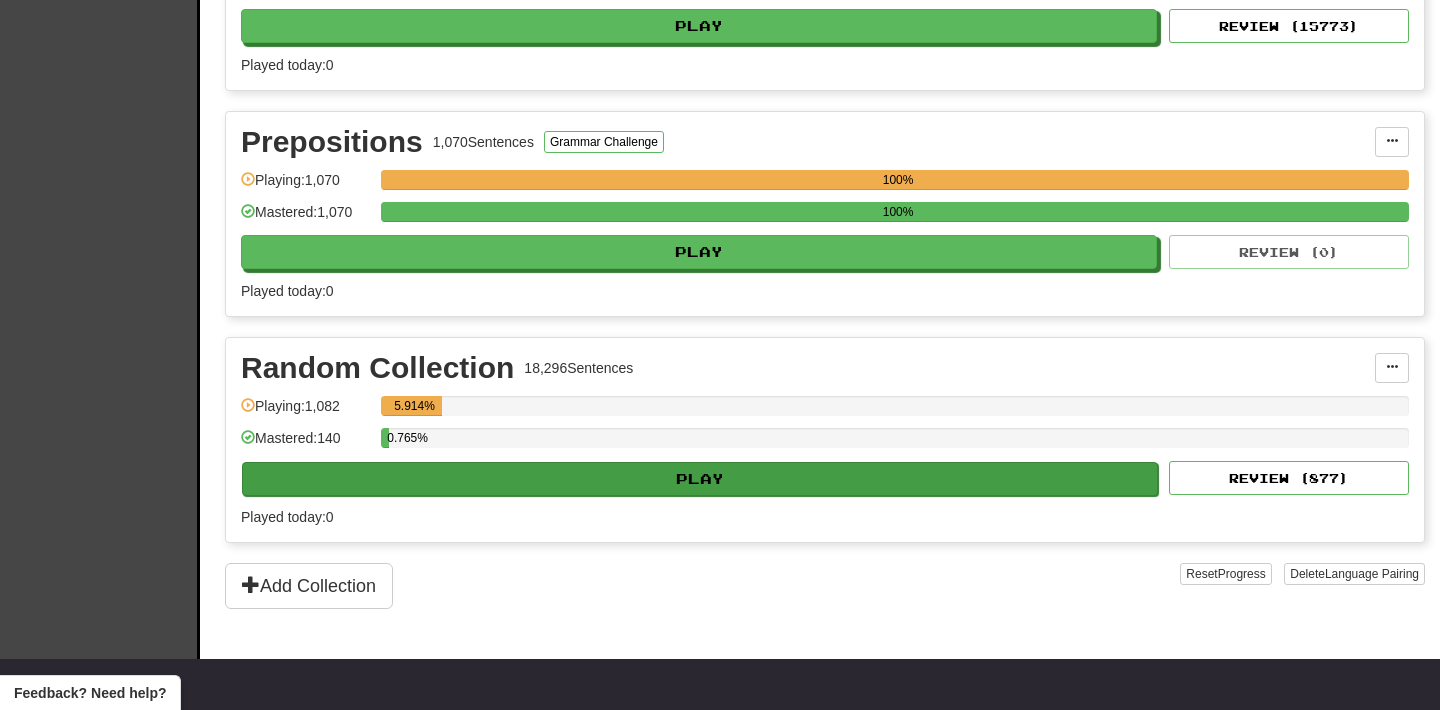 select on "**" 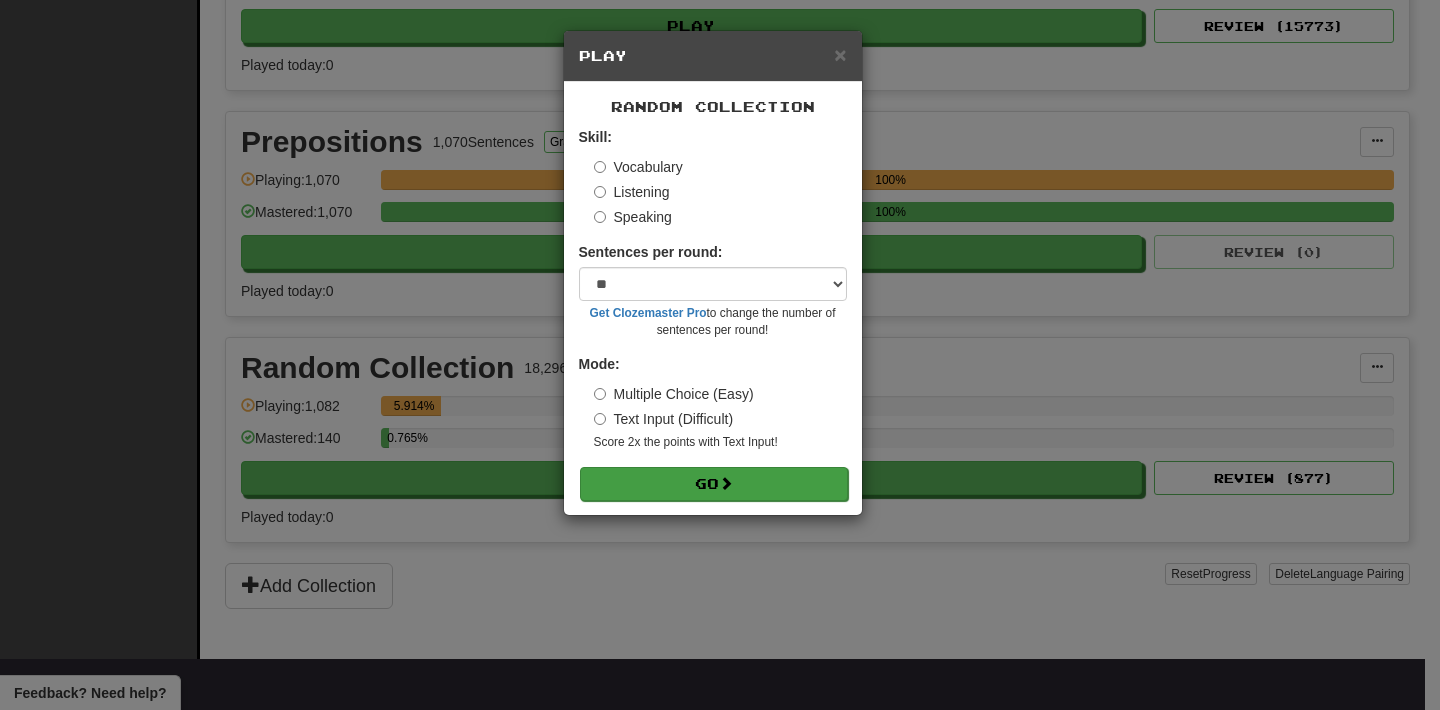 click on "Go" at bounding box center [714, 484] 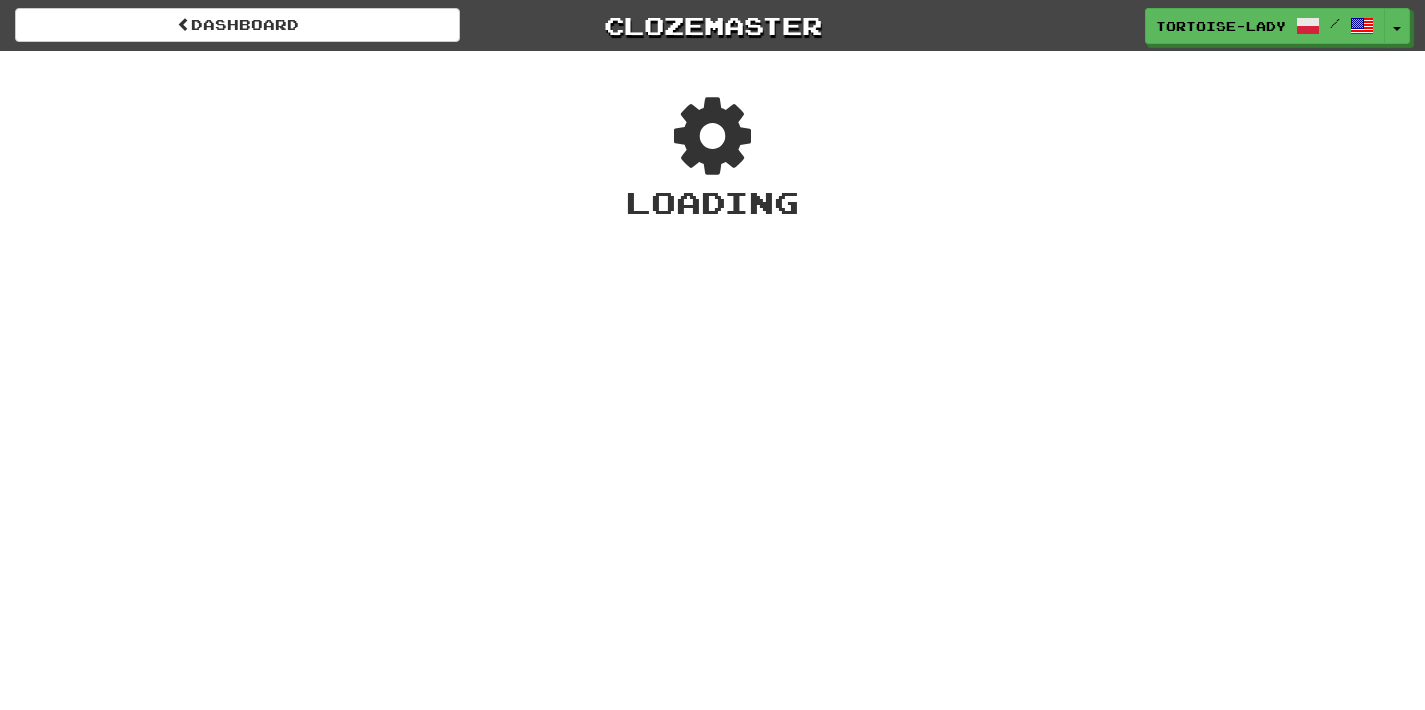 scroll, scrollTop: 0, scrollLeft: 0, axis: both 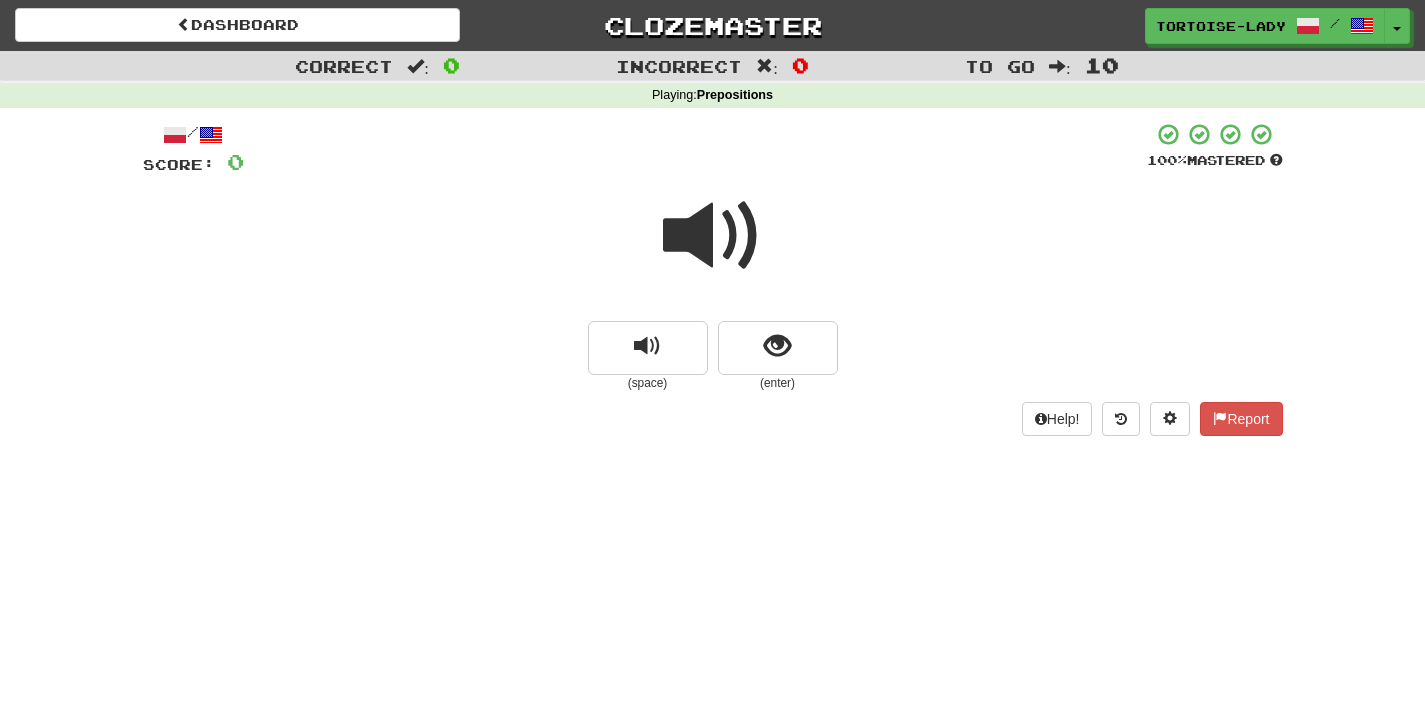 click at bounding box center [713, 236] 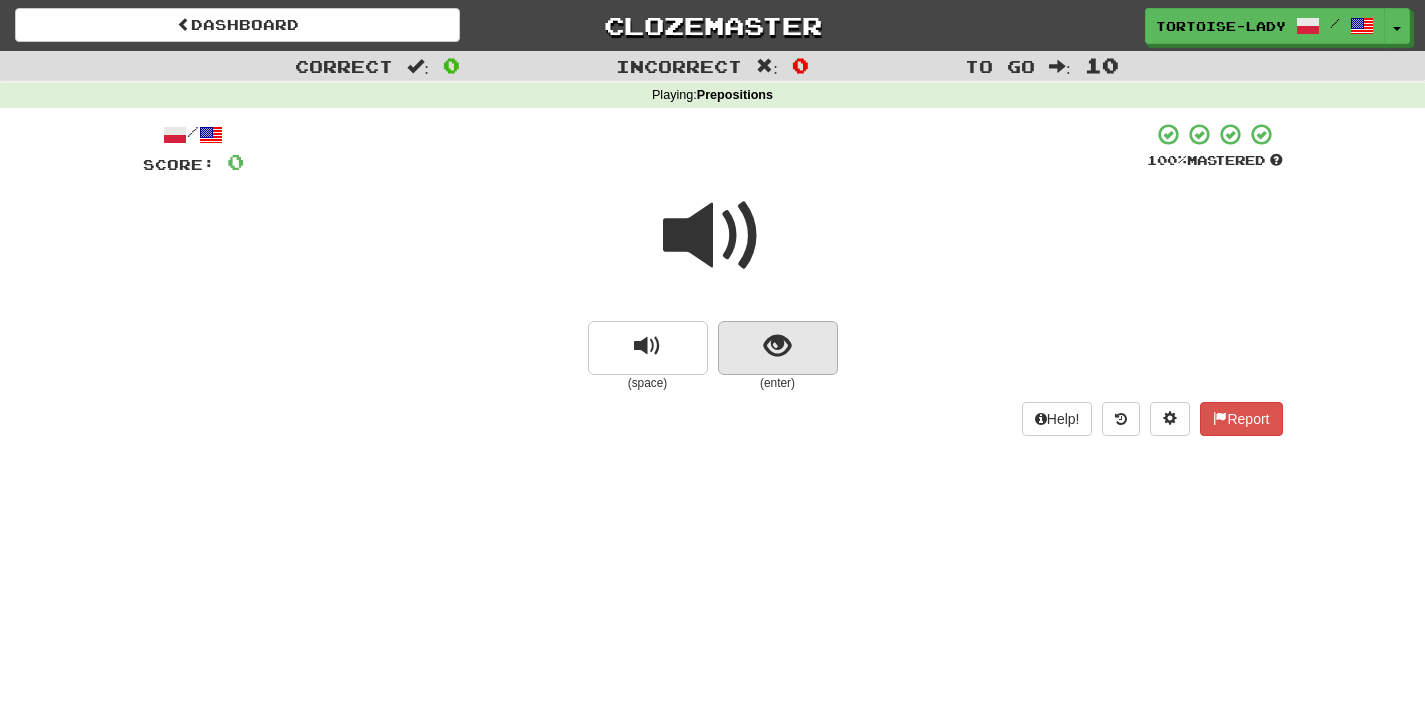 click at bounding box center (777, 346) 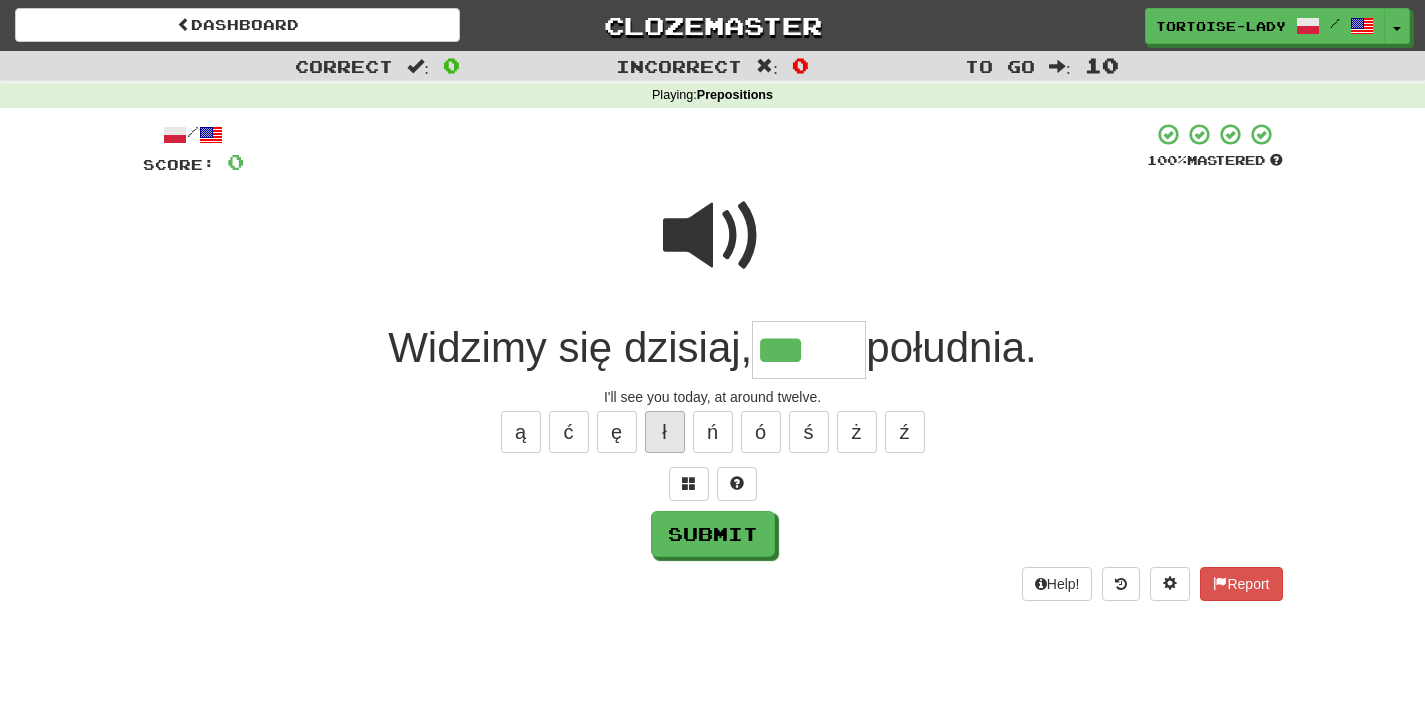 click on "ł" at bounding box center [665, 432] 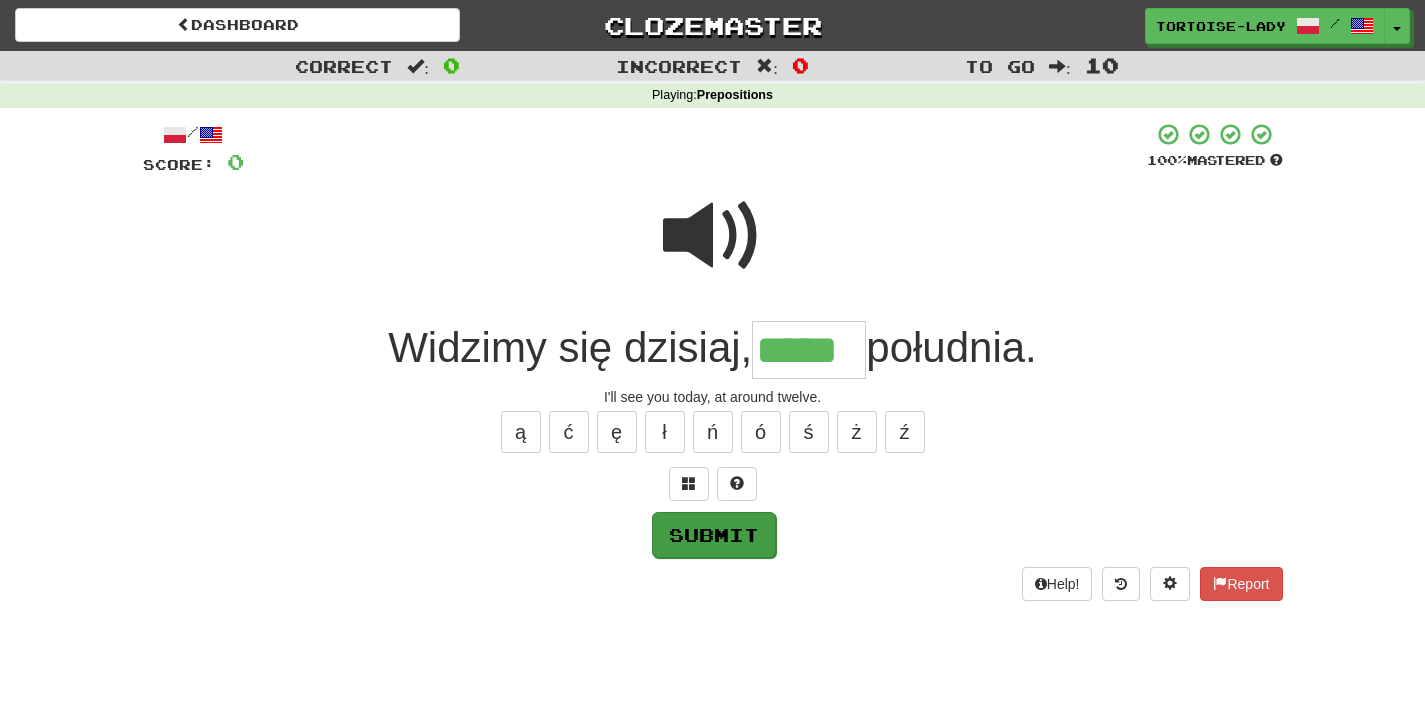 type on "*****" 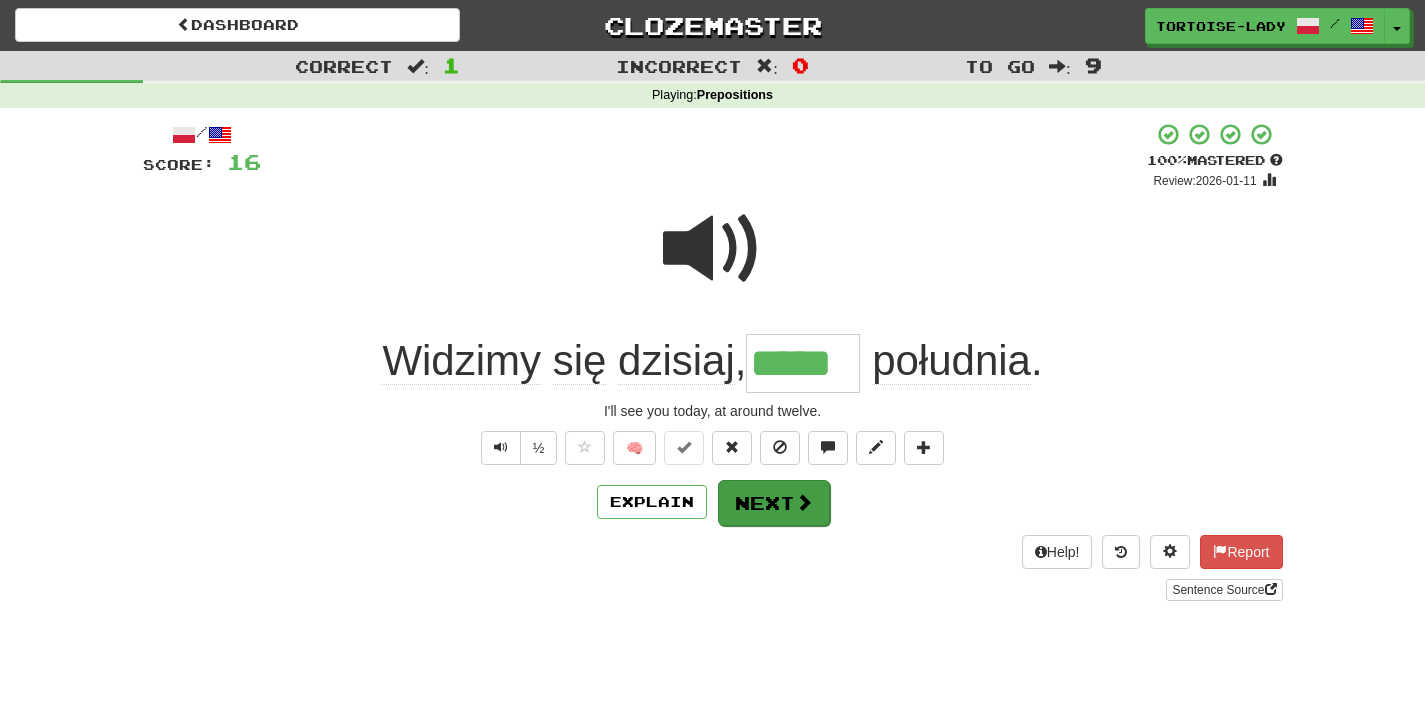 click on "Next" at bounding box center [774, 503] 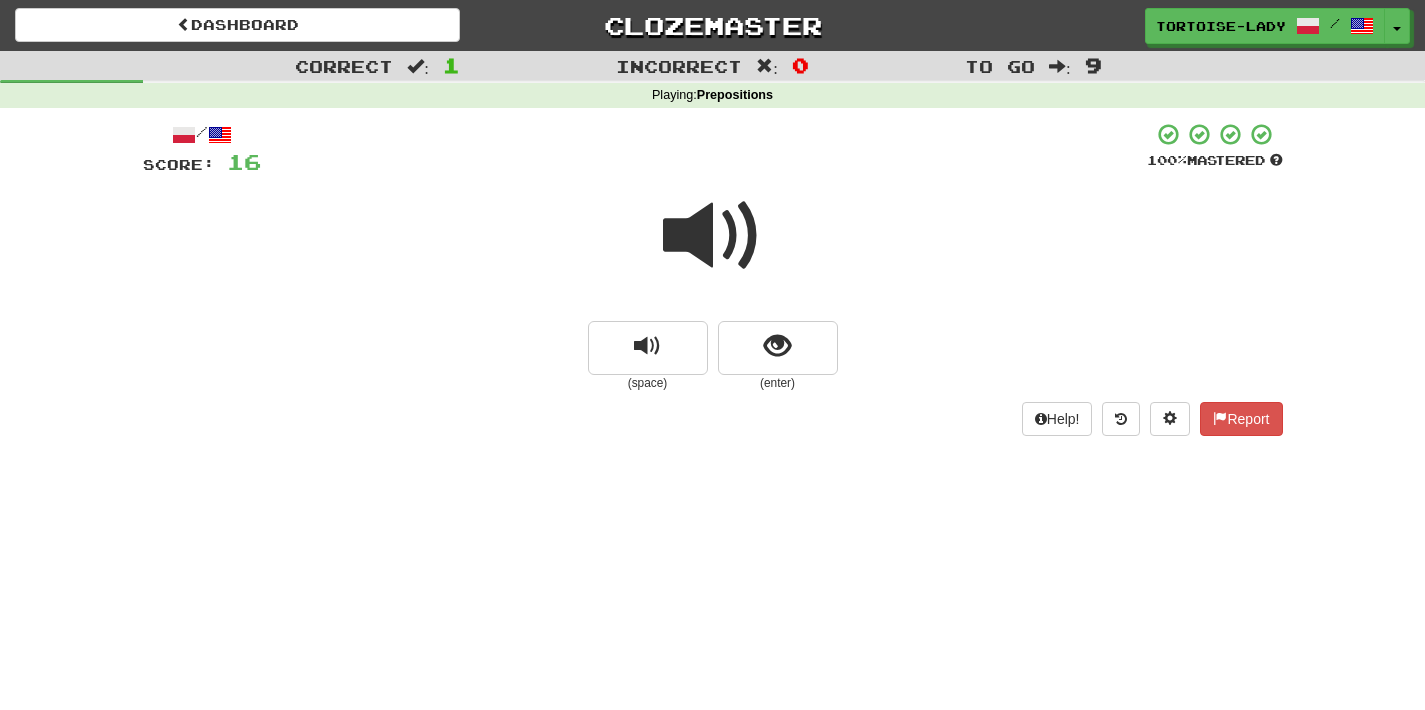 click at bounding box center (713, 236) 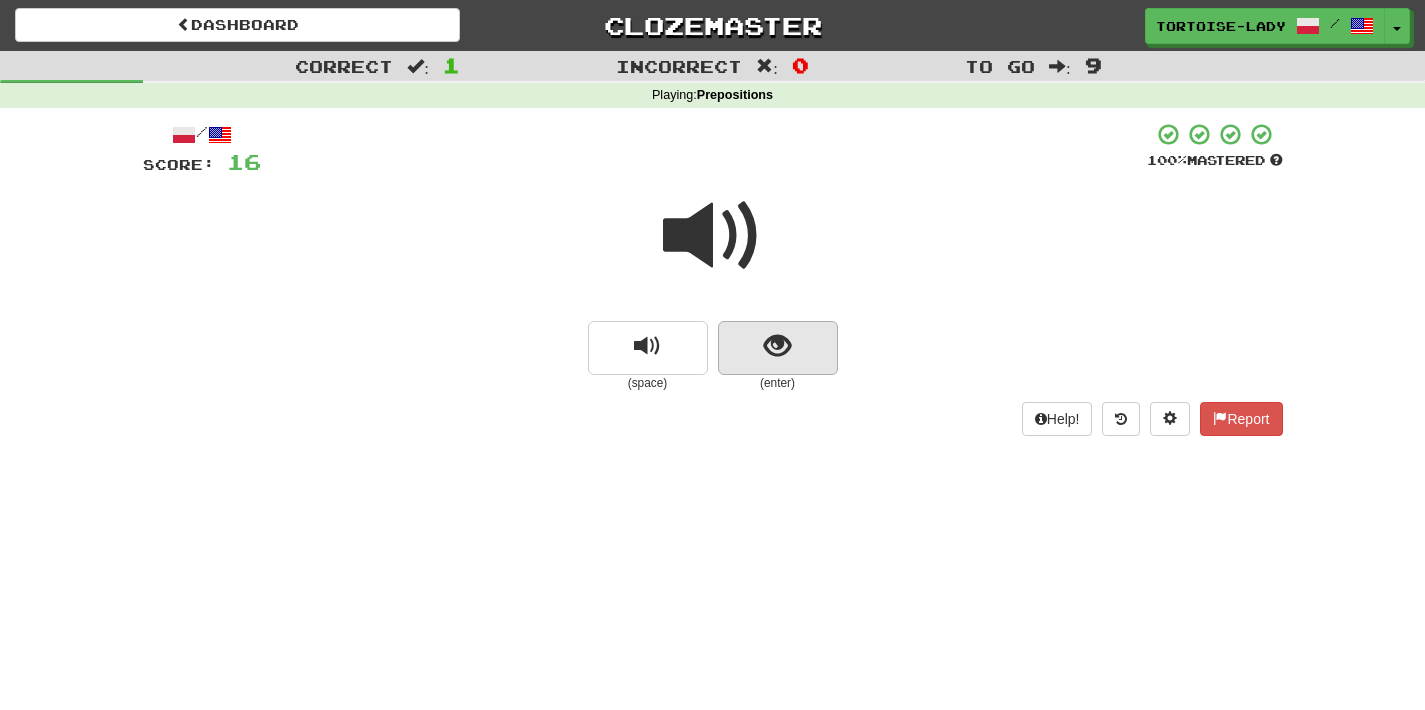 click at bounding box center (778, 348) 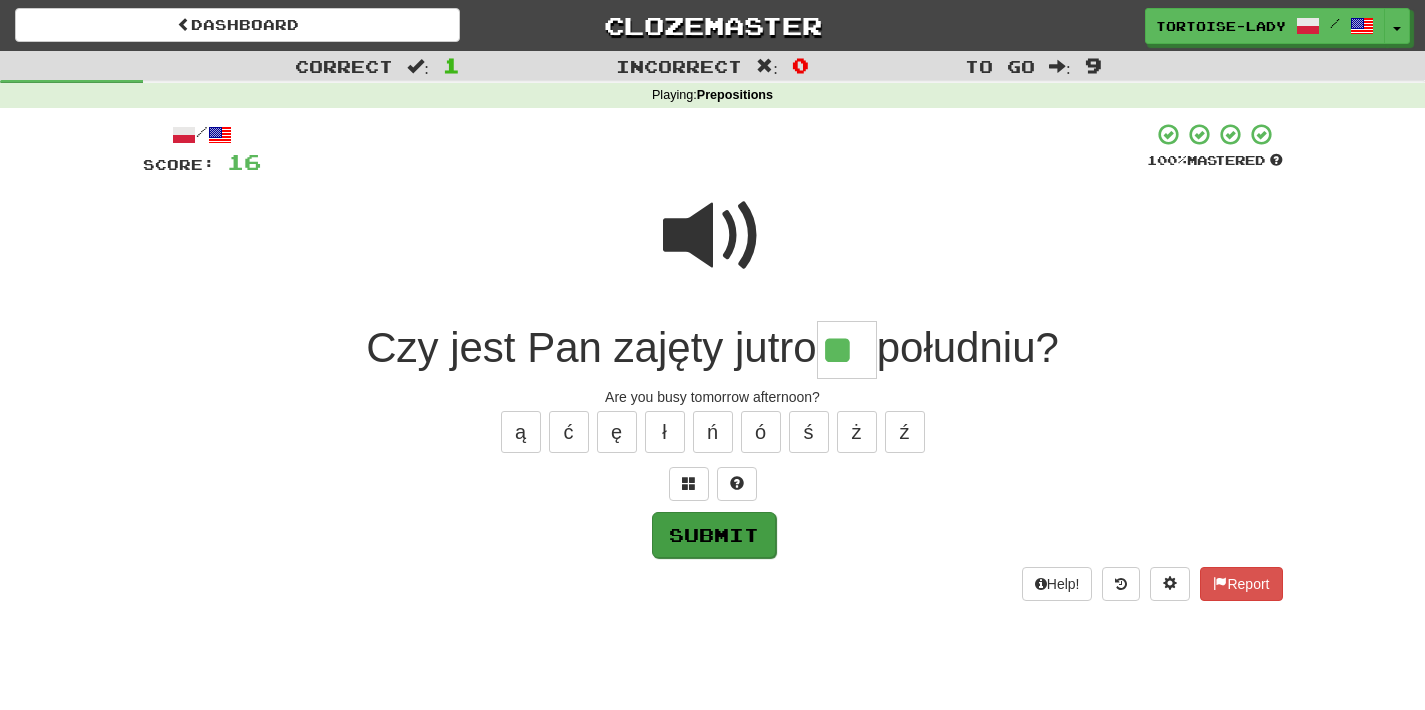 type on "**" 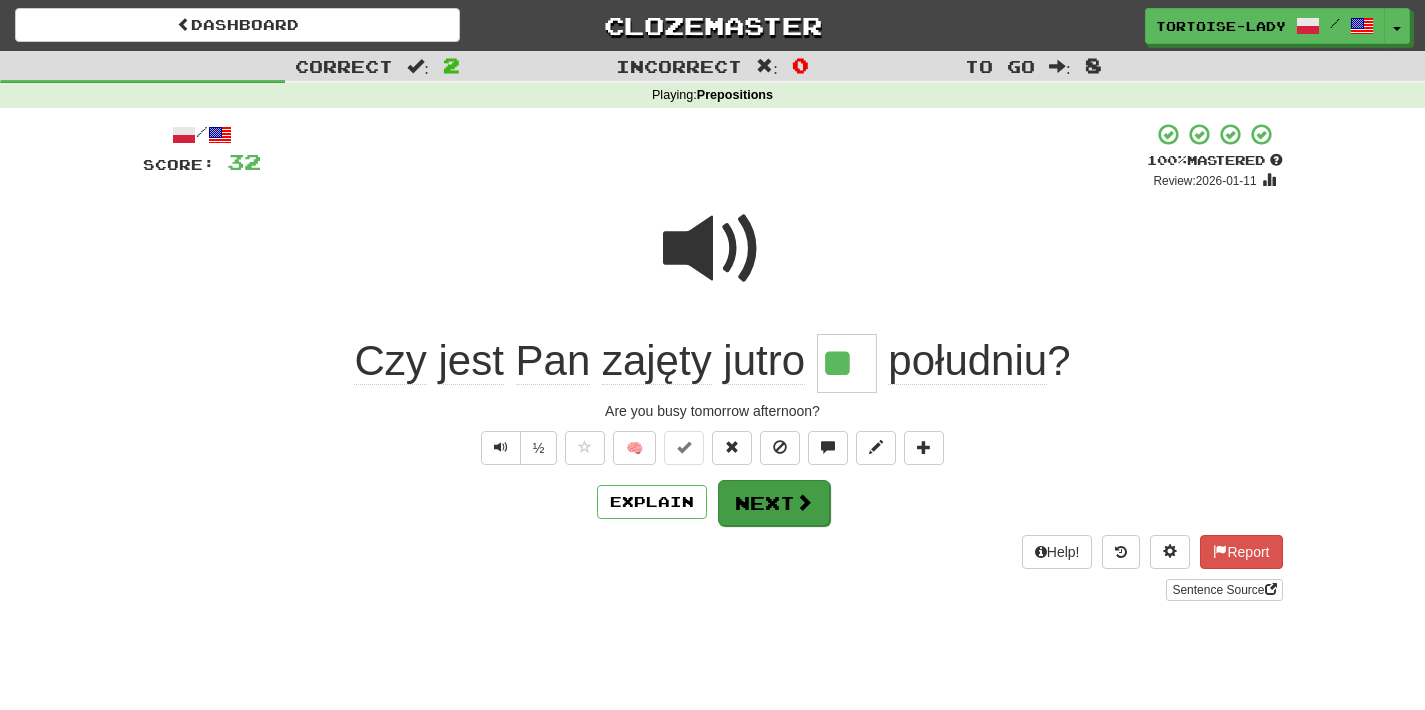 click on "Next" at bounding box center (774, 503) 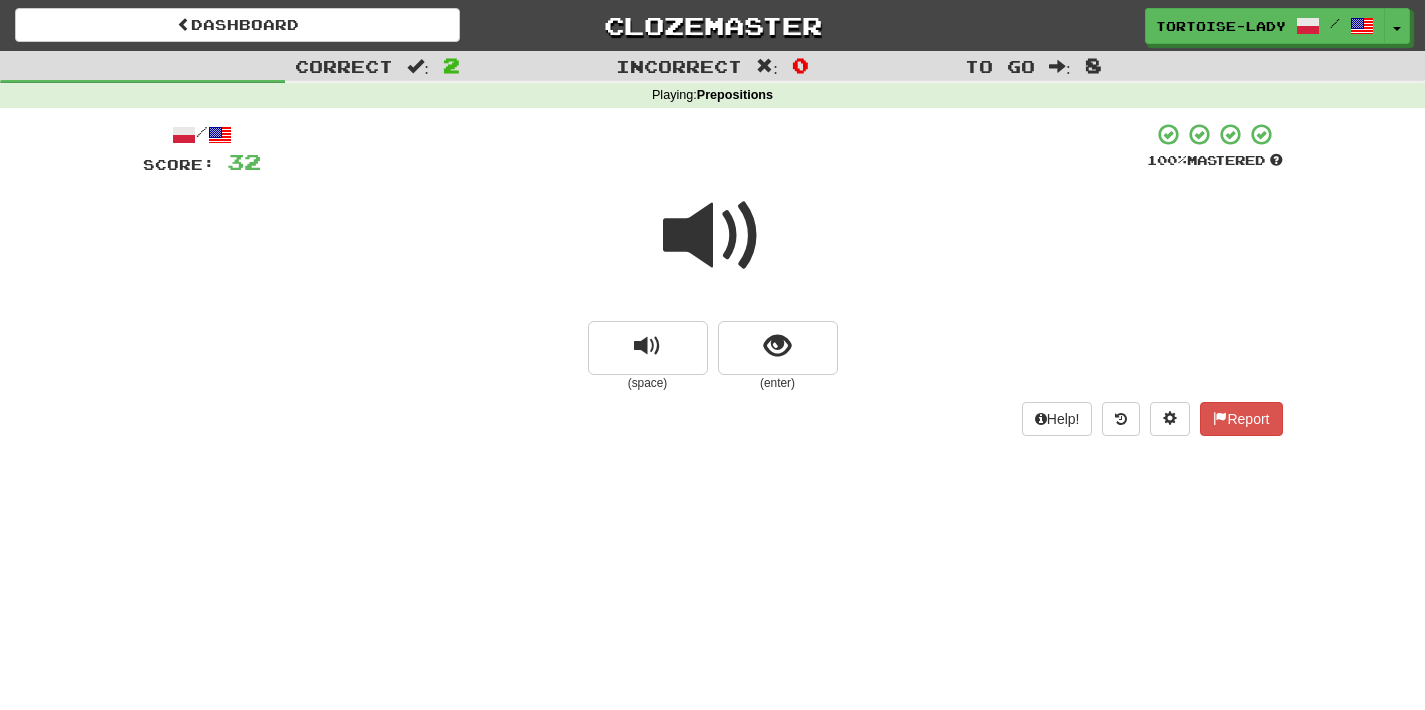 click at bounding box center [713, 236] 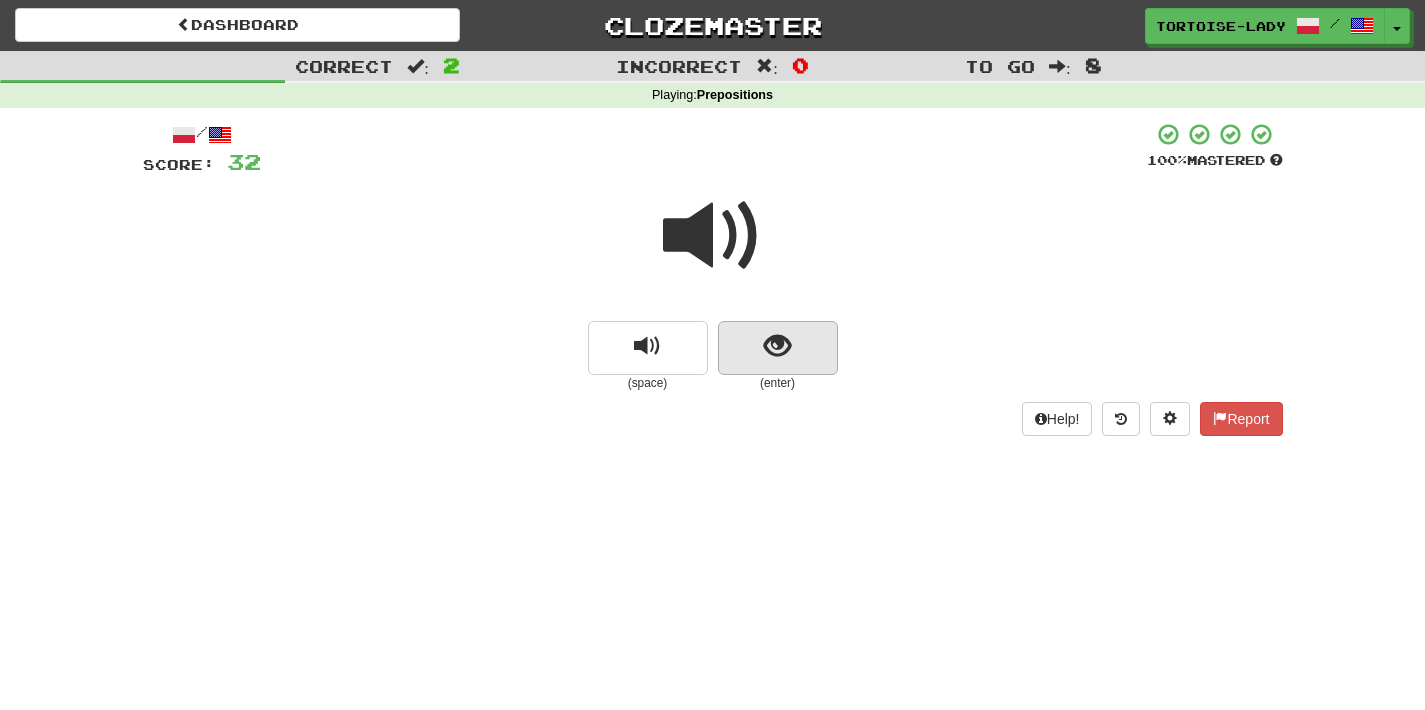 click at bounding box center [777, 346] 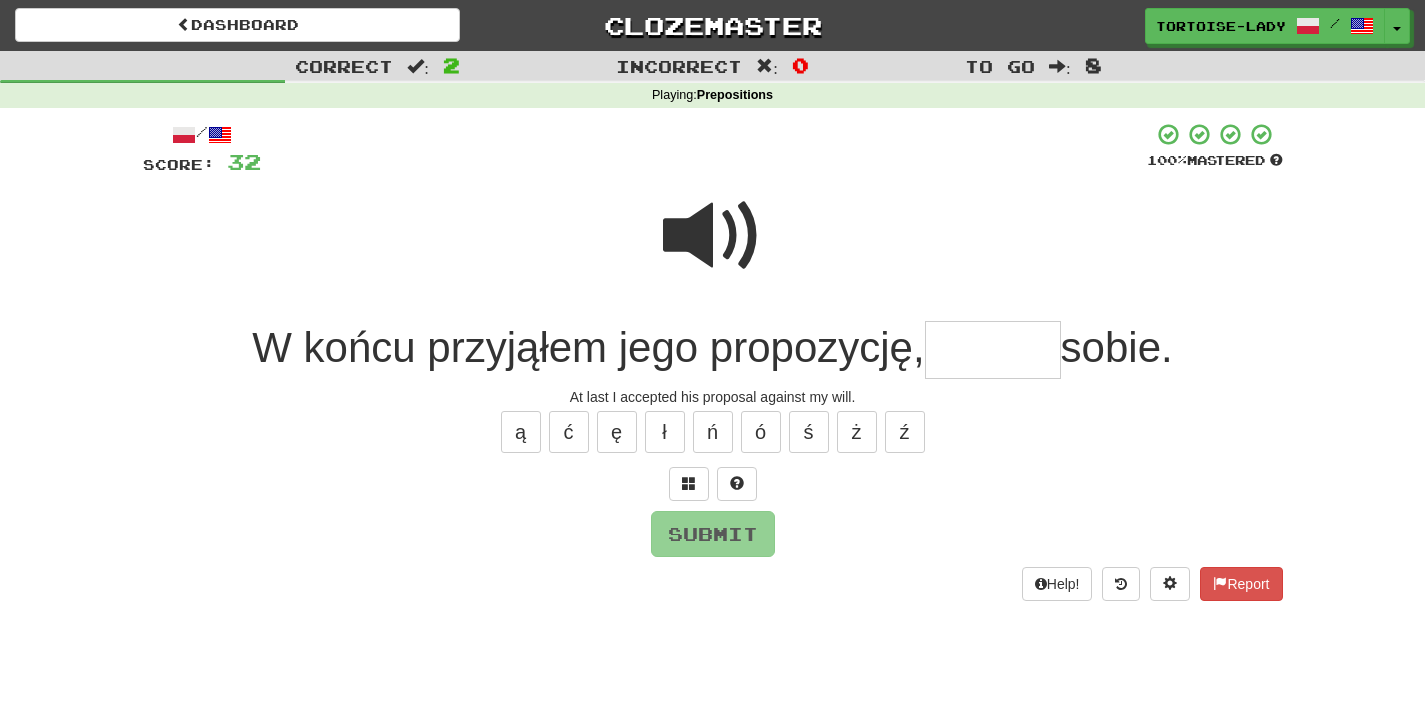 click at bounding box center (713, 236) 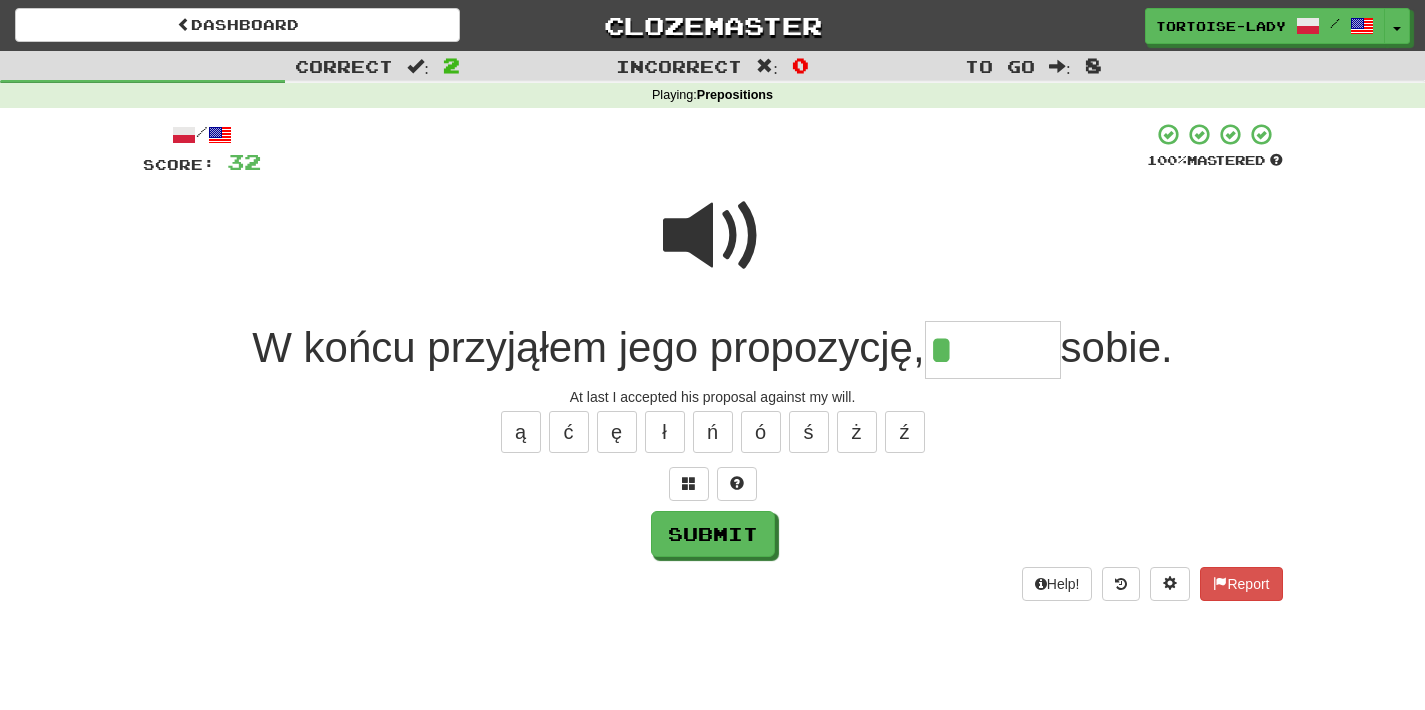 click at bounding box center (713, 236) 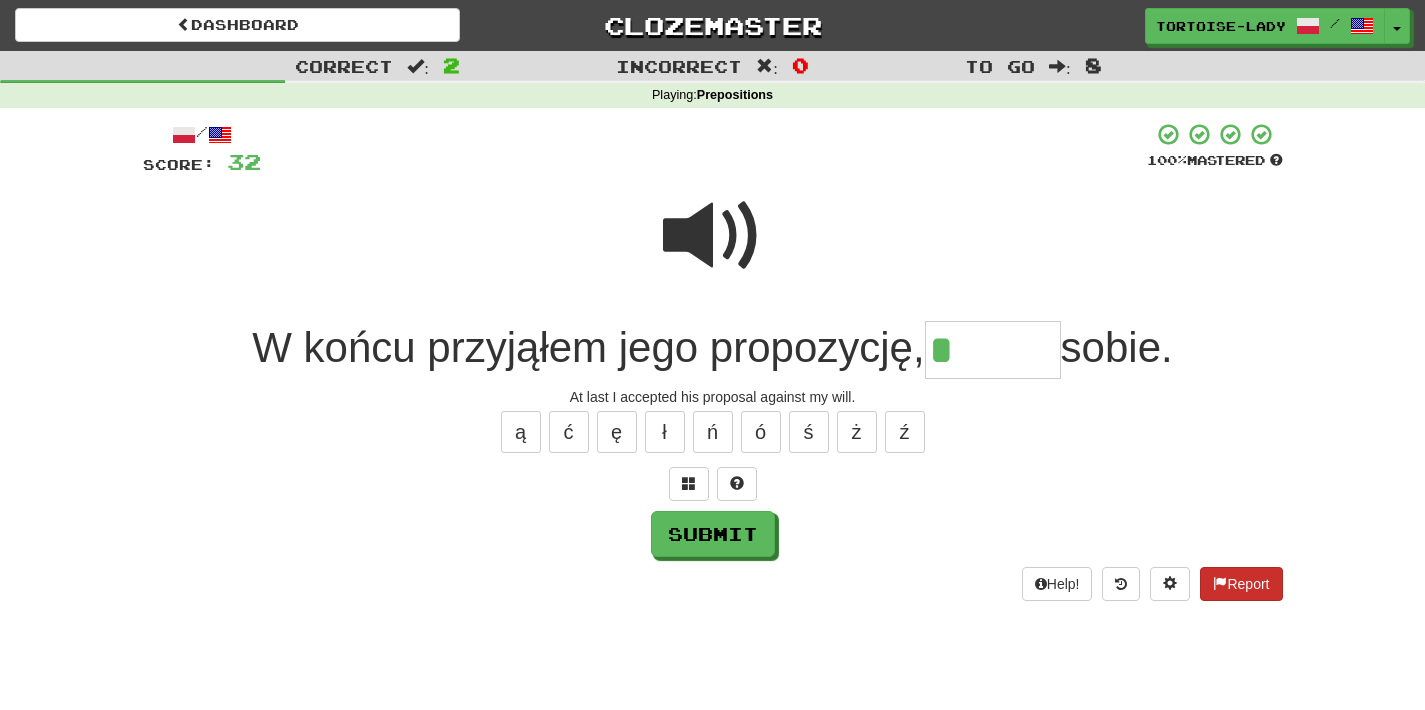 click on "Report" at bounding box center (1241, 584) 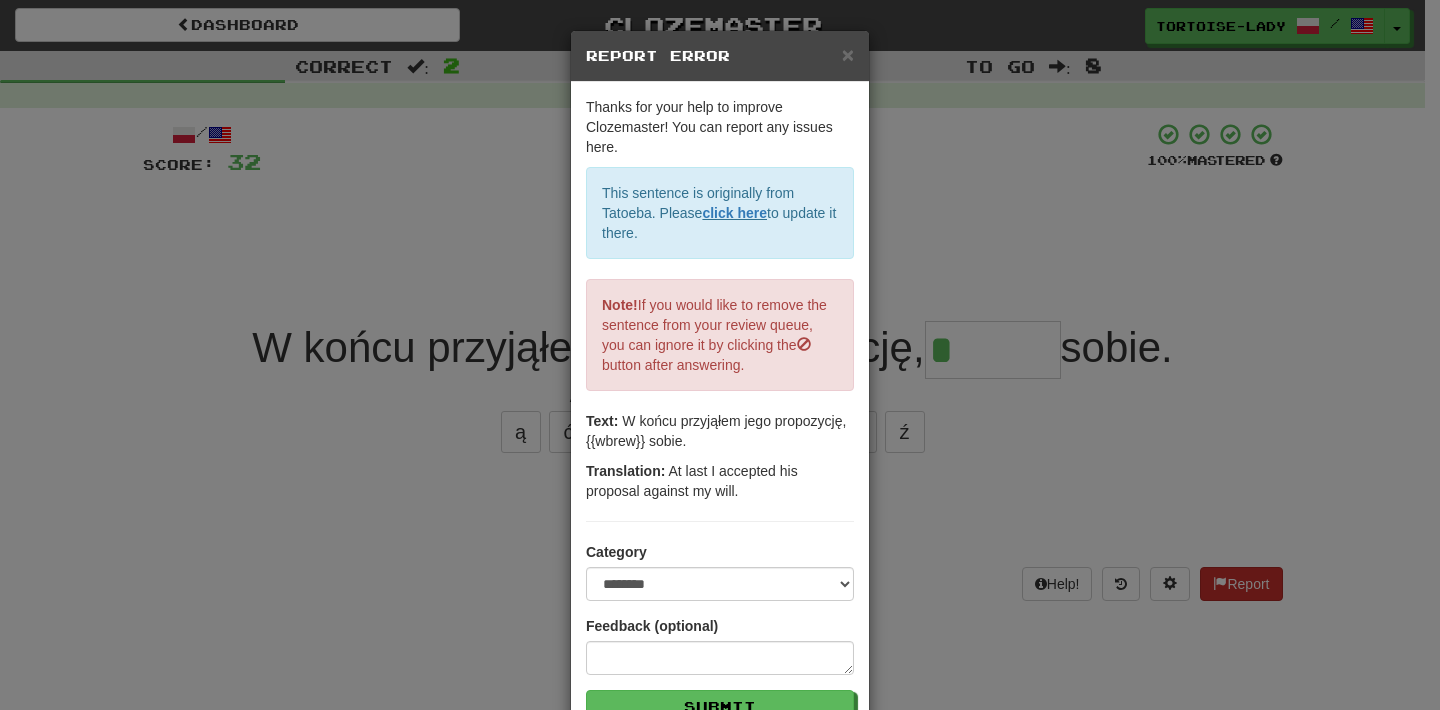 click on "**********" at bounding box center [720, 355] 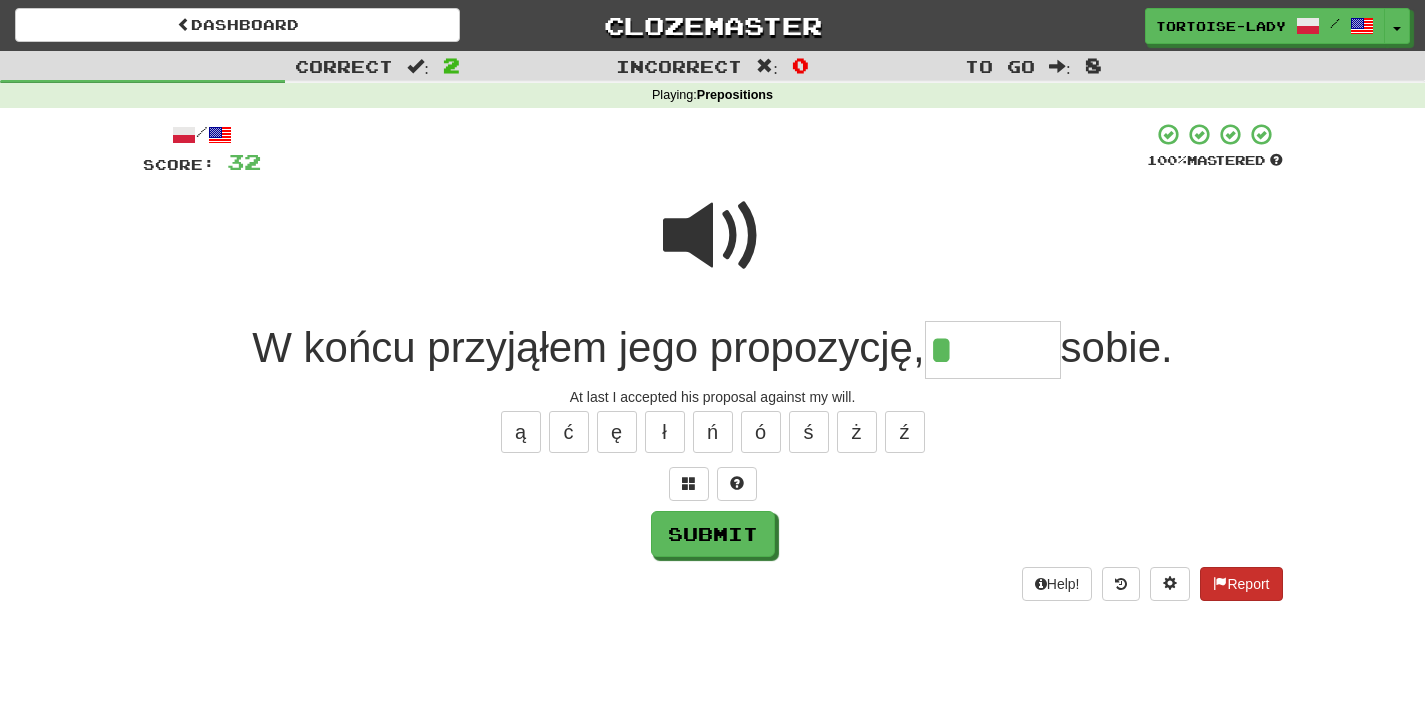click on "Report" at bounding box center (1241, 584) 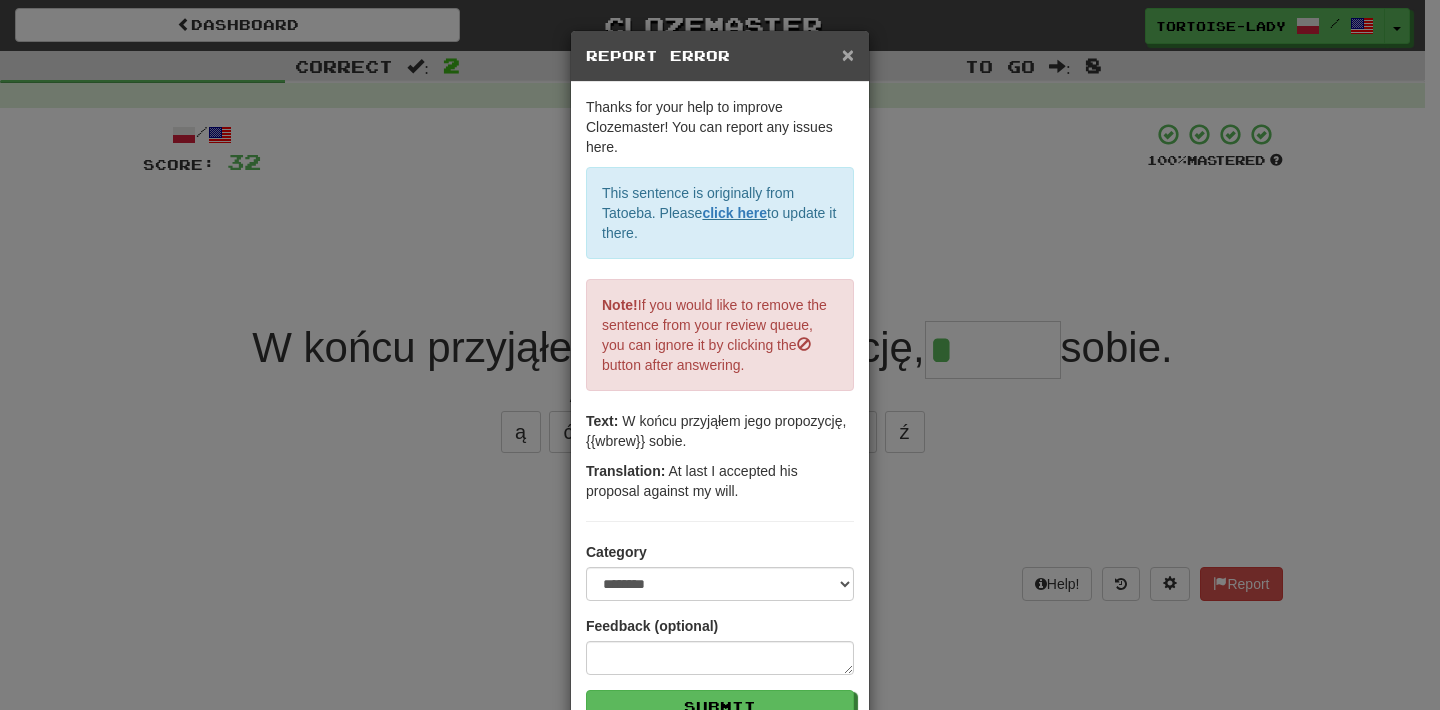 click on "×" at bounding box center (848, 54) 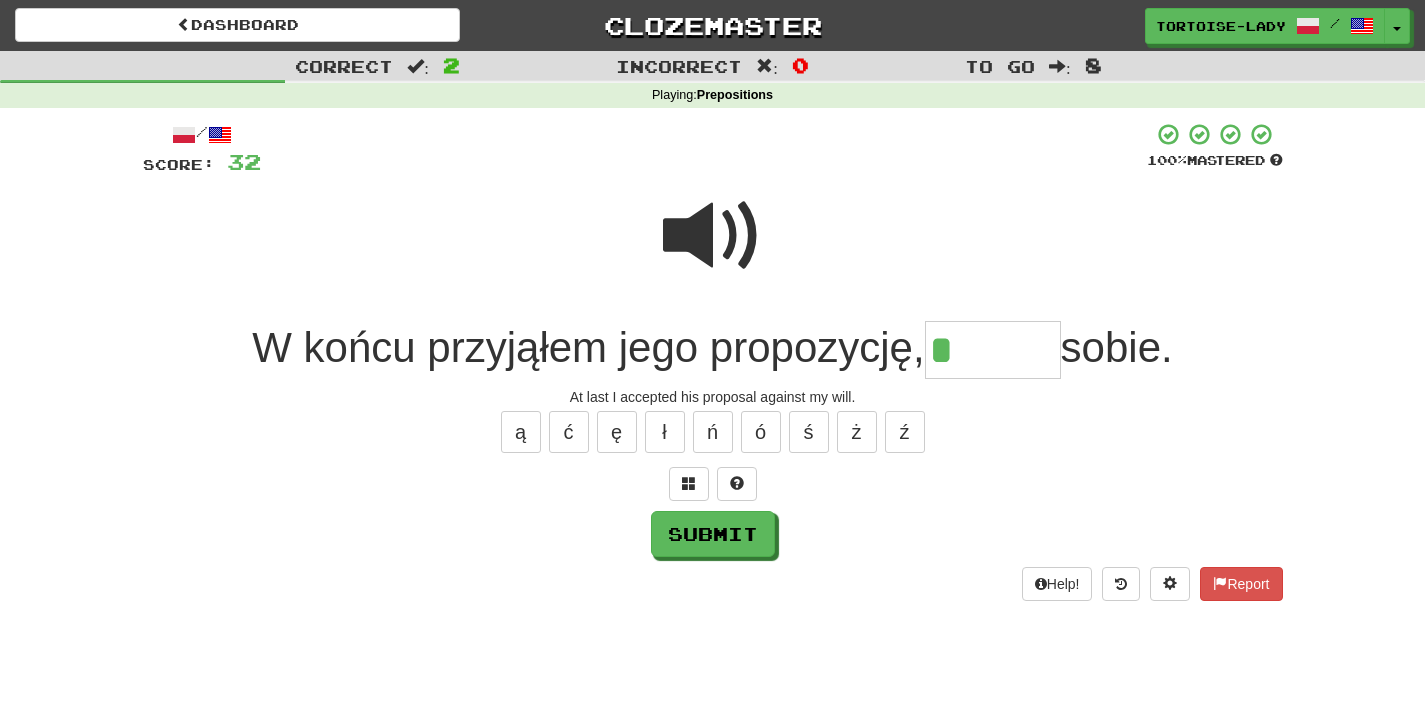 click on "*" at bounding box center (993, 350) 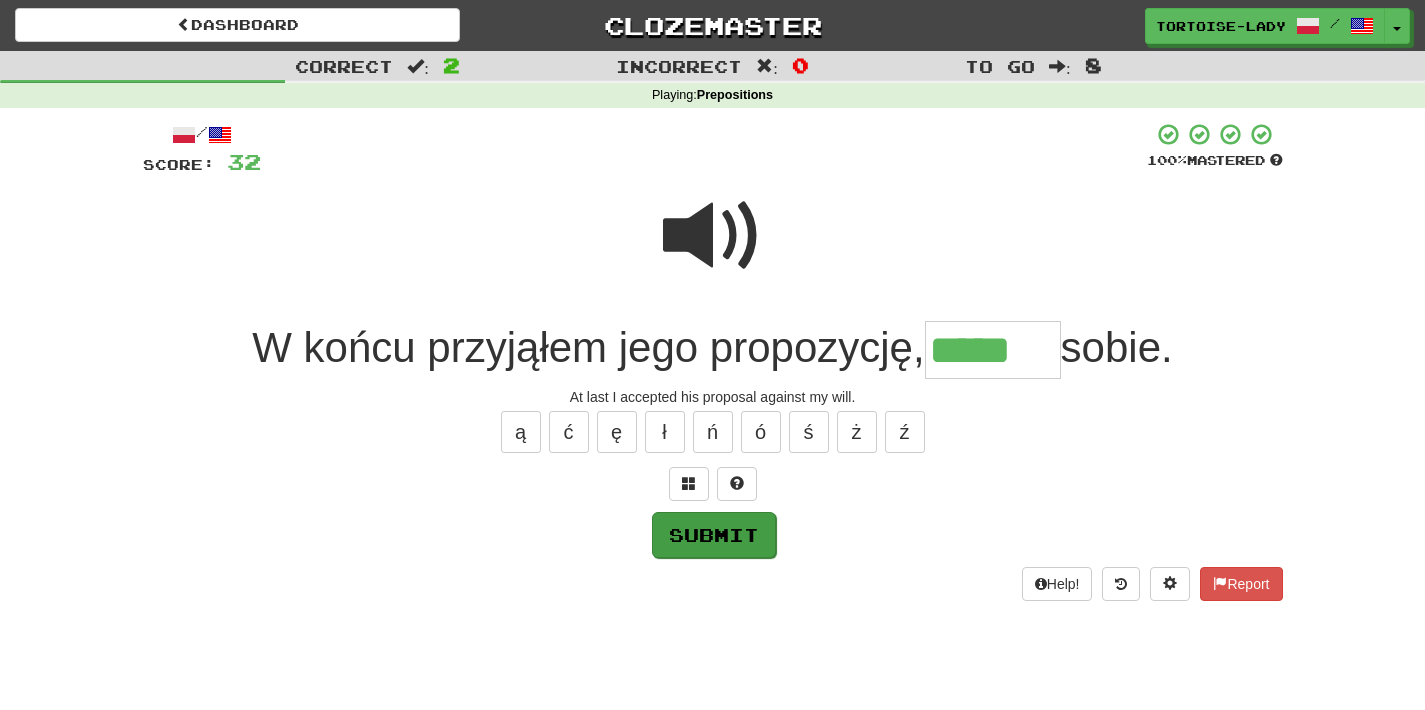 type on "*****" 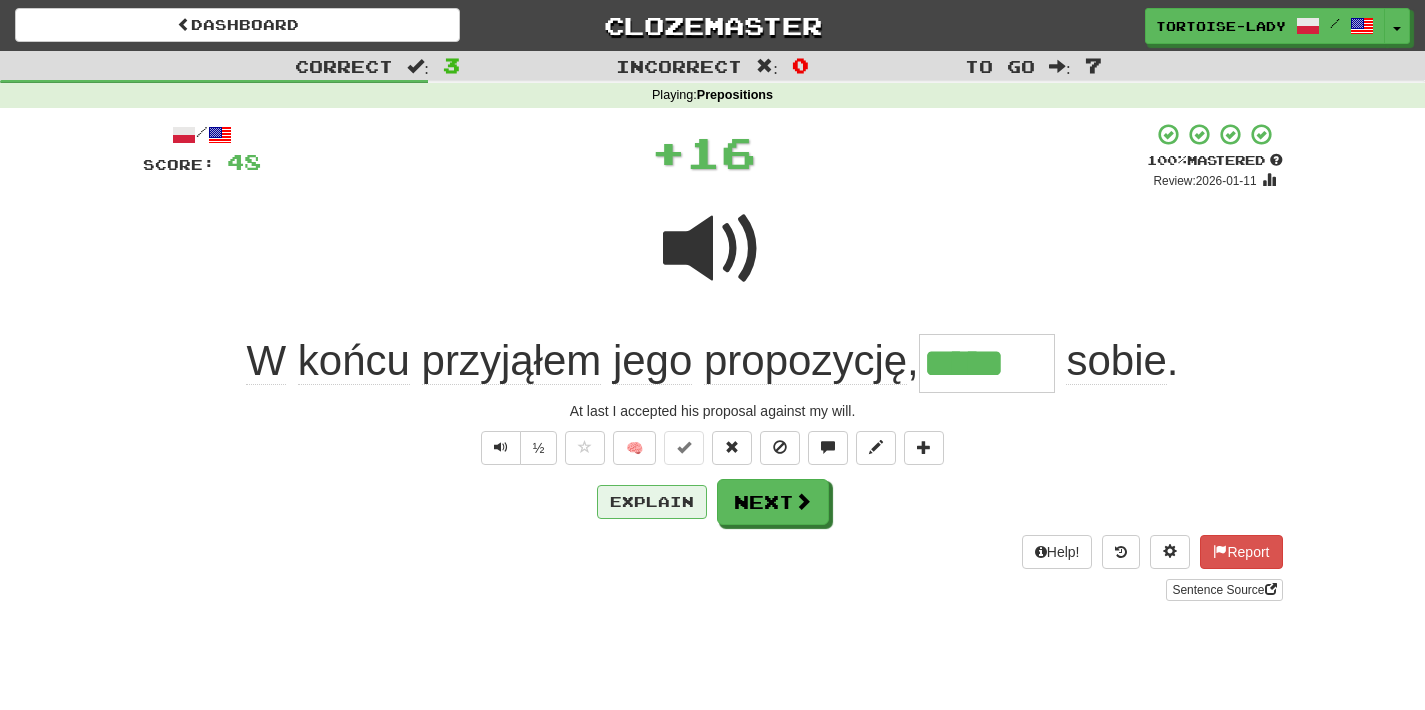 click on "Explain" at bounding box center (652, 502) 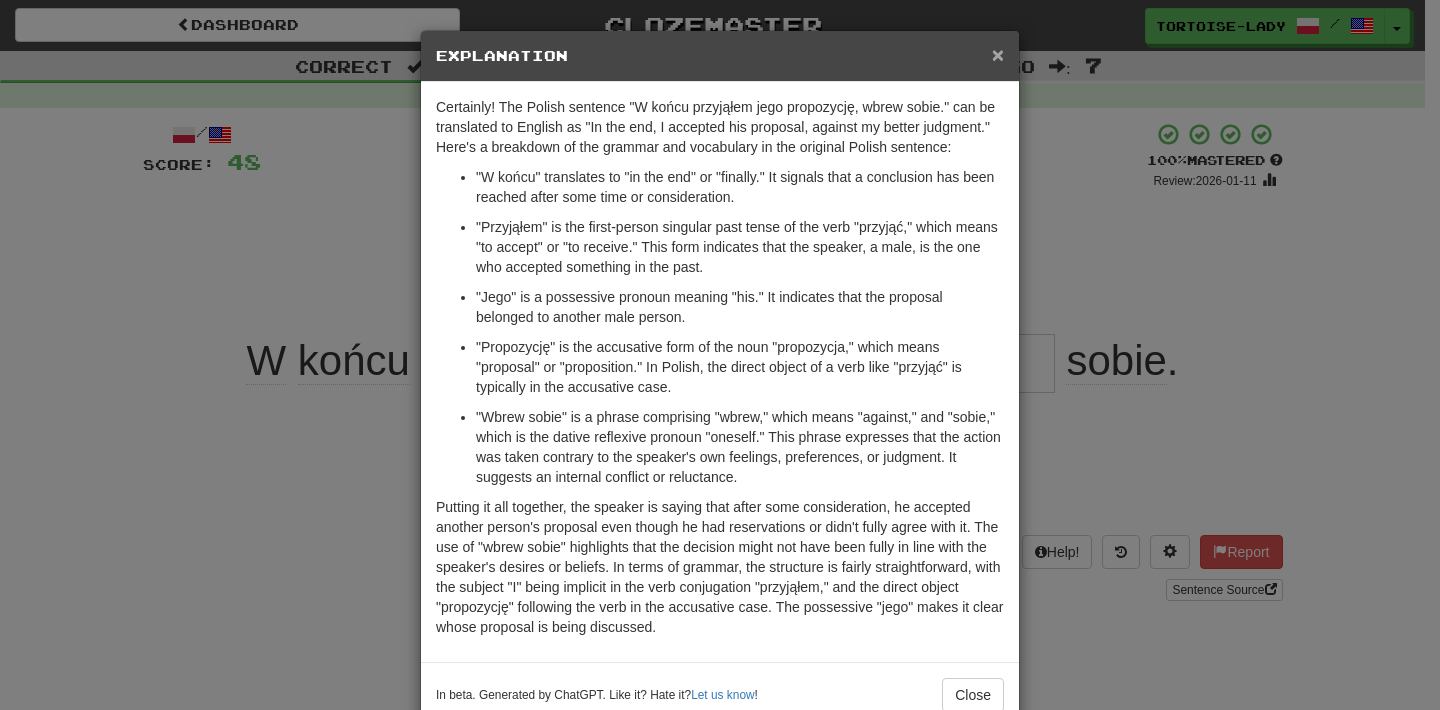 click on "×" at bounding box center (998, 54) 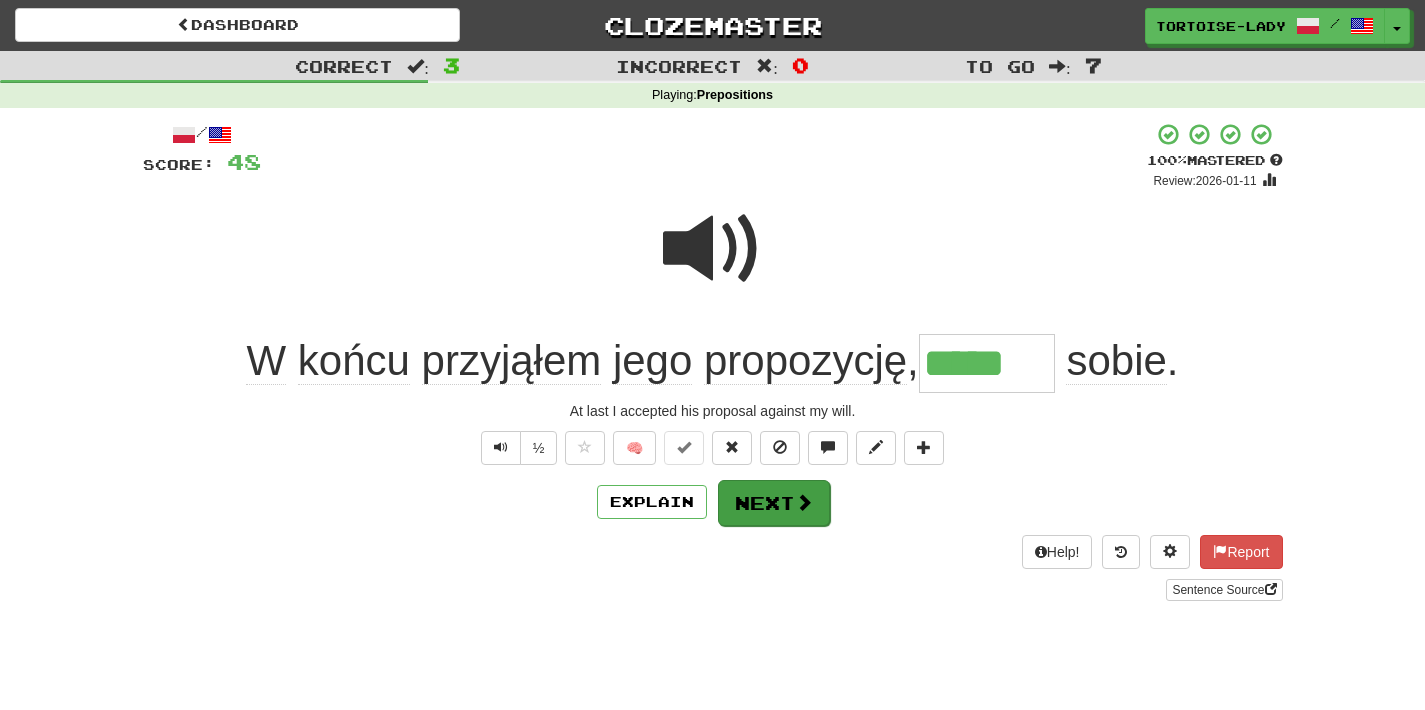 click on "Next" at bounding box center (774, 503) 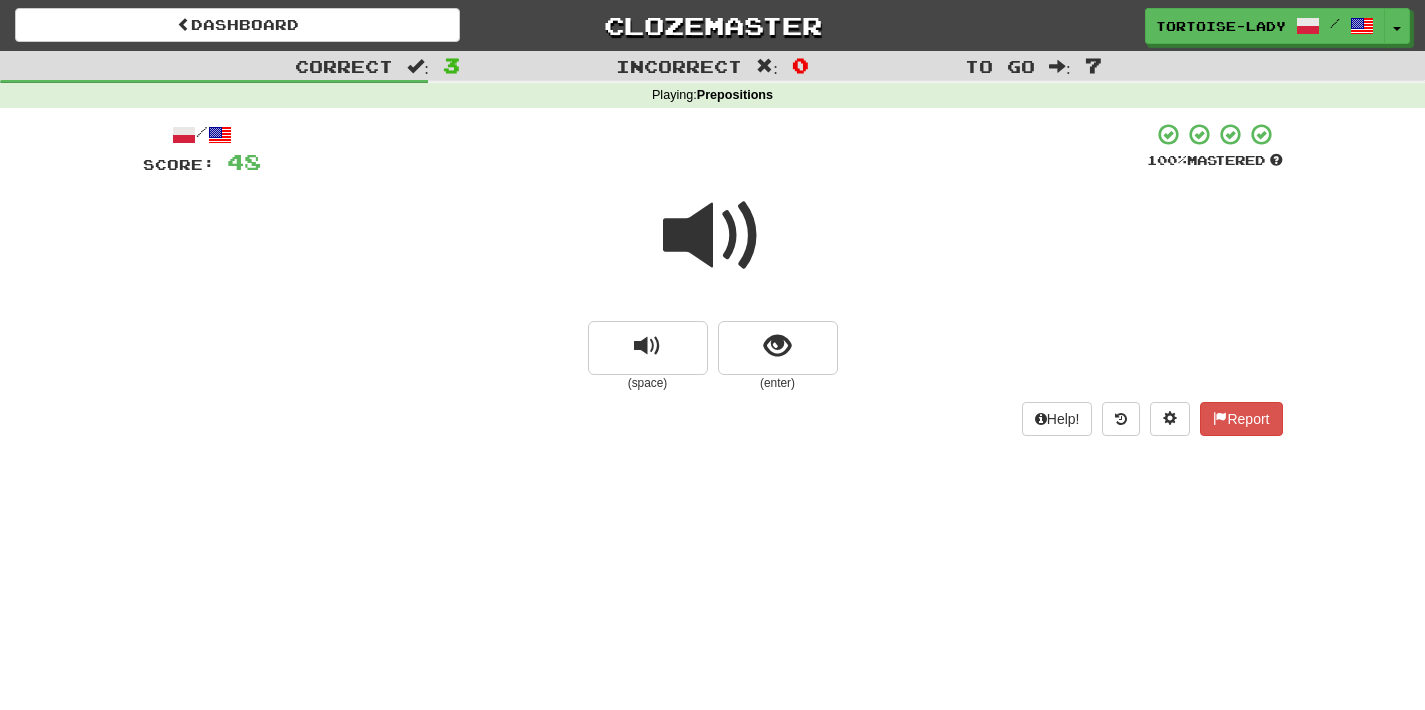 click at bounding box center (713, 236) 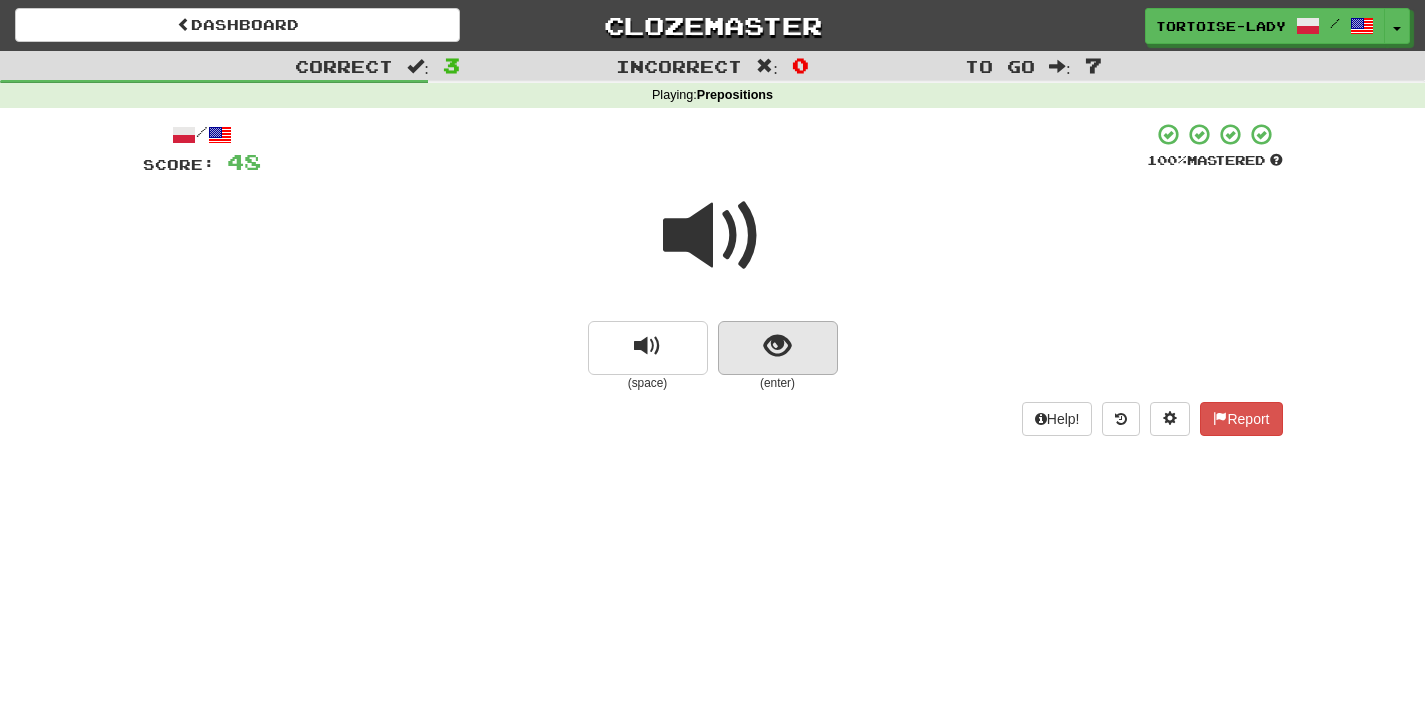 click at bounding box center (777, 346) 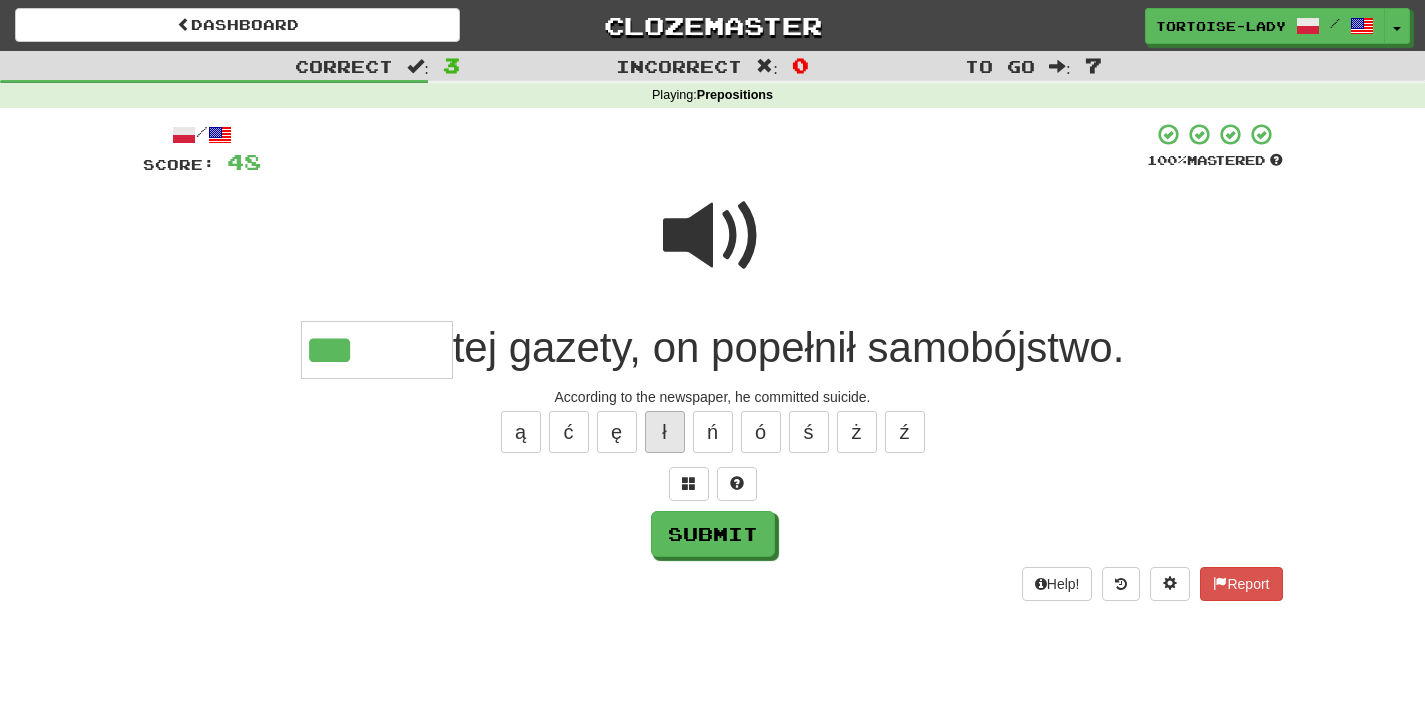 click on "ł" at bounding box center (665, 432) 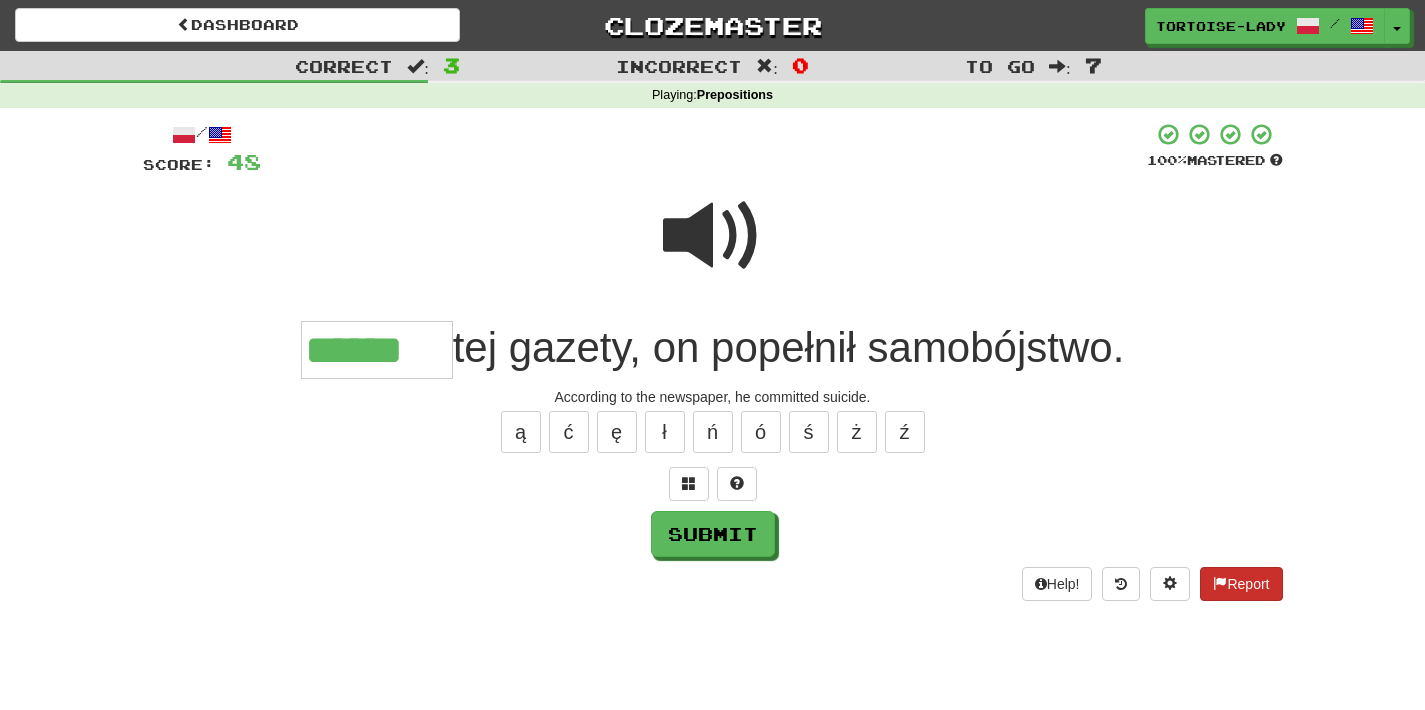 click at bounding box center [1220, 583] 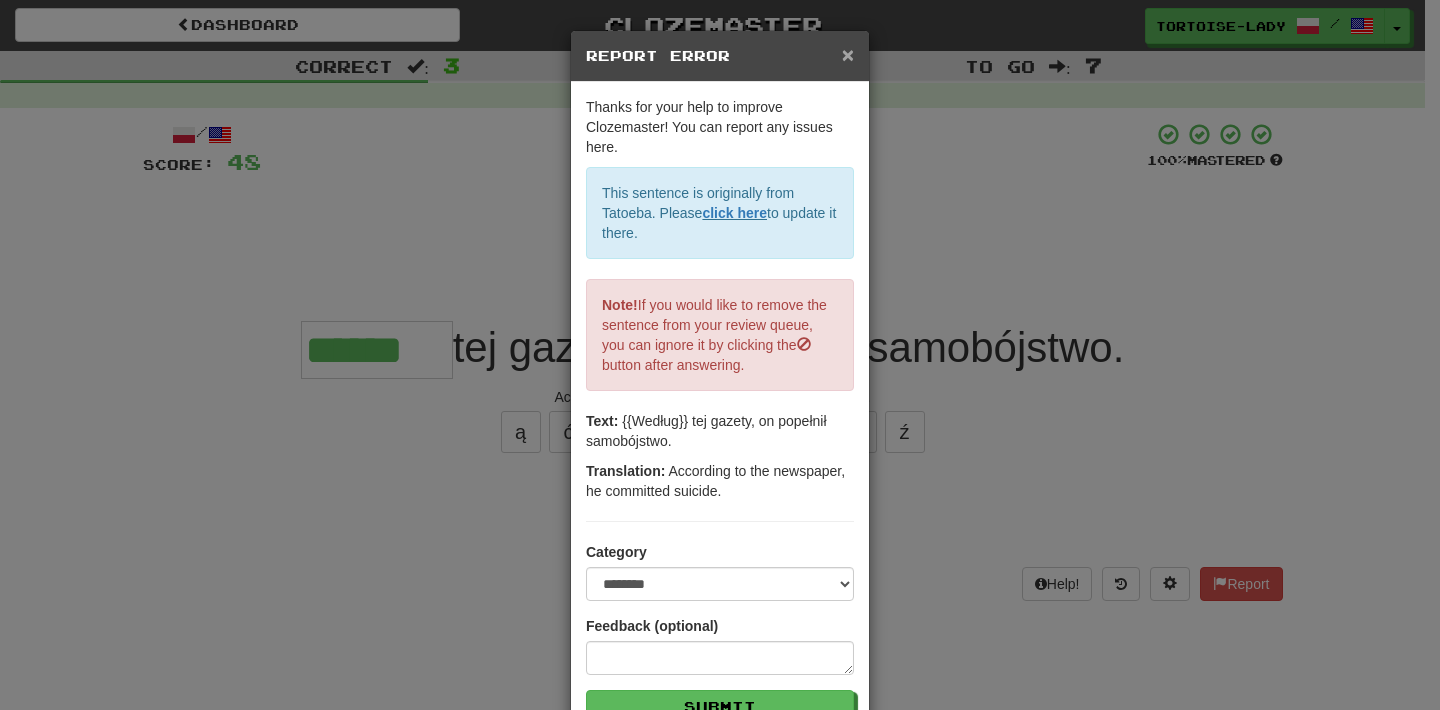 click on "×" at bounding box center (848, 54) 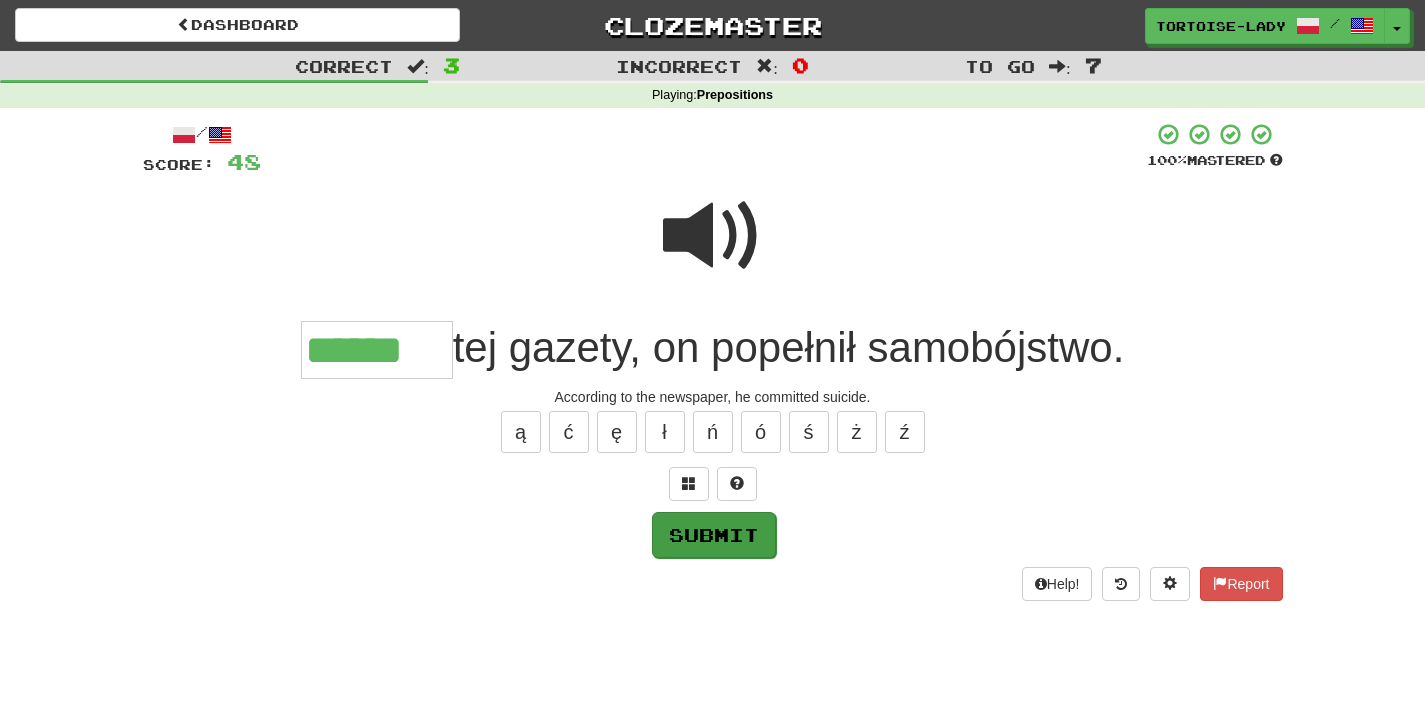 click on "Submit" at bounding box center (714, 535) 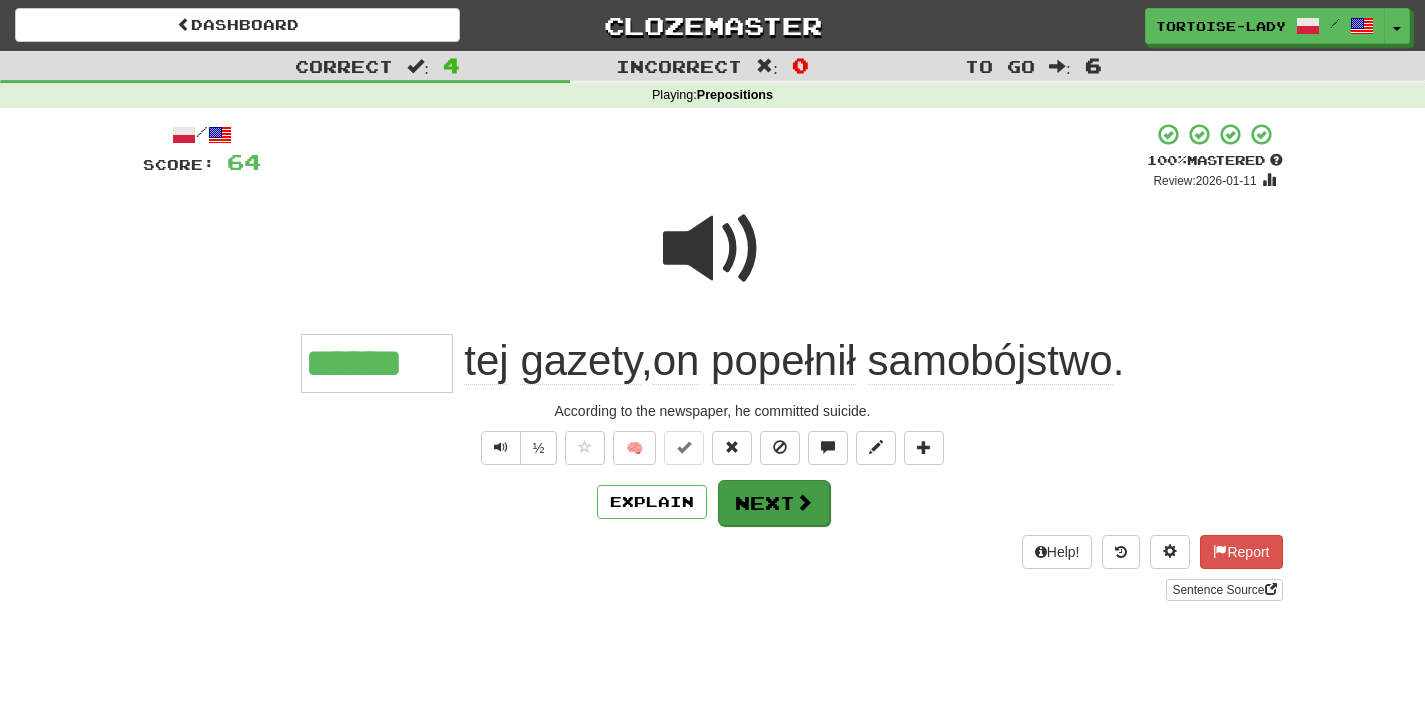 click on "Next" at bounding box center (774, 503) 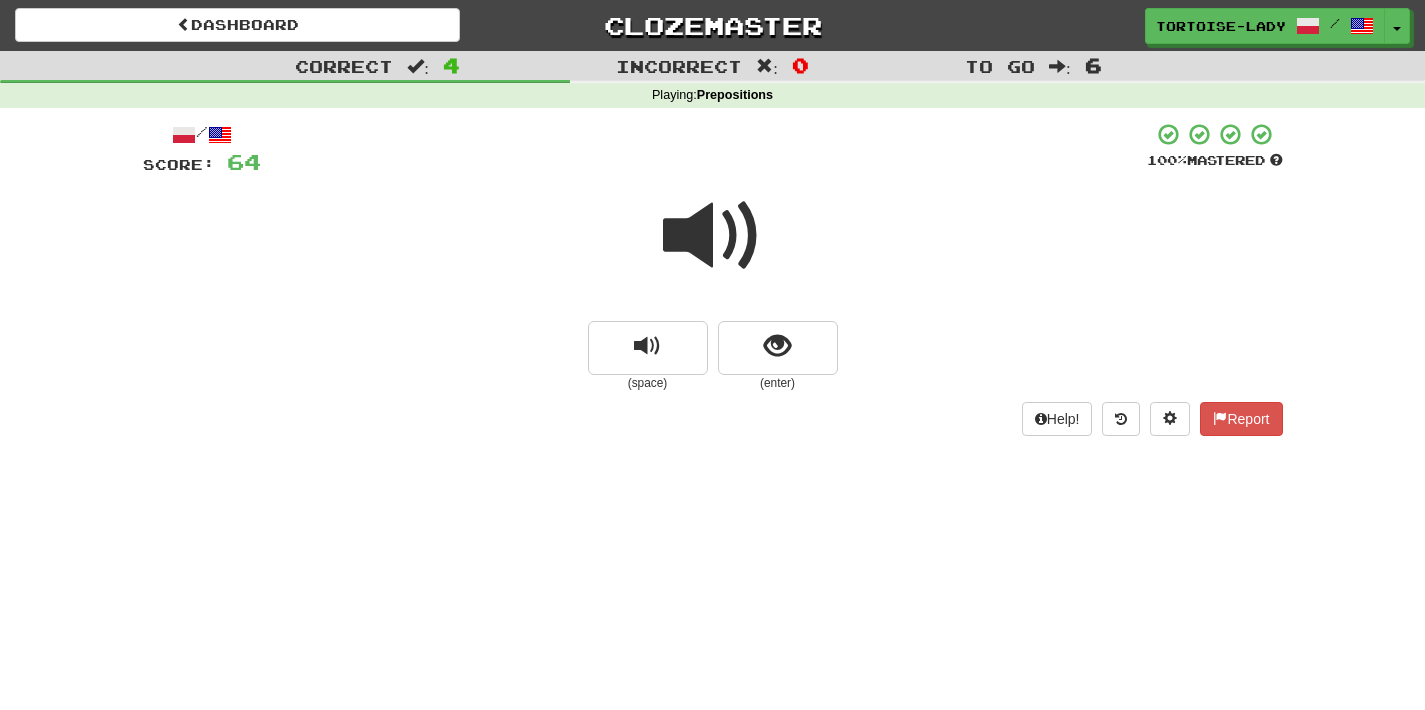 click at bounding box center (713, 236) 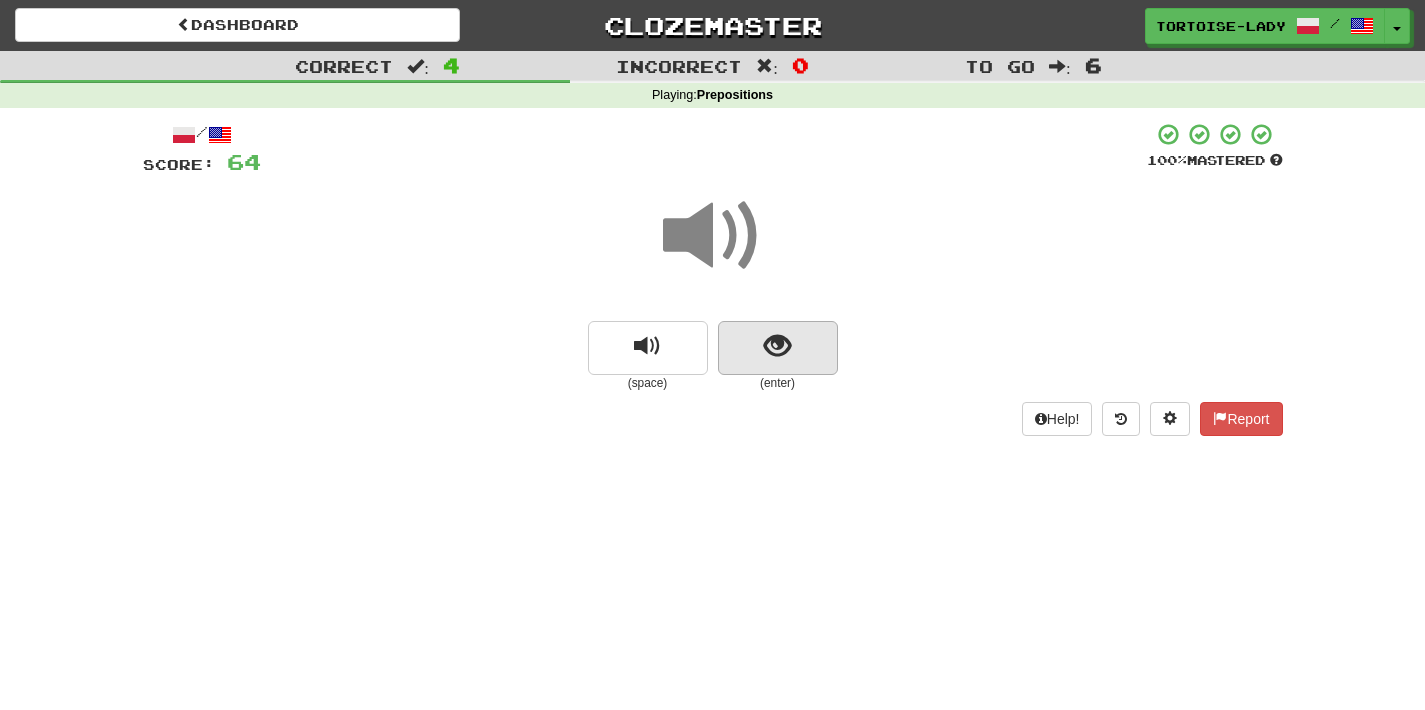 click at bounding box center (778, 348) 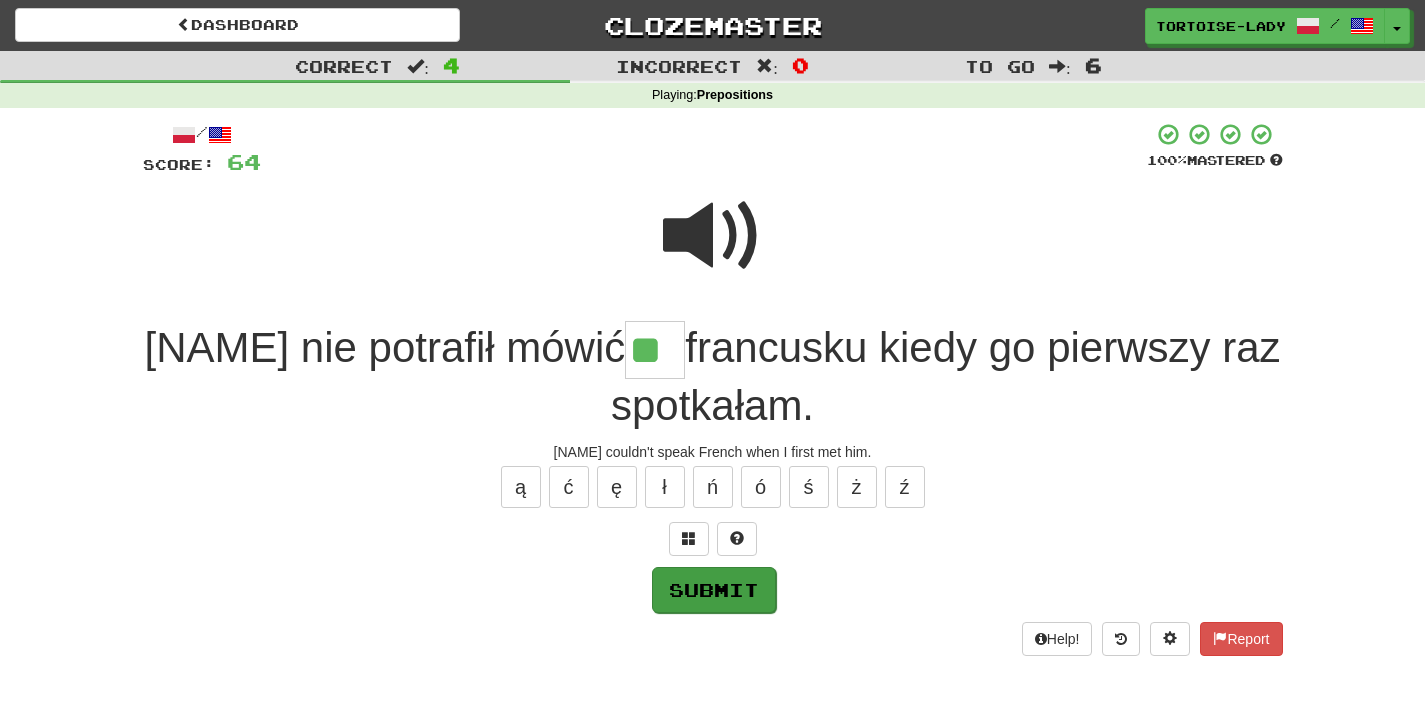 type on "**" 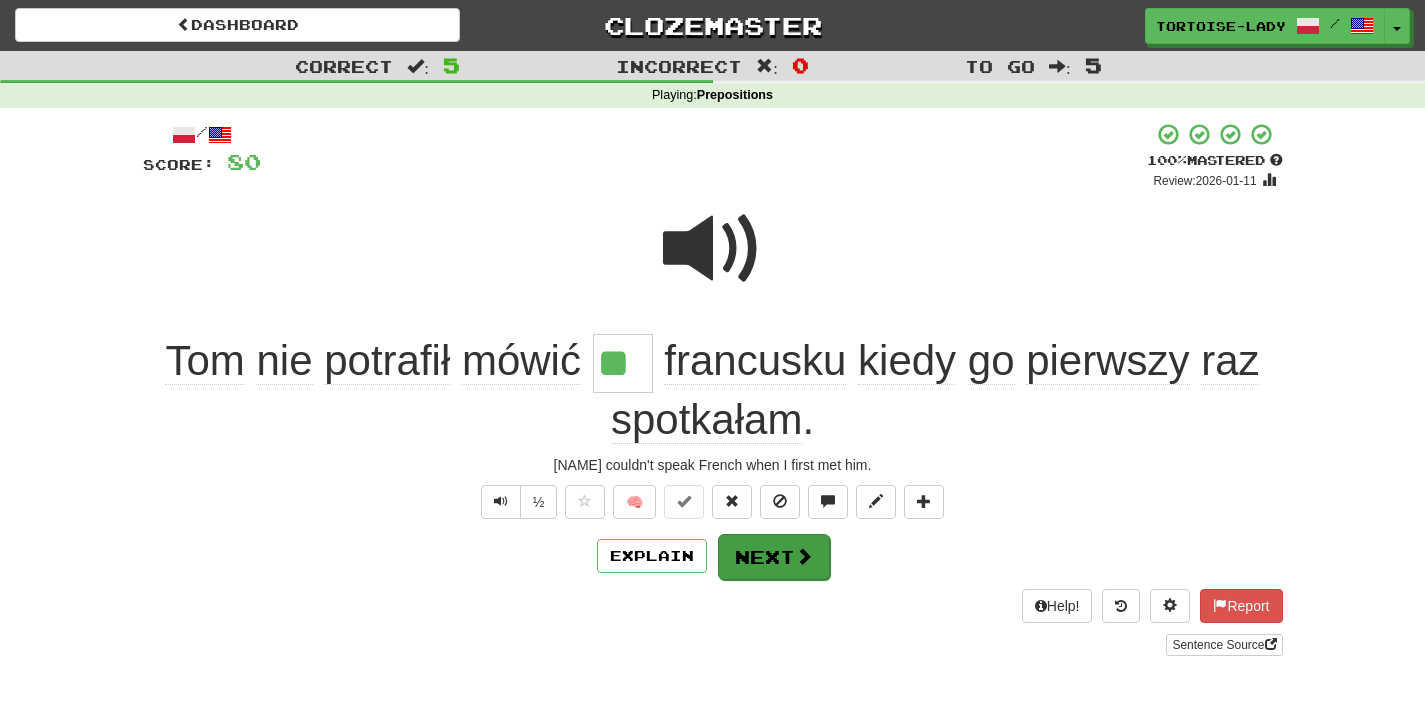 click on "Next" at bounding box center (774, 557) 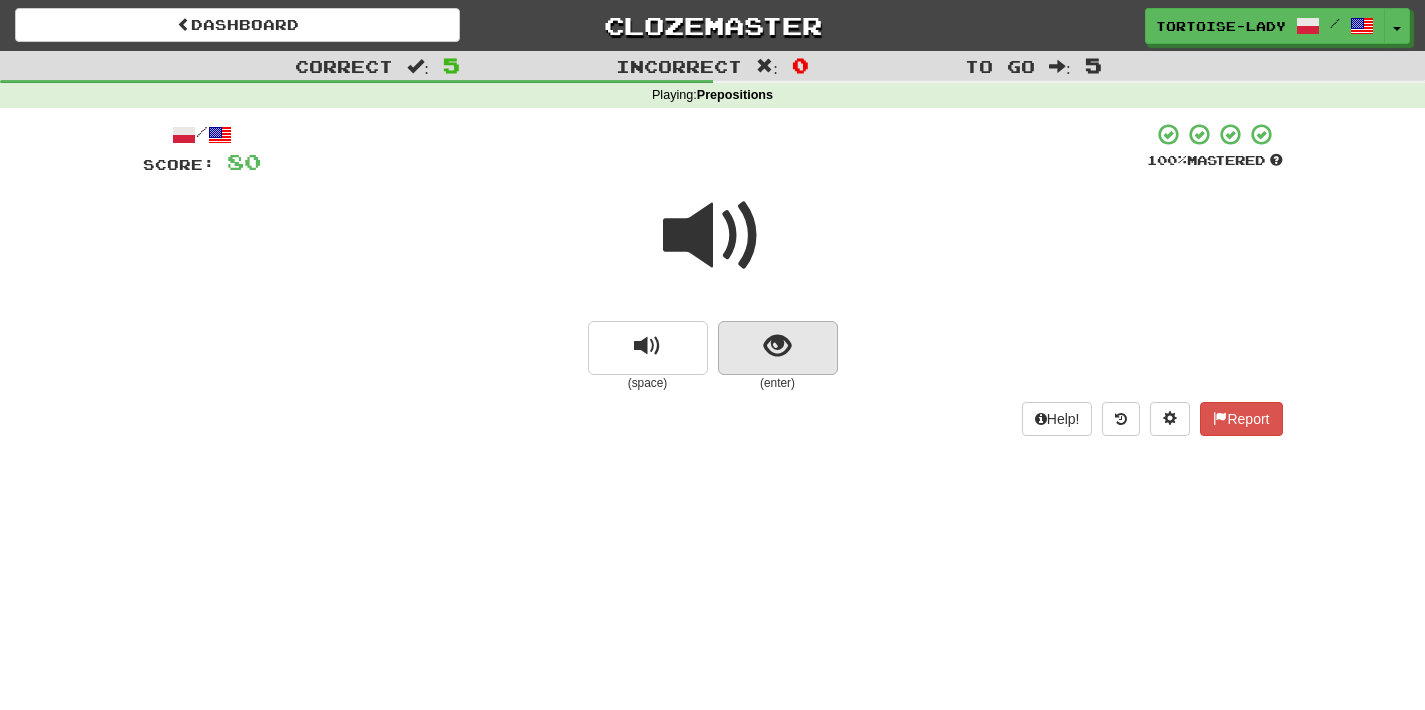 click at bounding box center (777, 346) 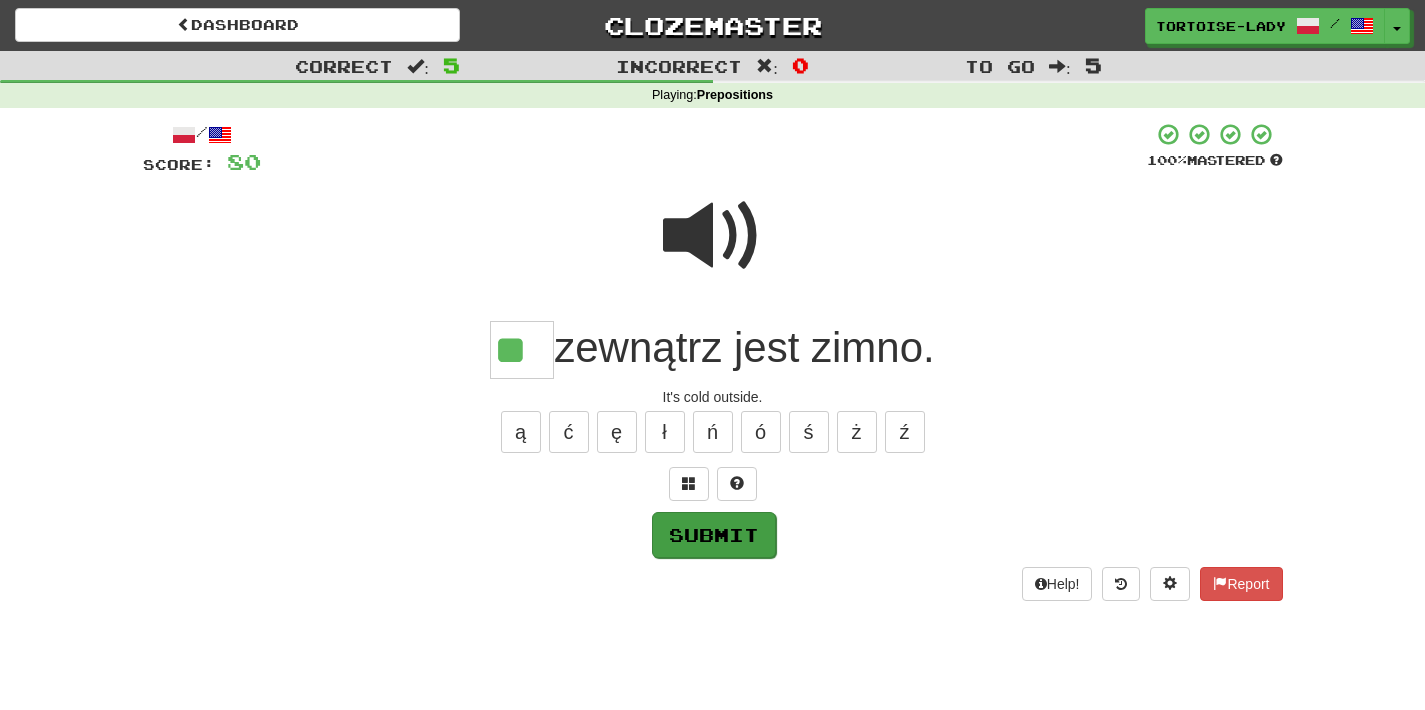 click on "Submit" at bounding box center [714, 535] 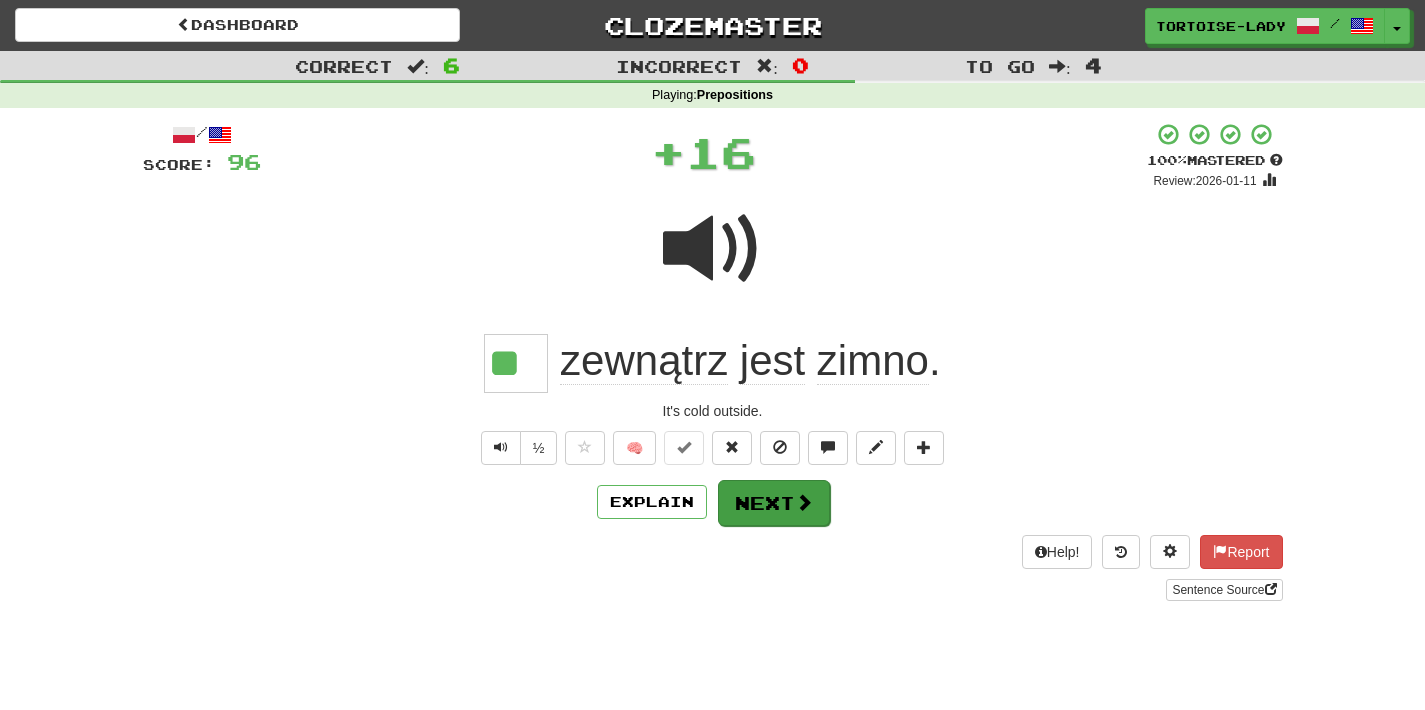 click on "Next" at bounding box center [774, 503] 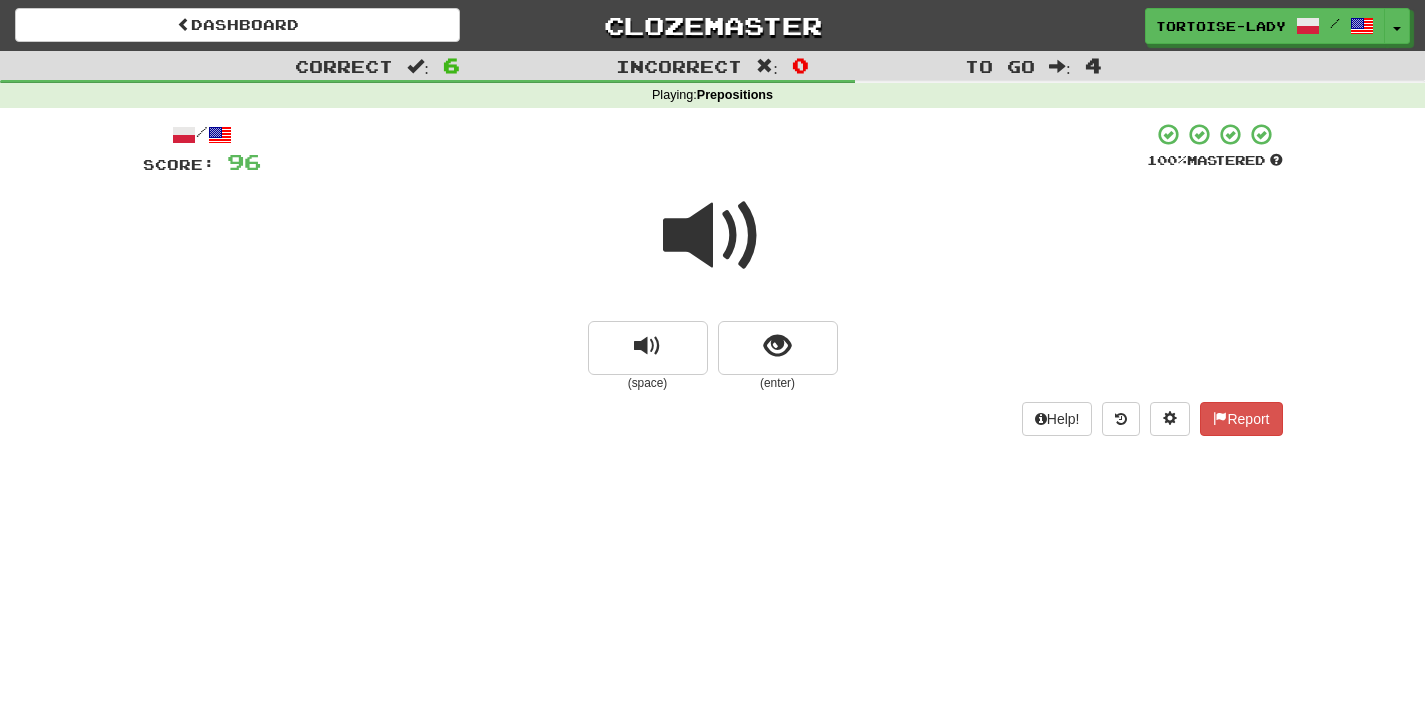 click at bounding box center [713, 236] 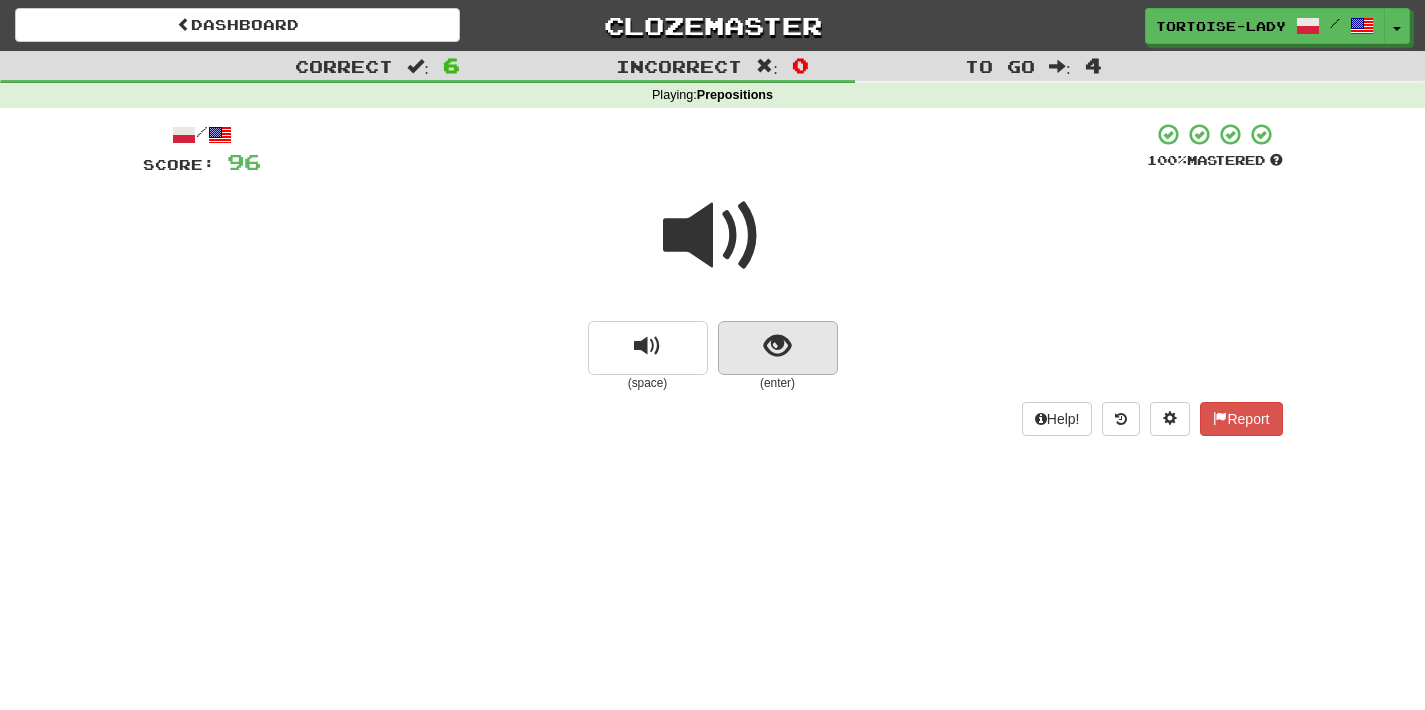 click at bounding box center [777, 346] 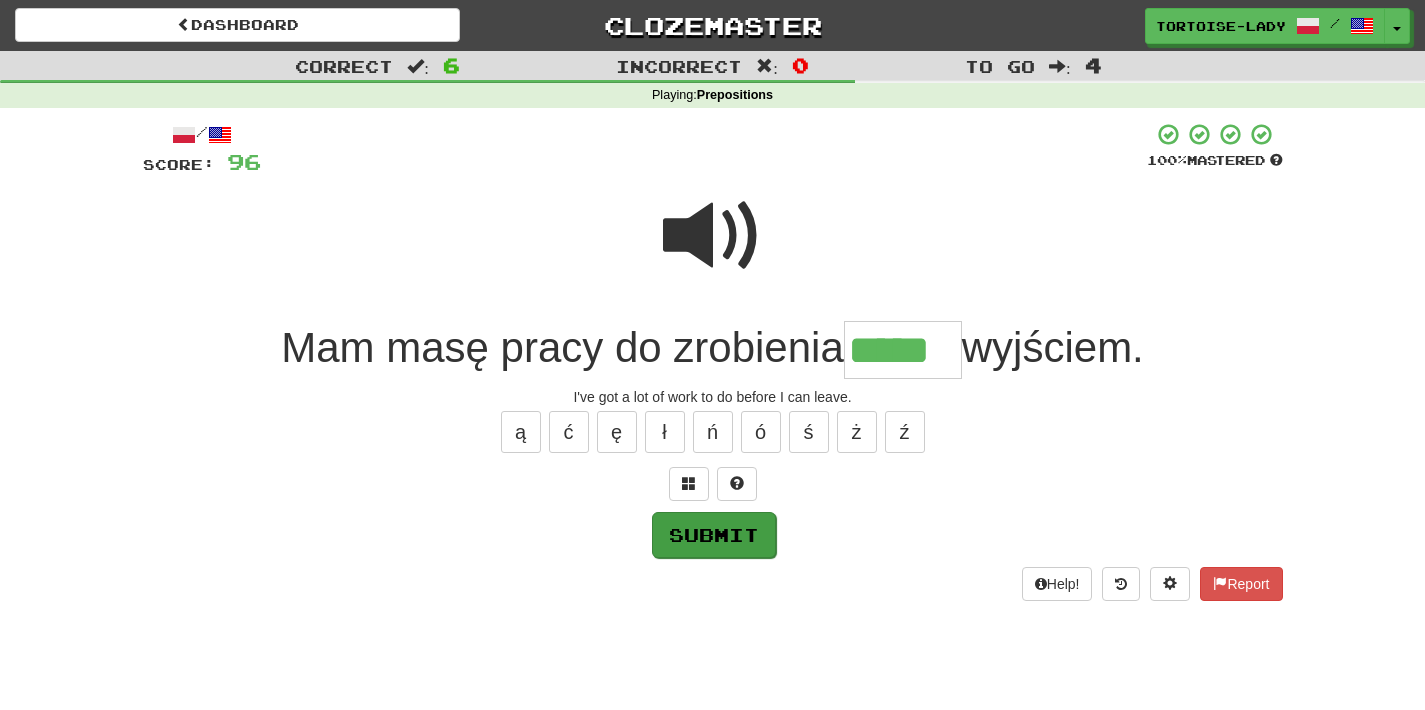 type on "*****" 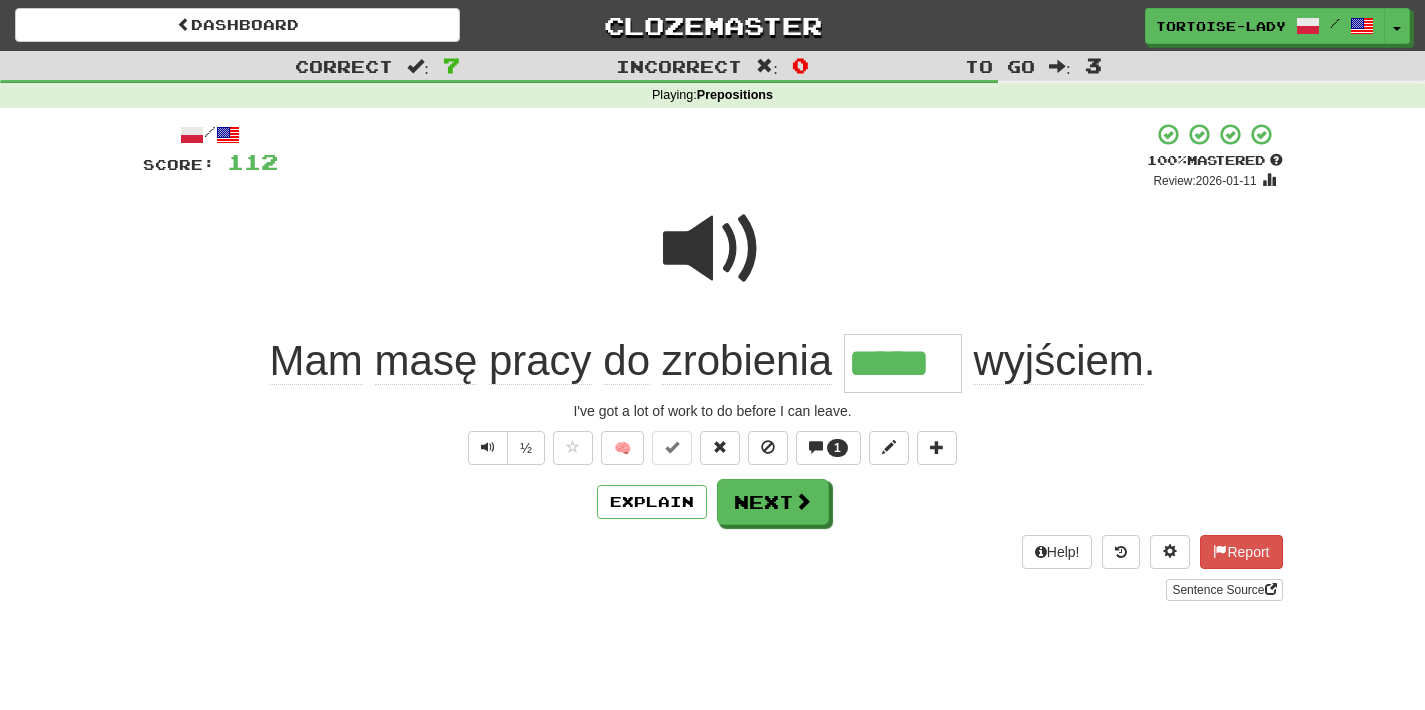 click at bounding box center (713, 249) 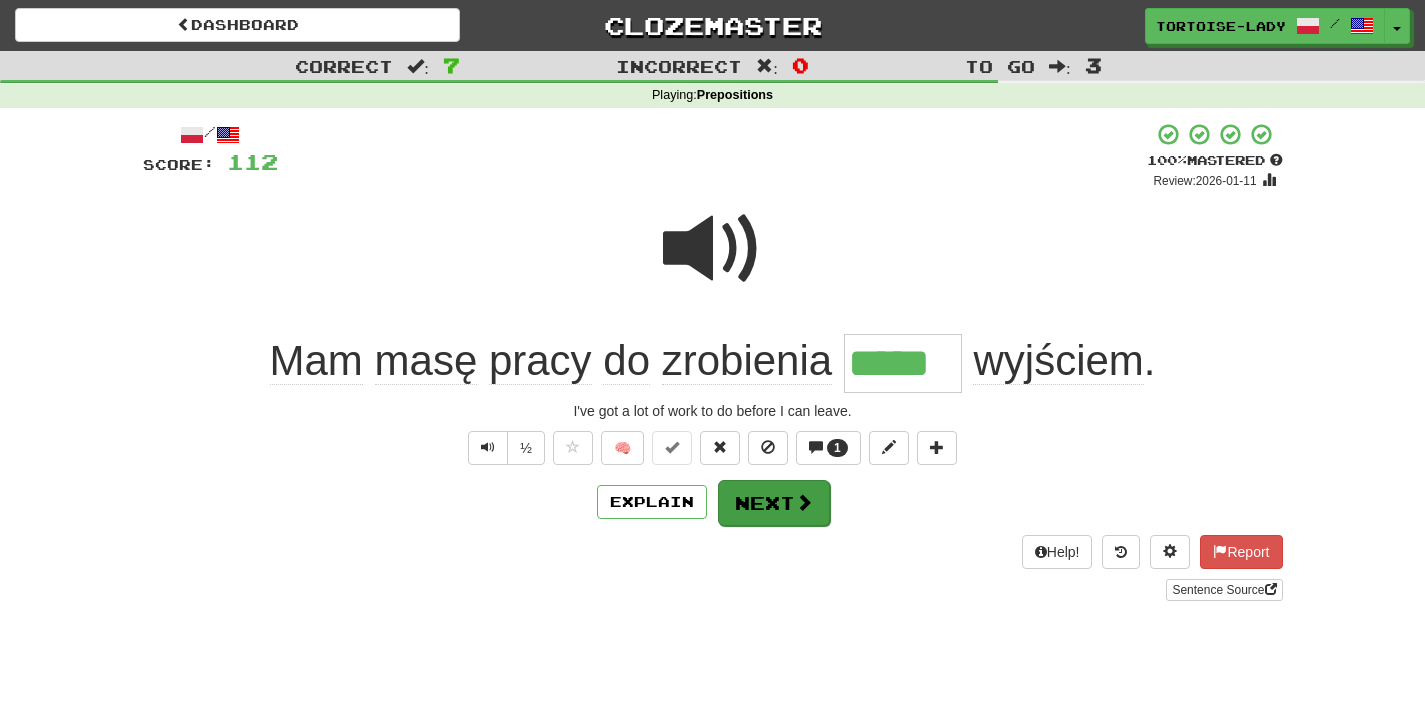 click on "Next" at bounding box center (774, 503) 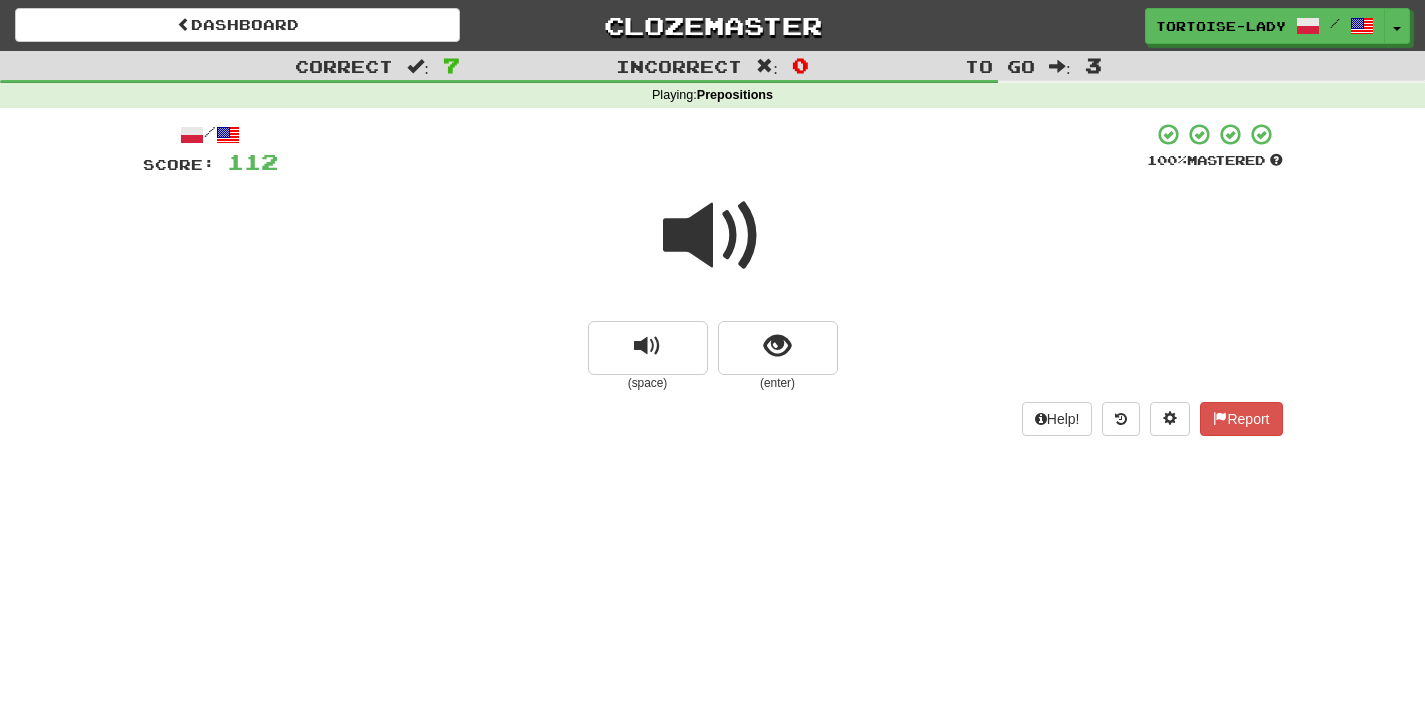click at bounding box center [713, 236] 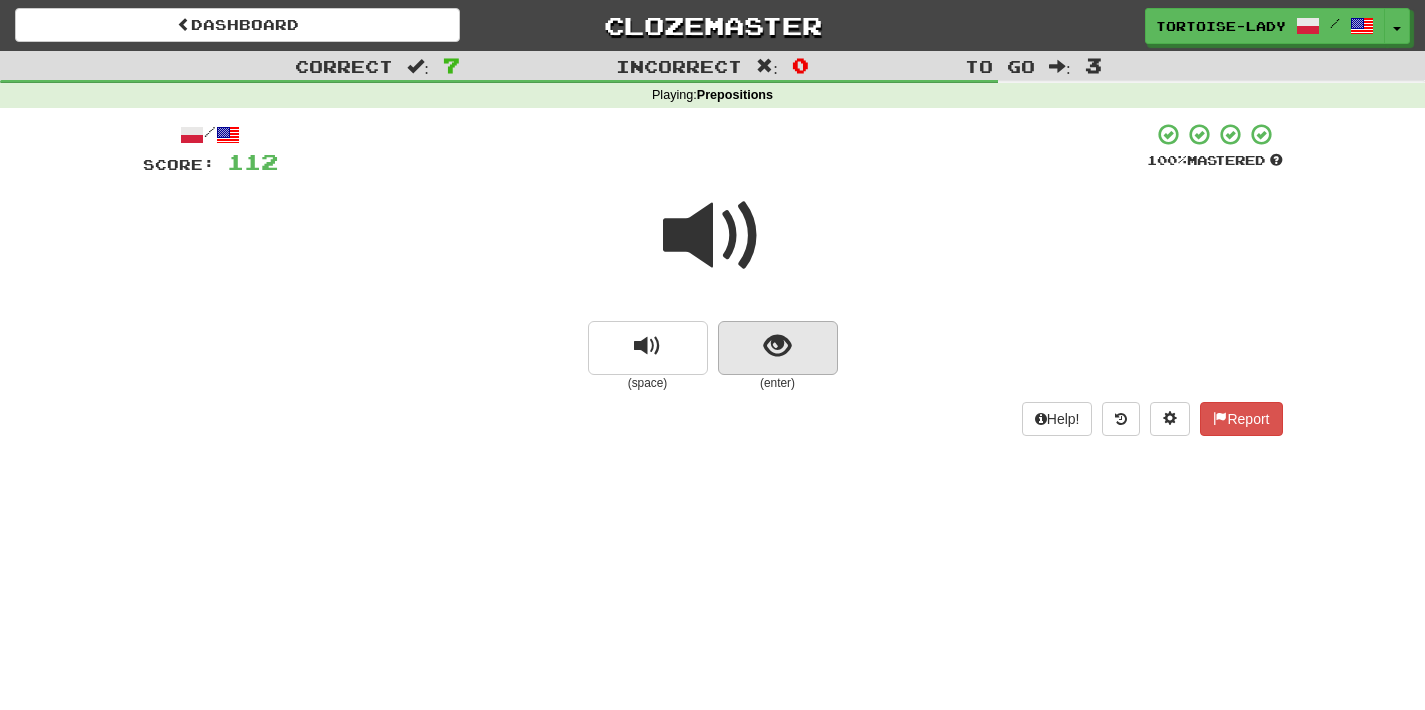 click at bounding box center (777, 346) 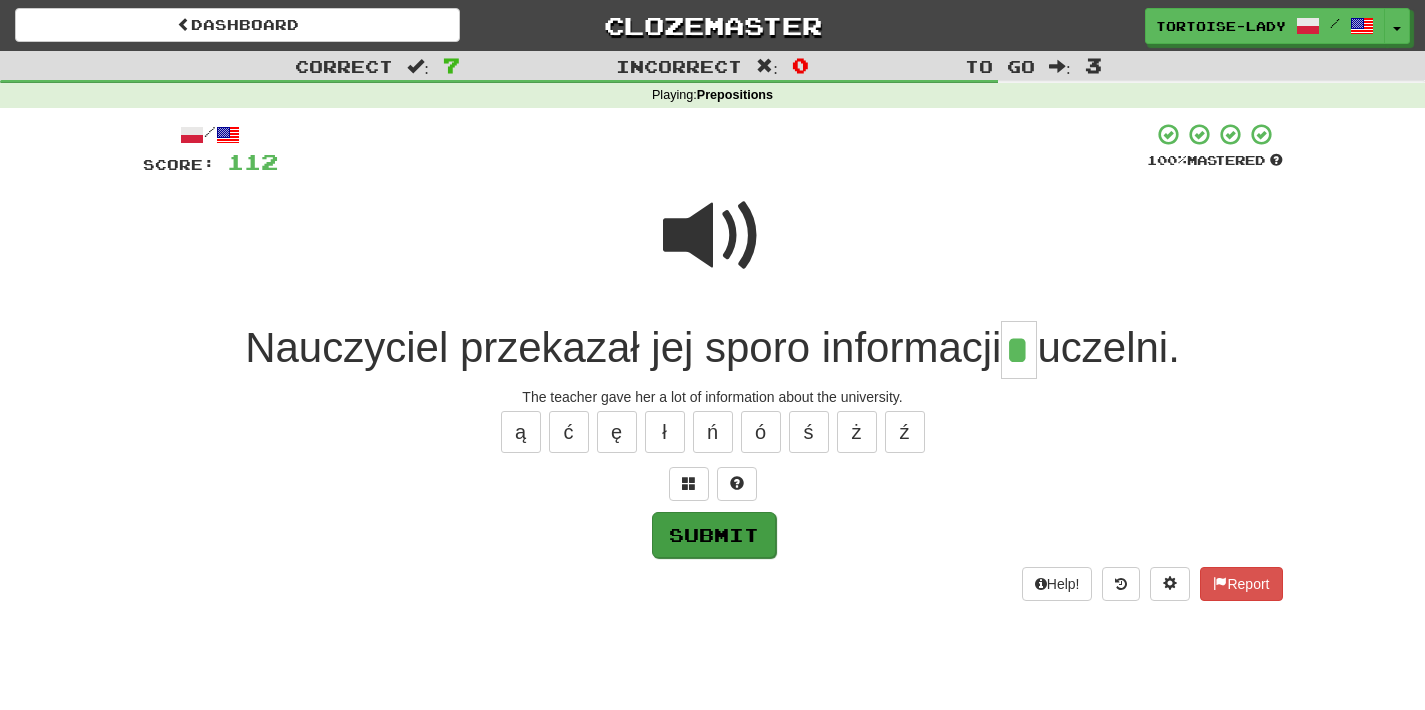 type on "*" 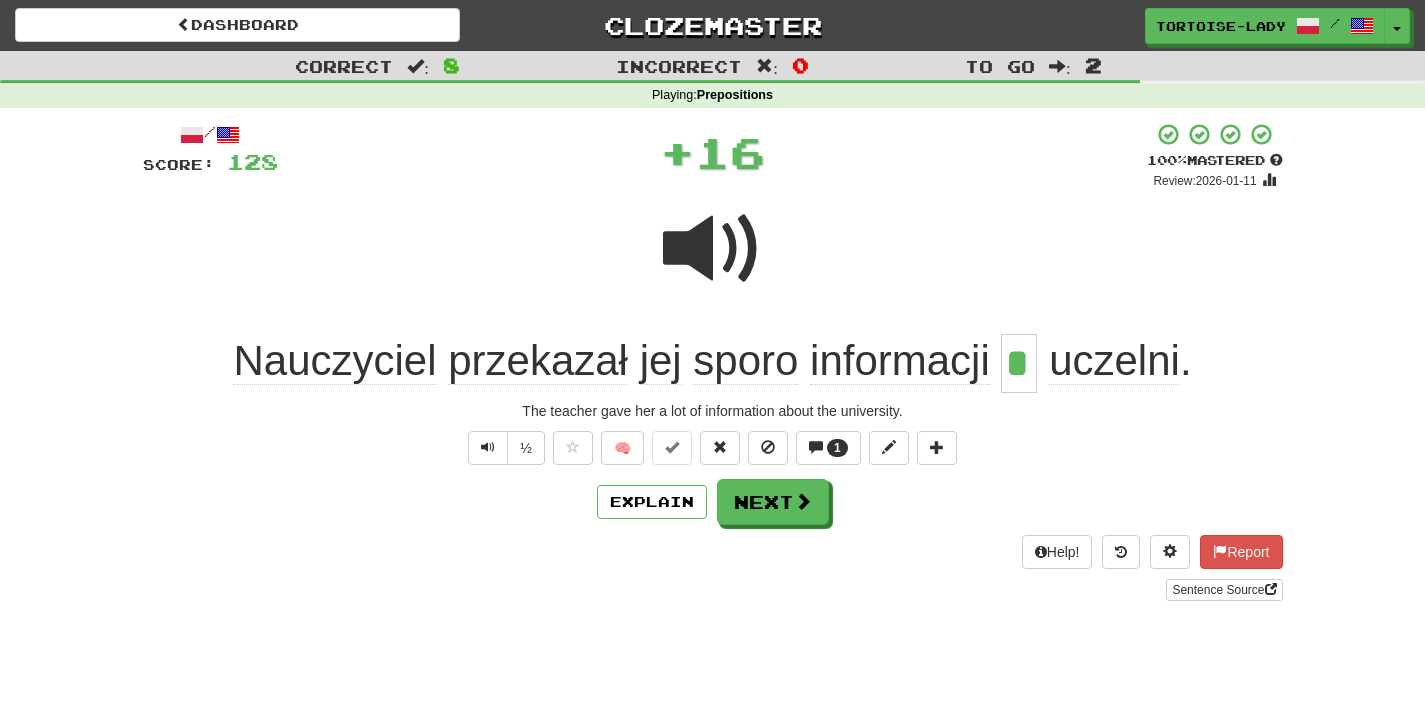 click on "Next" at bounding box center (773, 502) 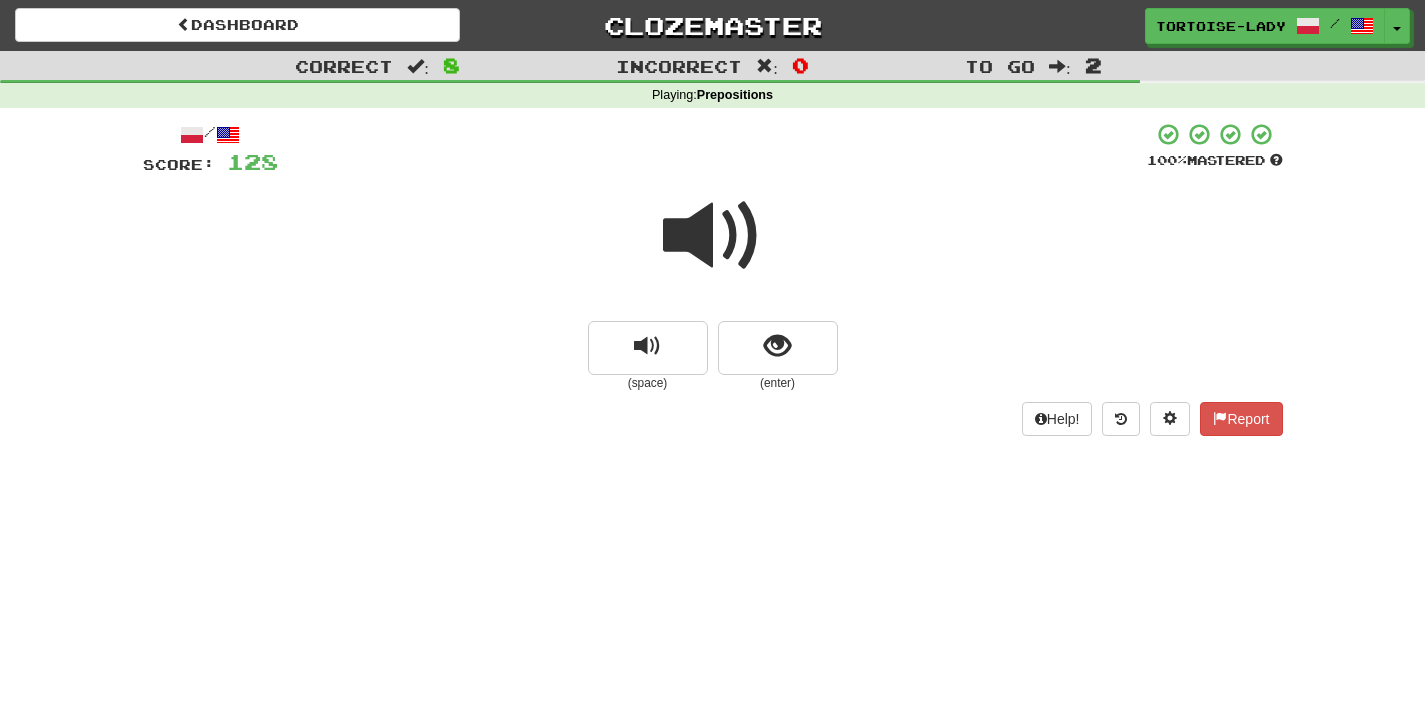 click at bounding box center [713, 236] 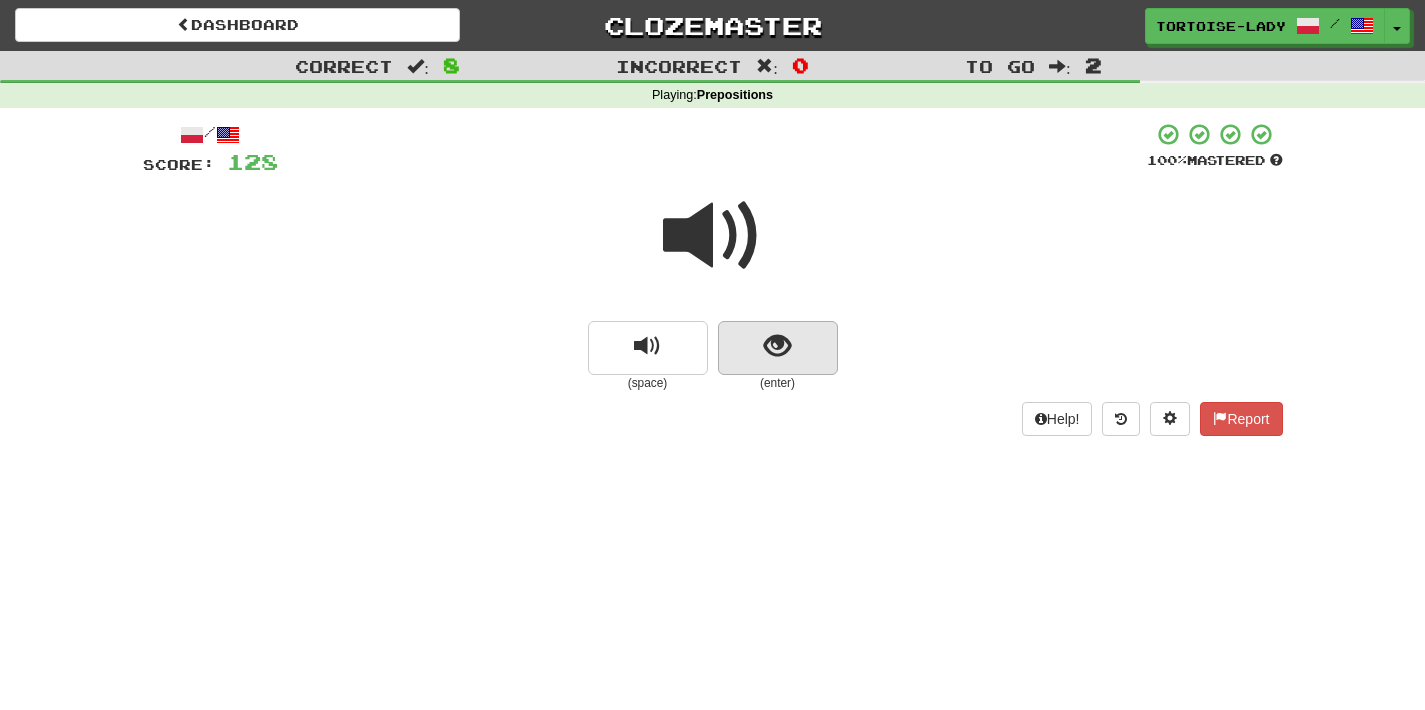 click at bounding box center (778, 348) 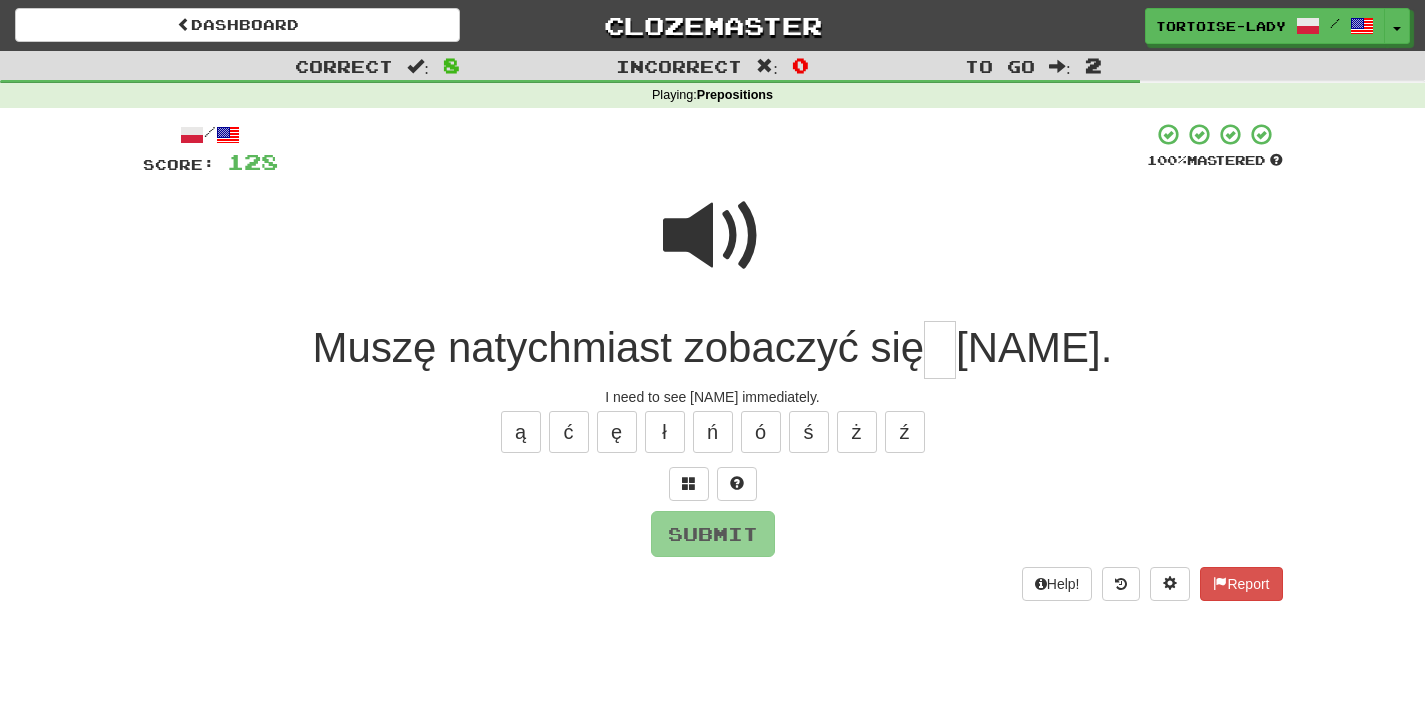 type on "*" 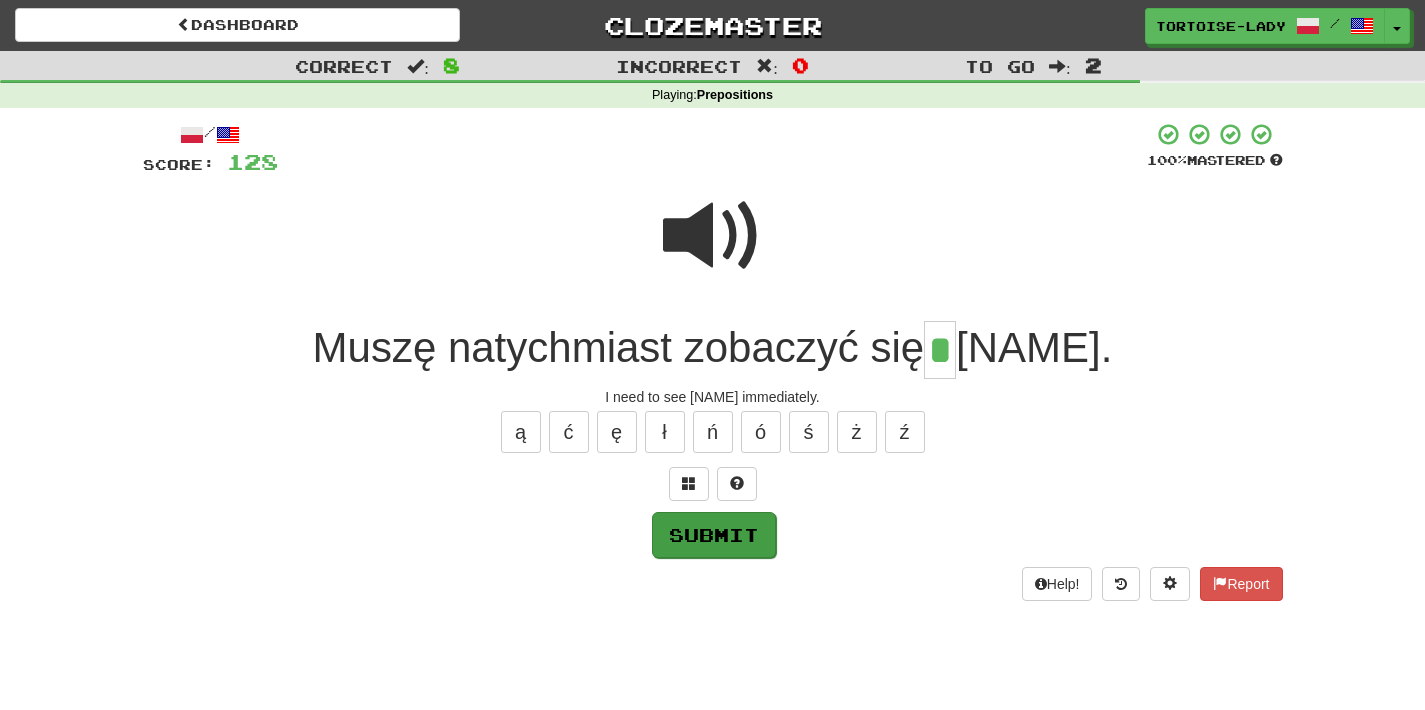 type on "*" 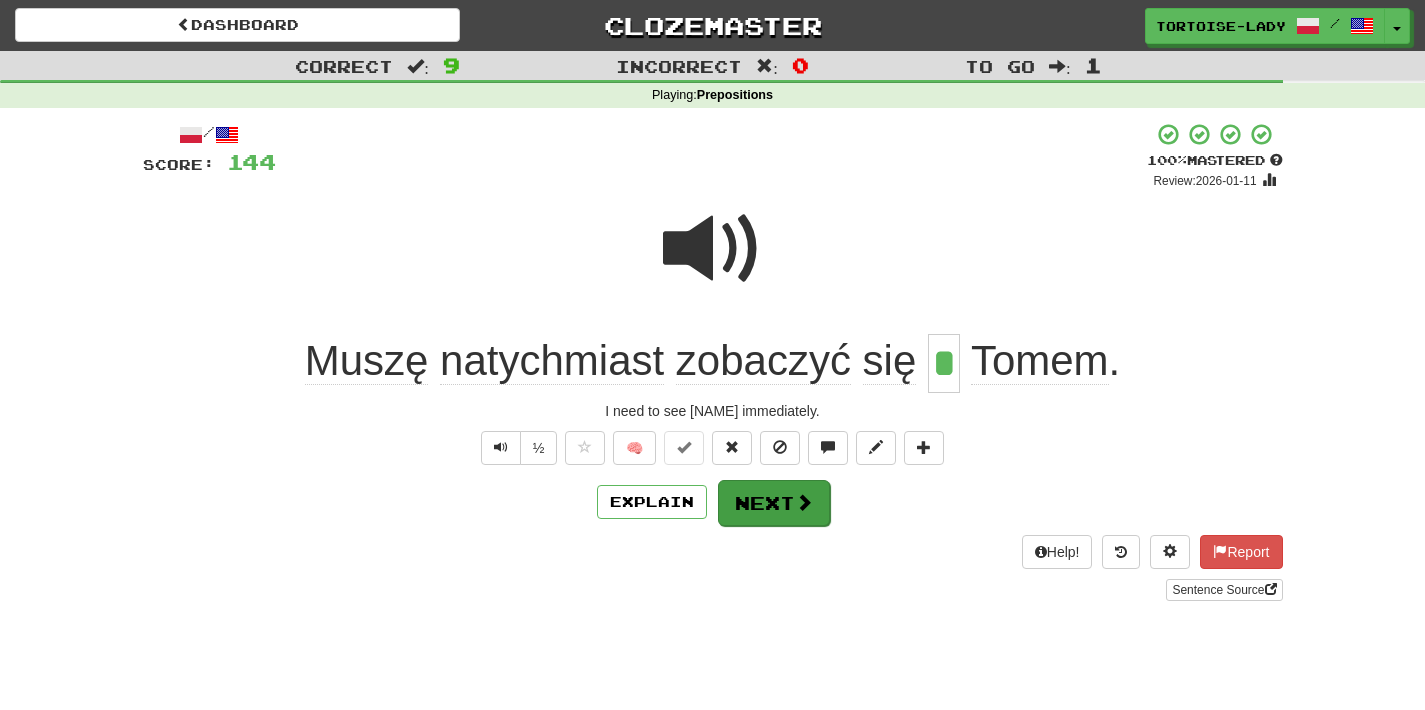 click on "Next" at bounding box center [774, 503] 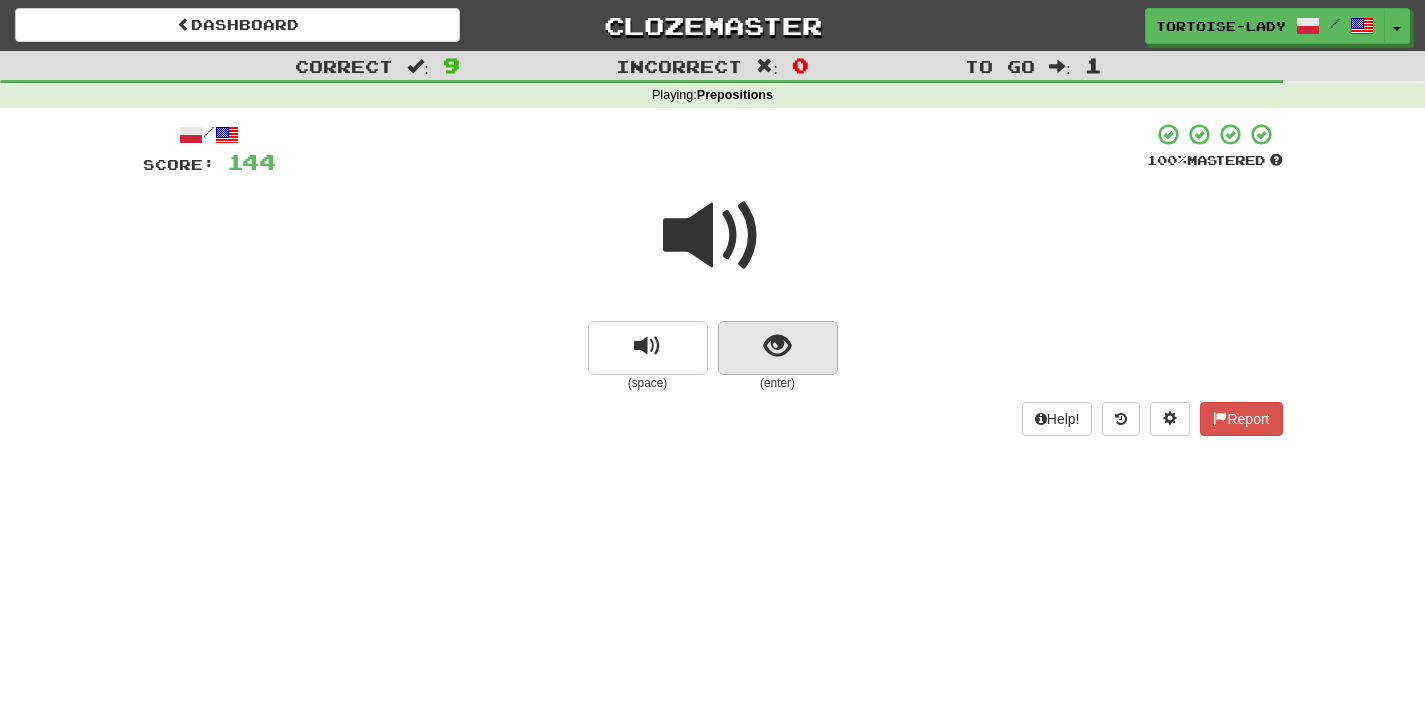 click at bounding box center (777, 346) 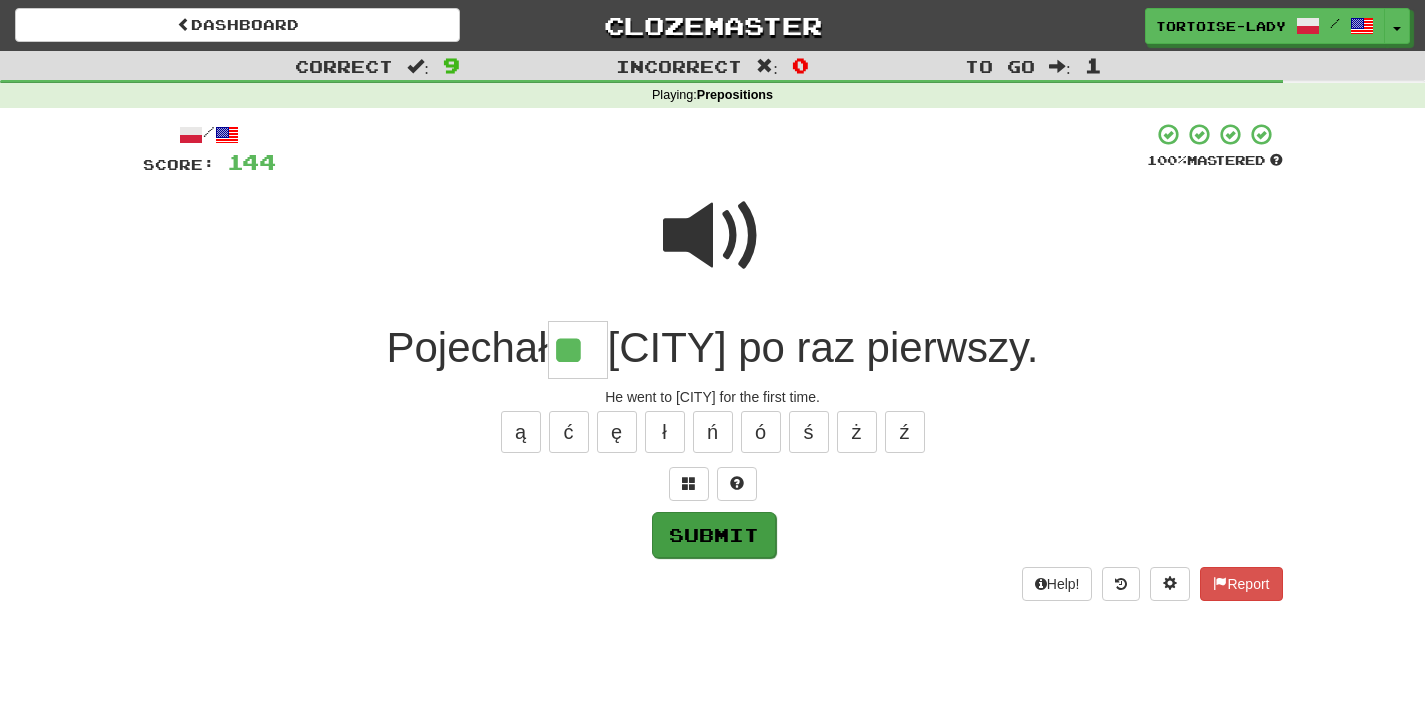 type on "**" 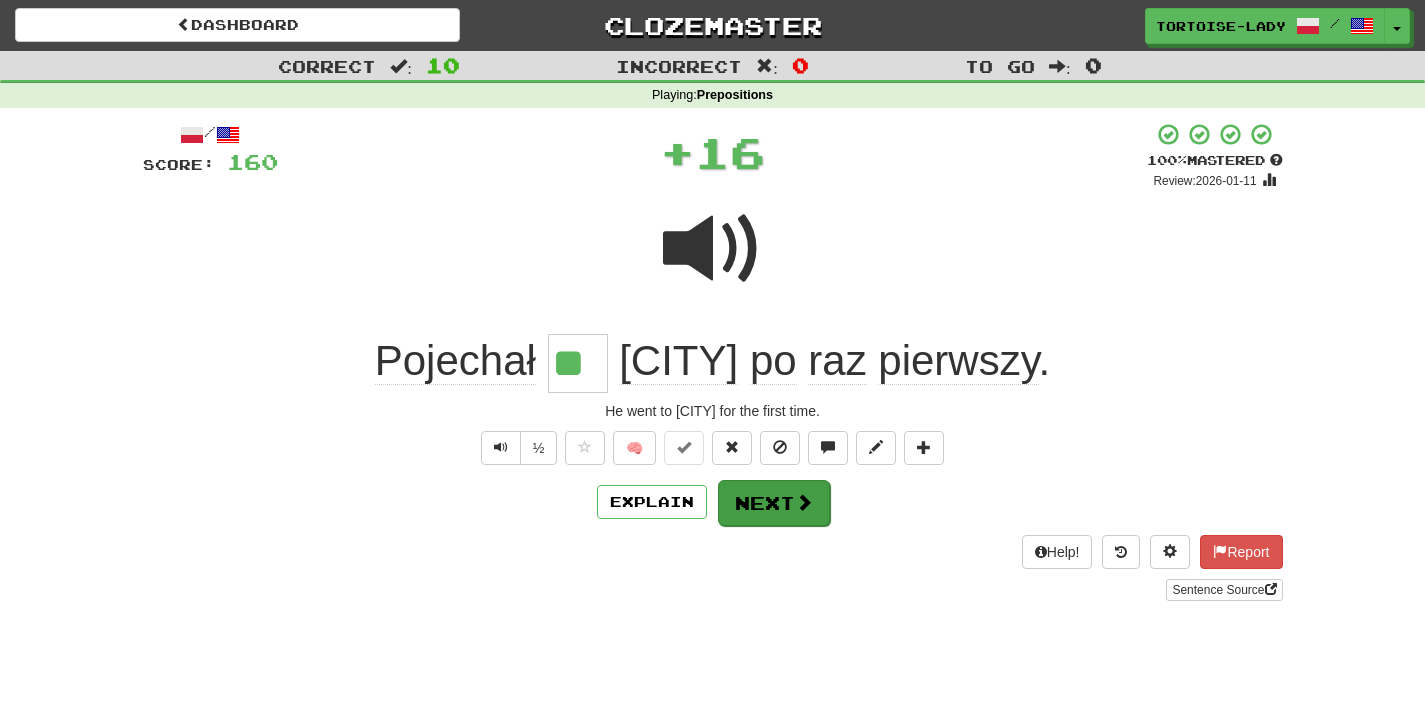click on "Next" at bounding box center [774, 503] 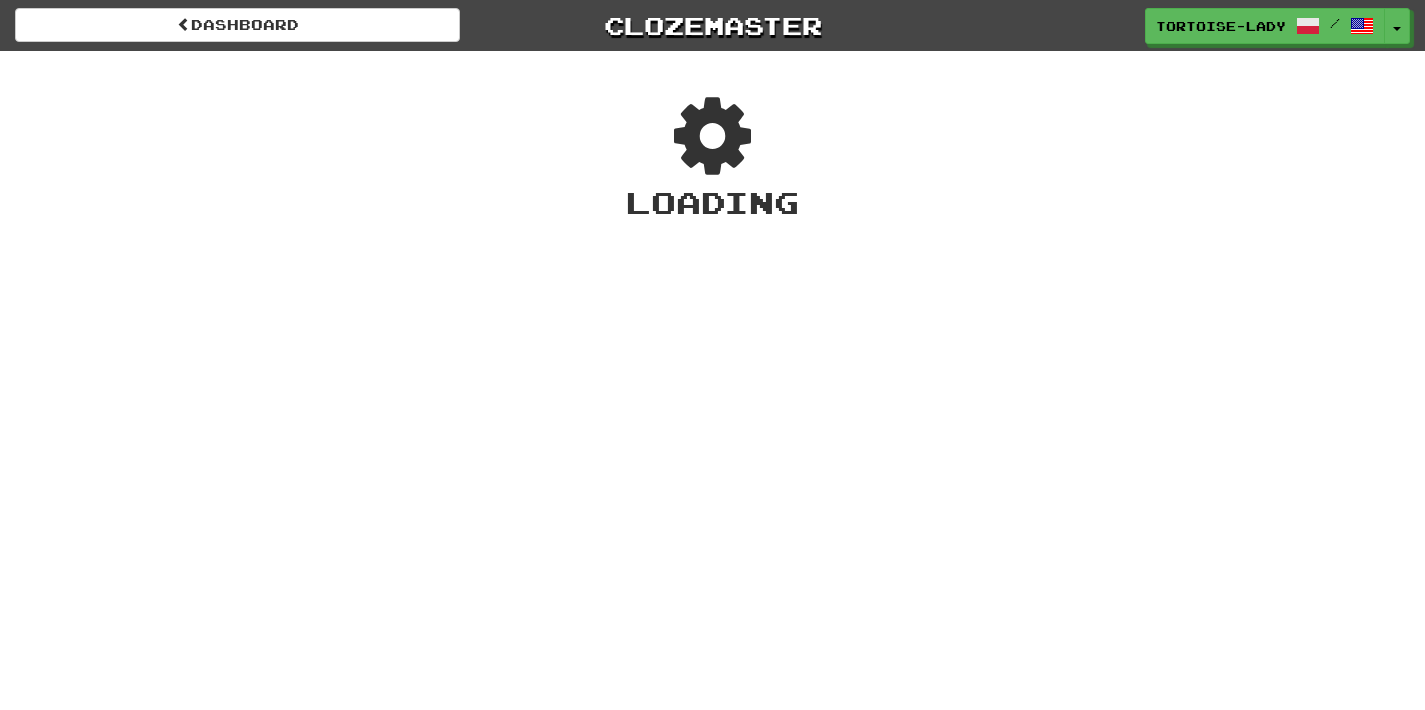 scroll, scrollTop: 0, scrollLeft: 0, axis: both 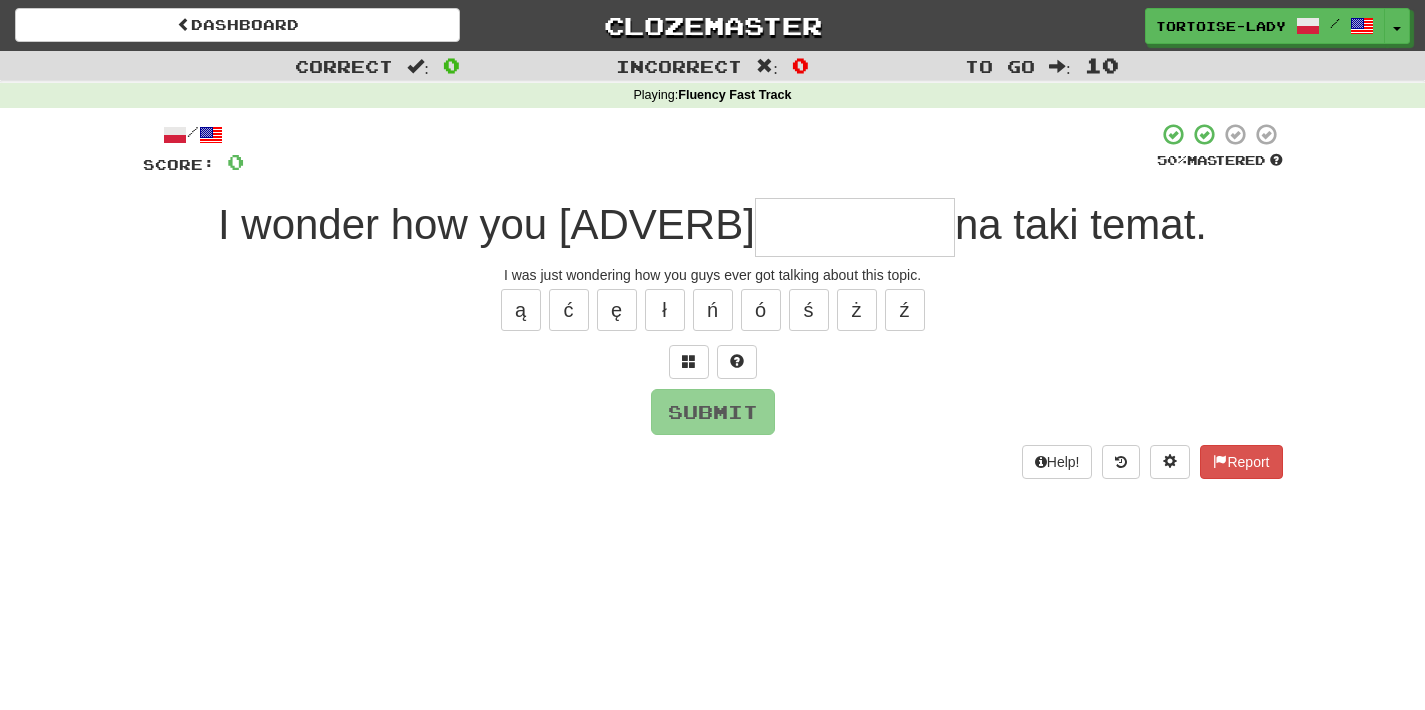 type on "*" 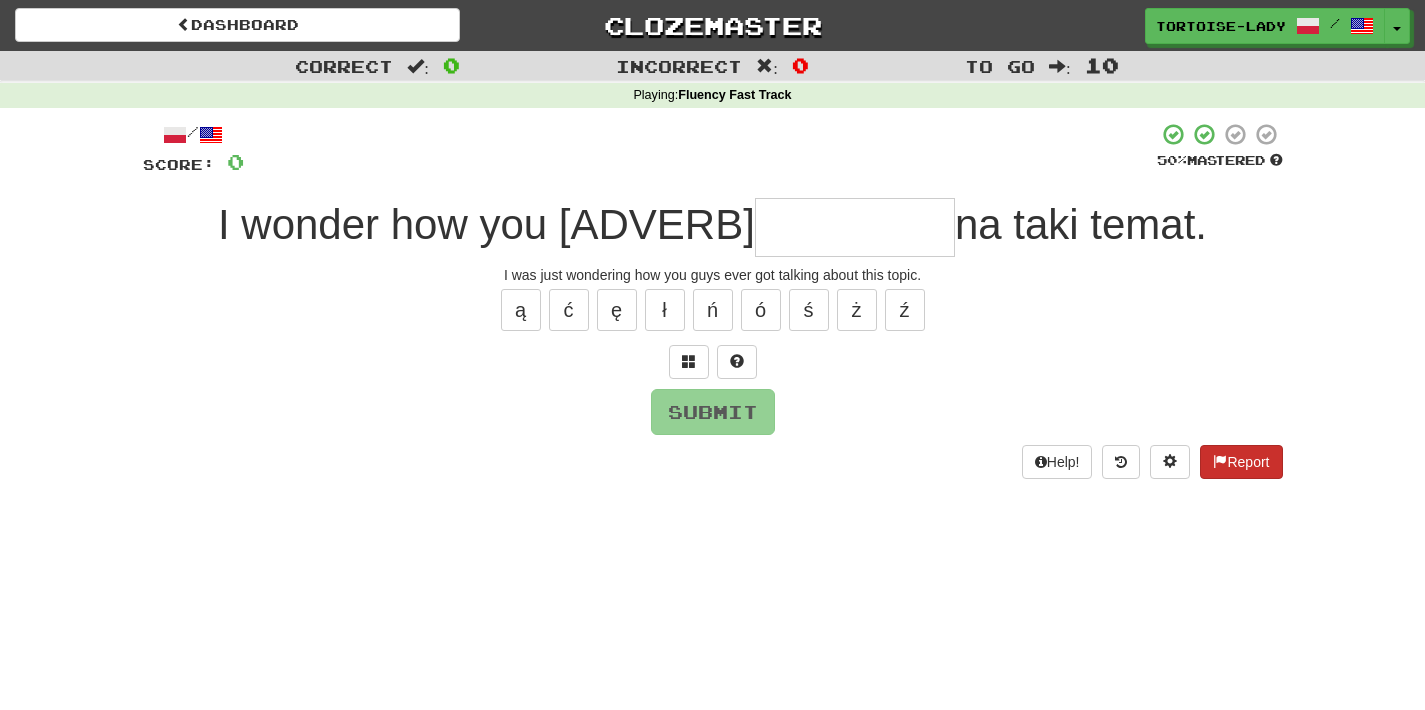 click on "Report" at bounding box center [1241, 462] 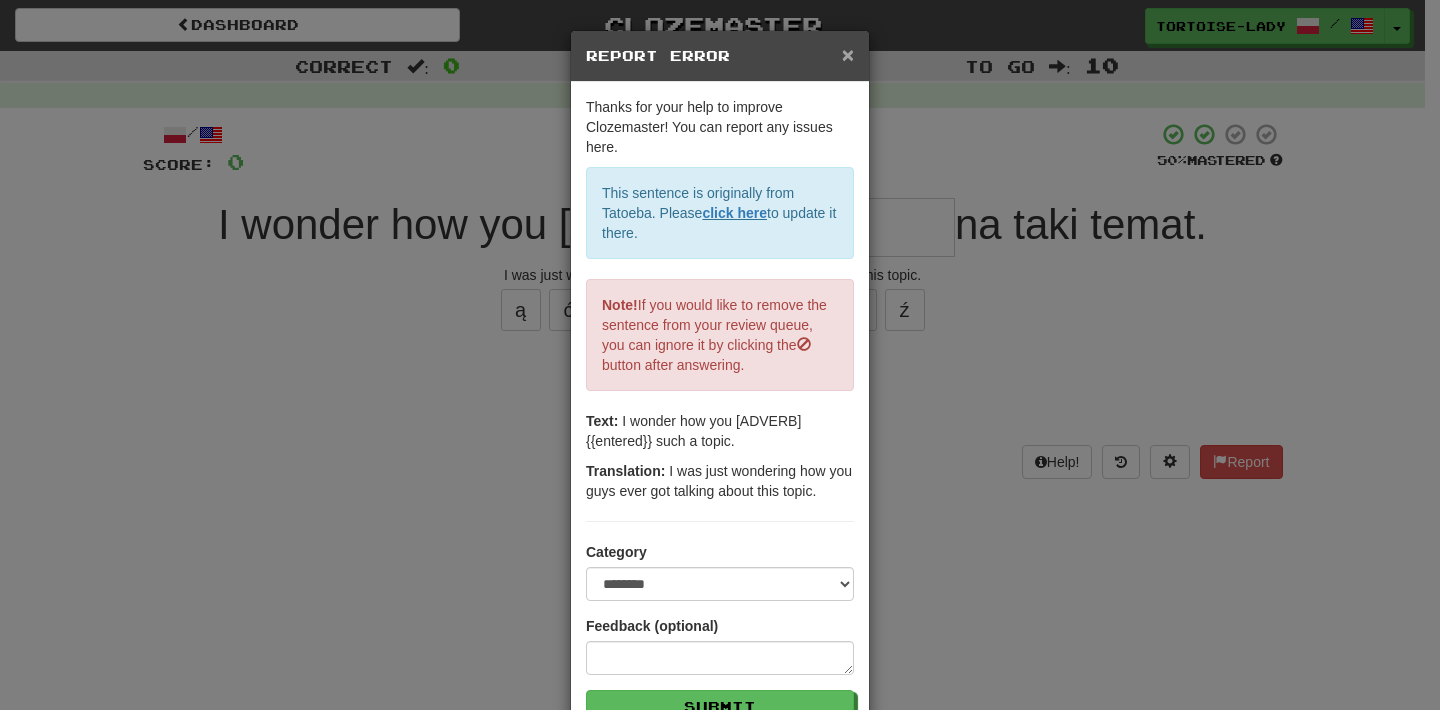 click on "×" at bounding box center [848, 54] 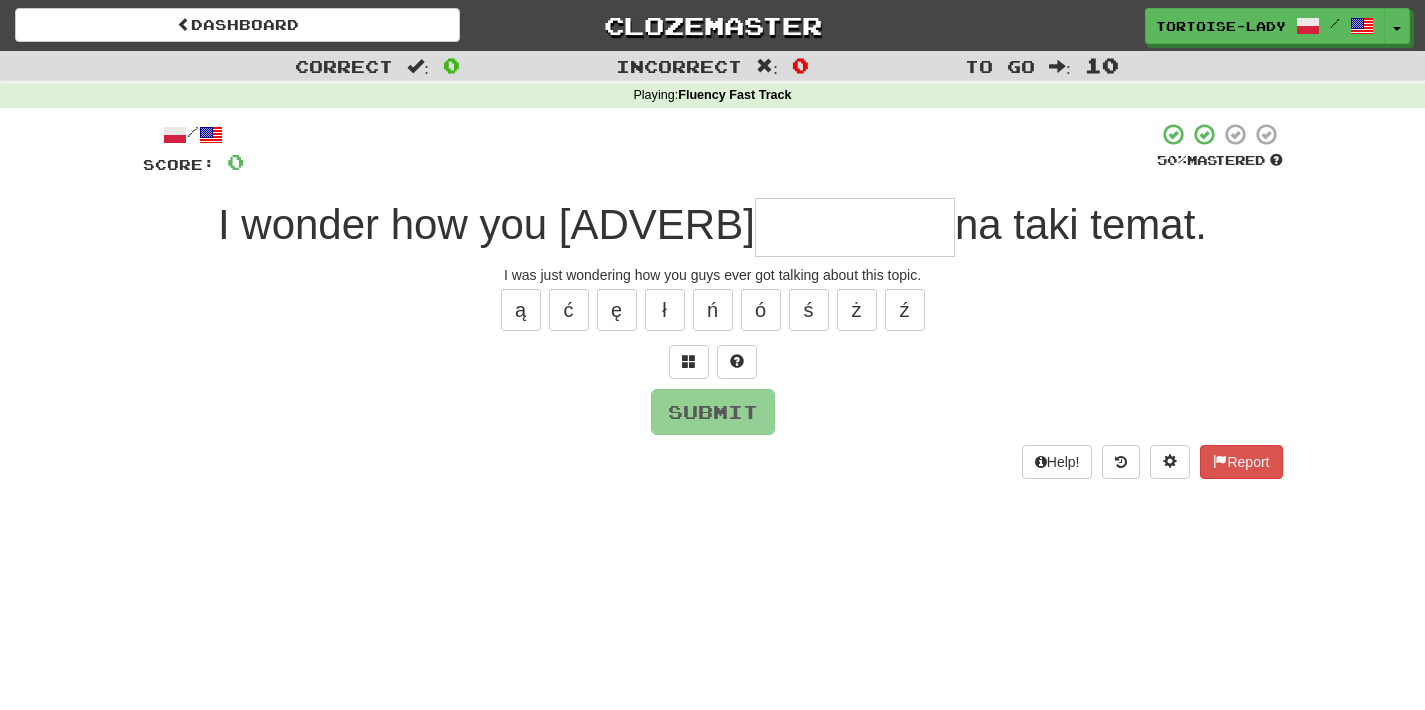 click at bounding box center [855, 227] 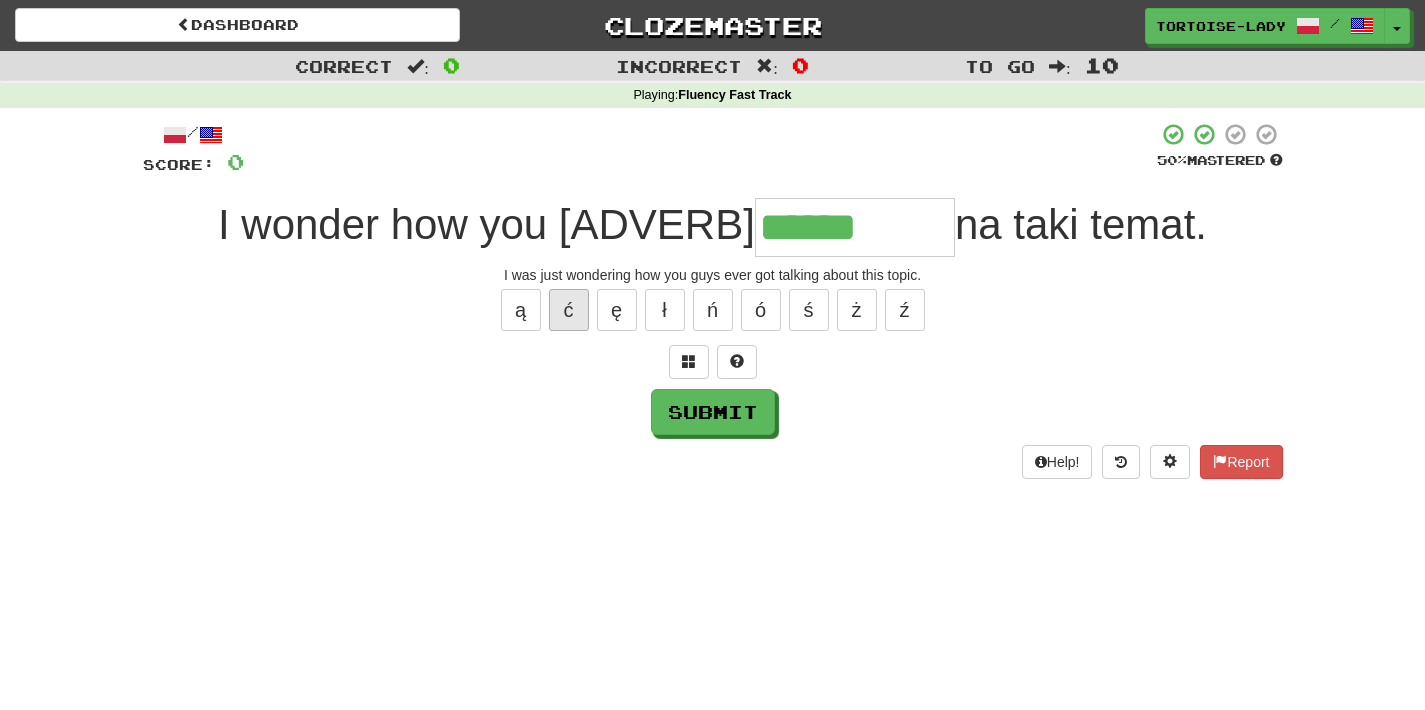 click on "ć" at bounding box center [569, 310] 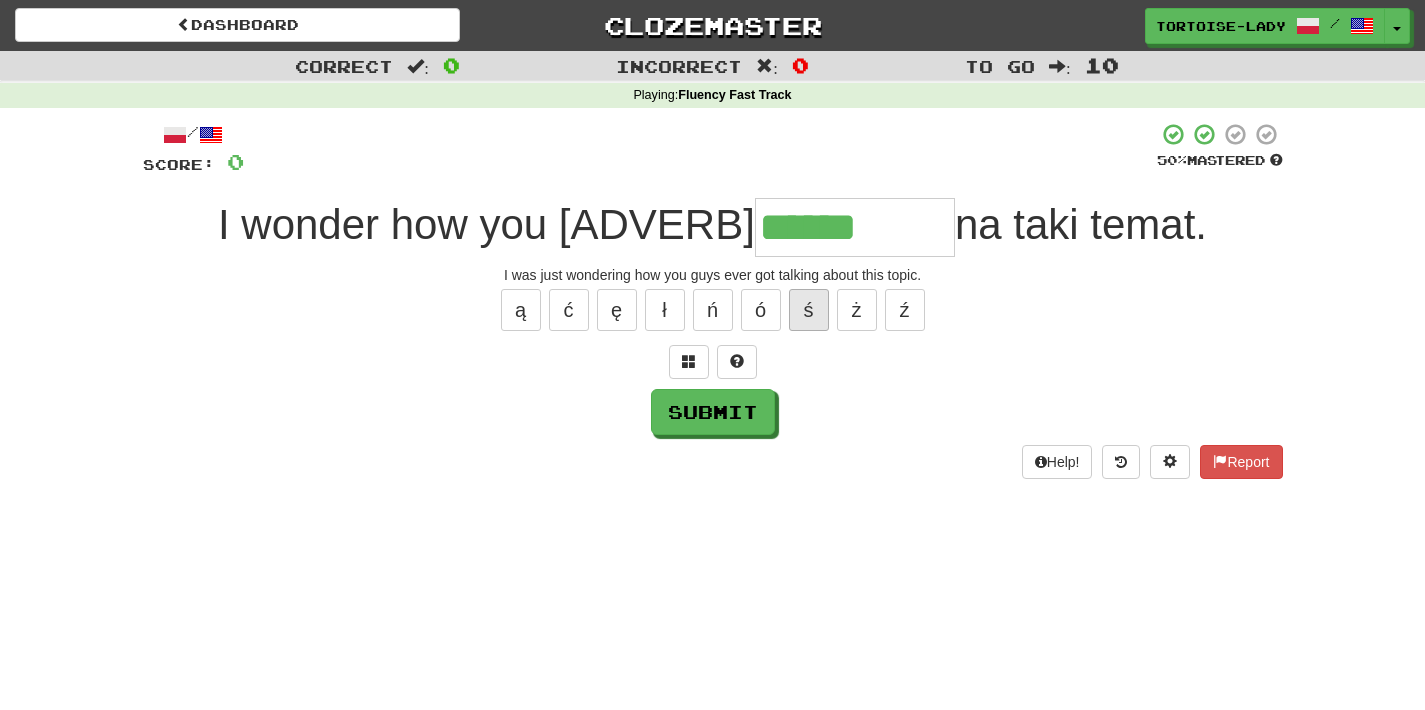 click on "ś" at bounding box center [809, 310] 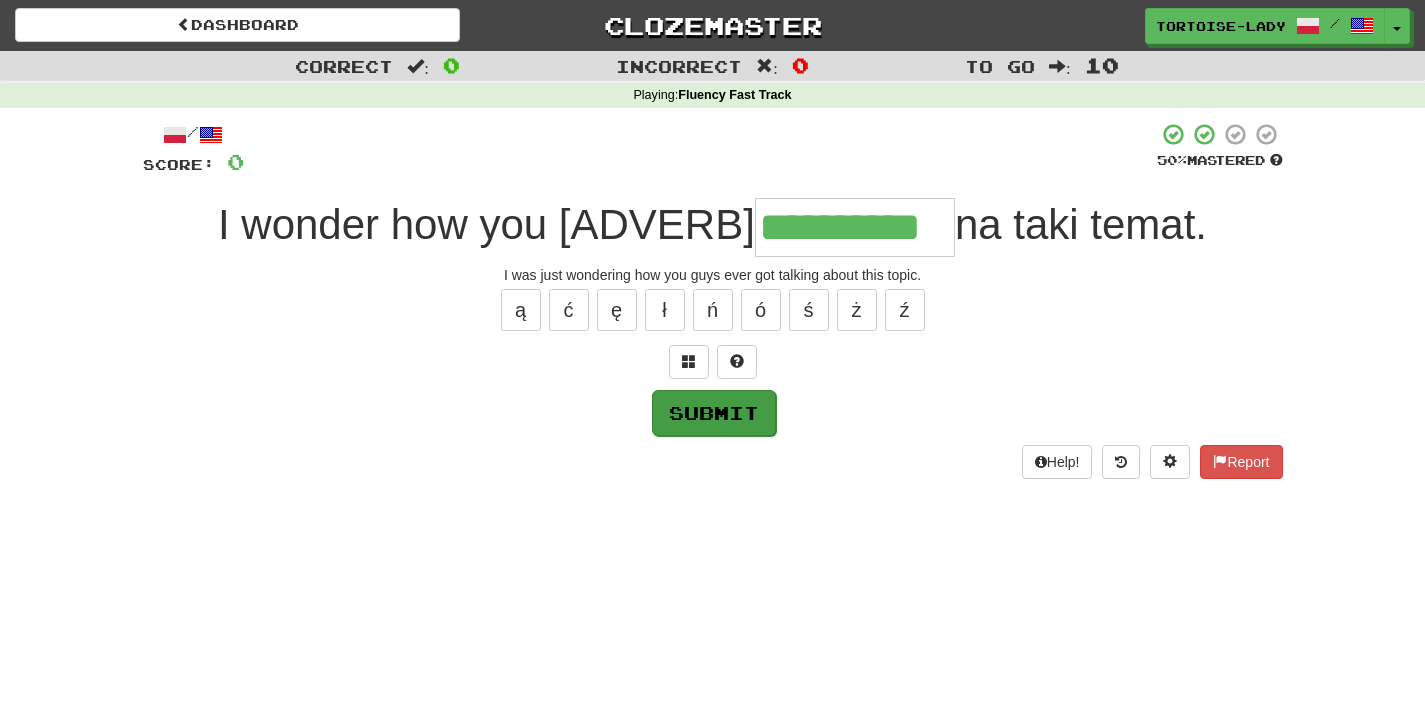 type on "**********" 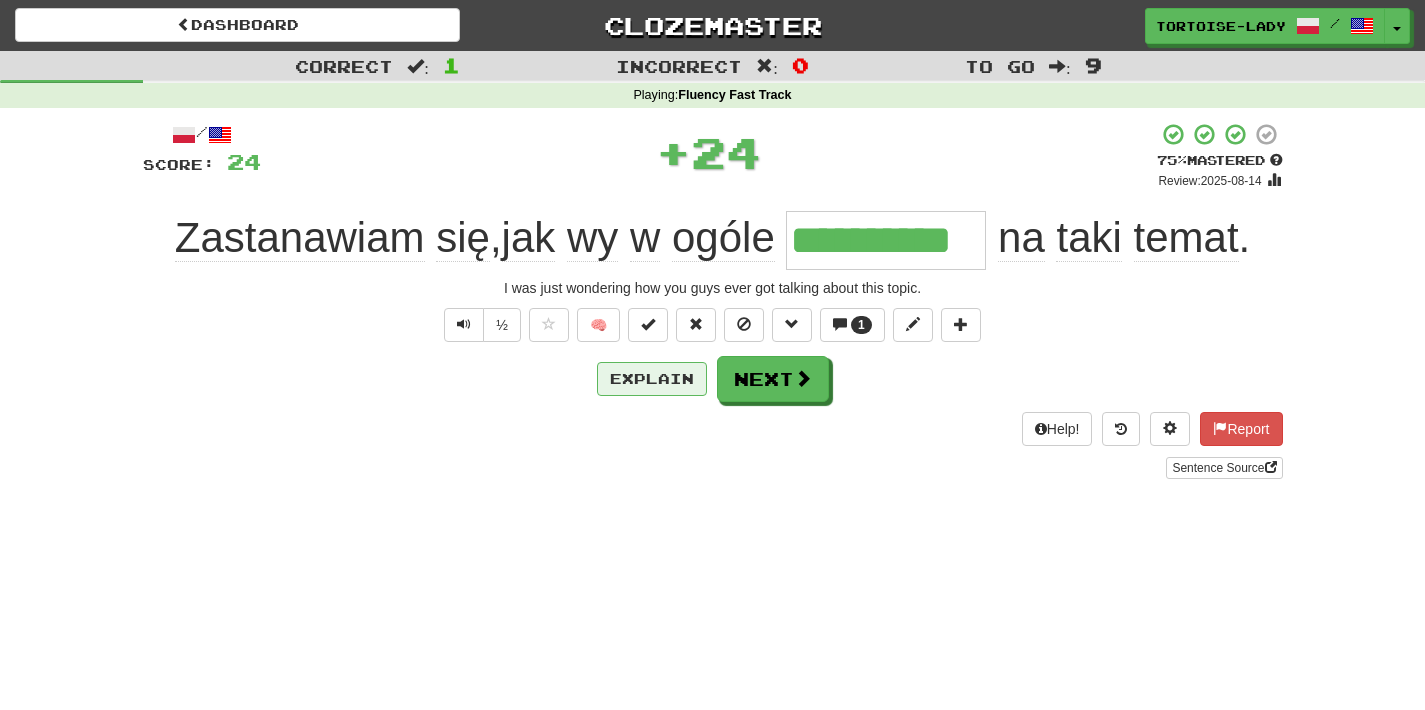 click on "Explain" at bounding box center [652, 379] 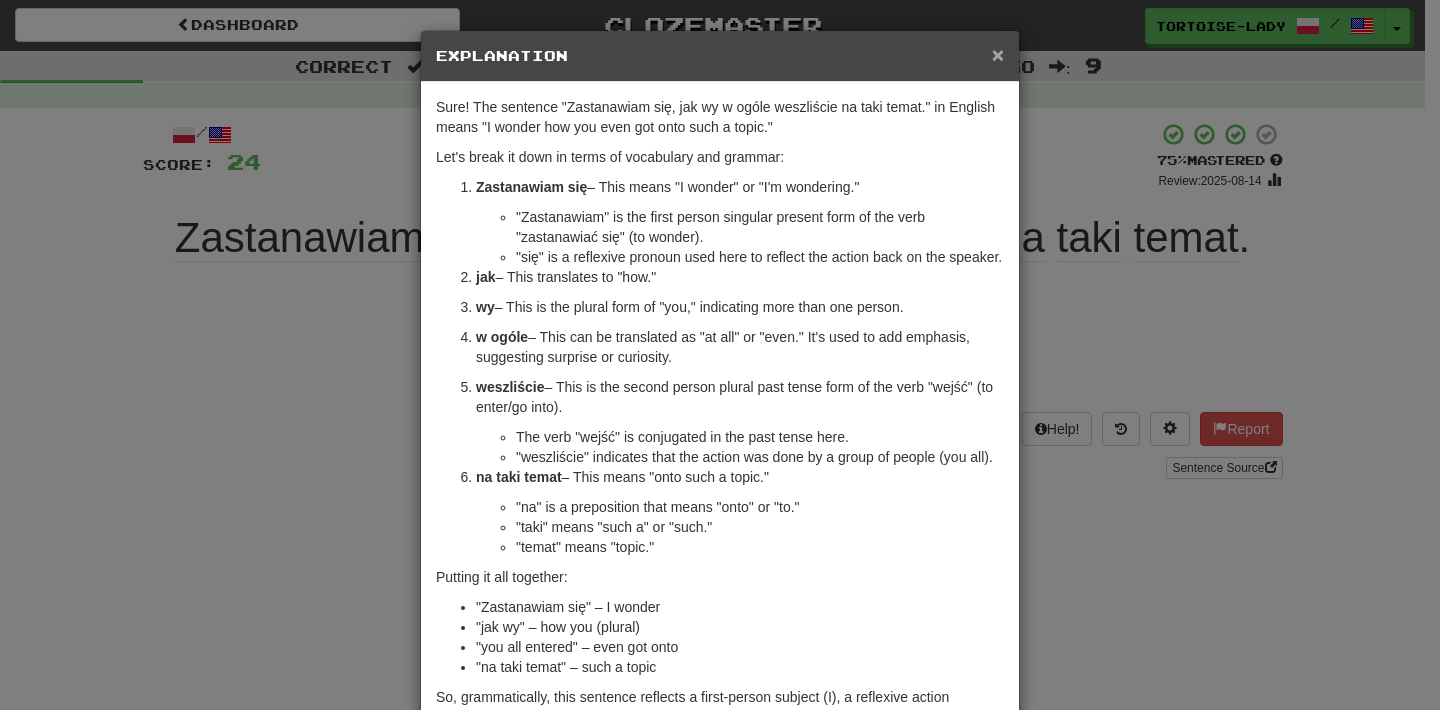 click on "×" at bounding box center (998, 54) 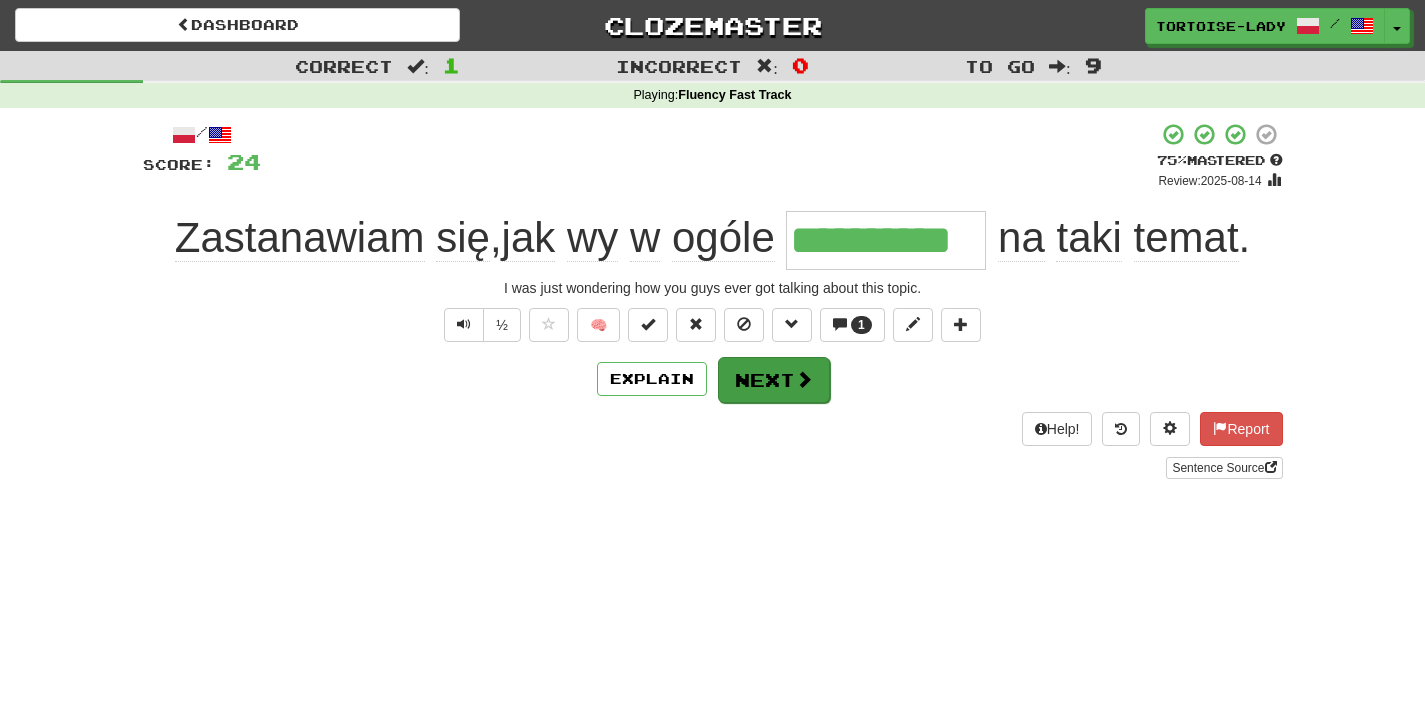 click on "Next" at bounding box center [774, 380] 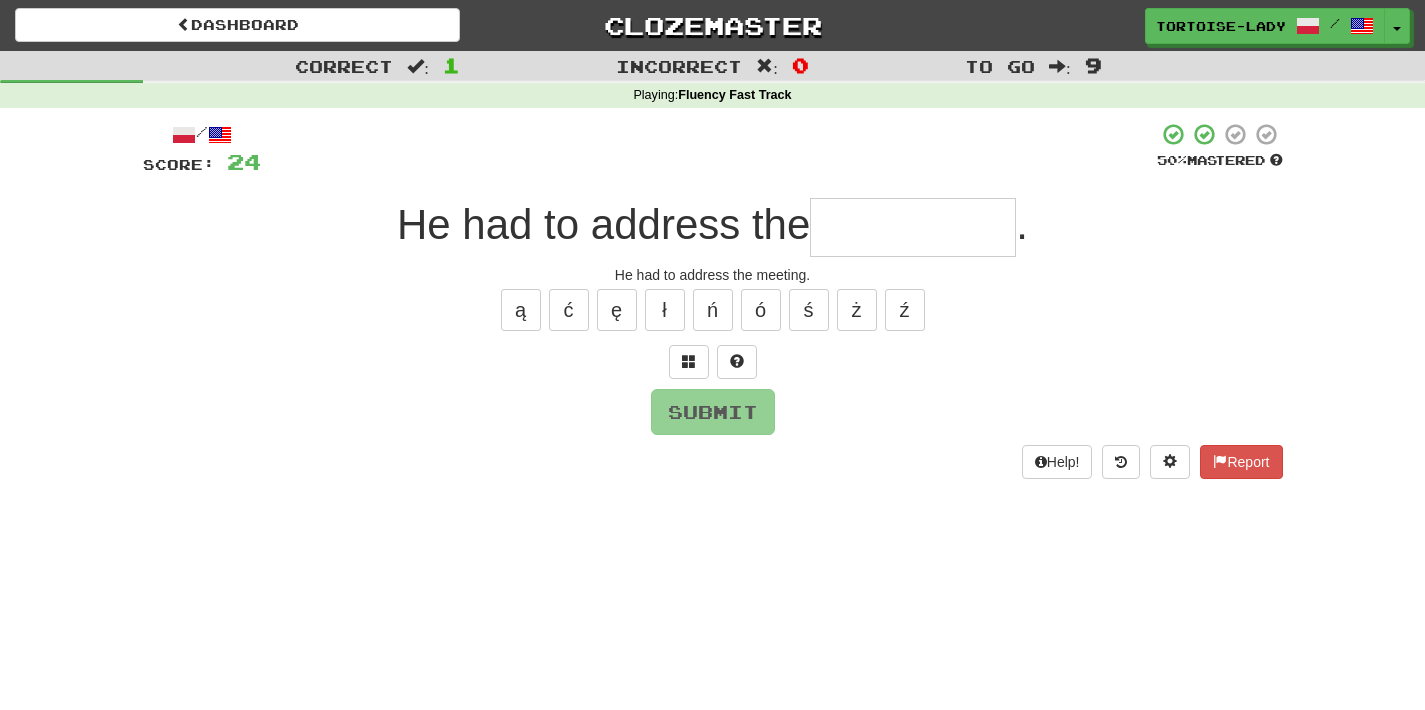 type on "*" 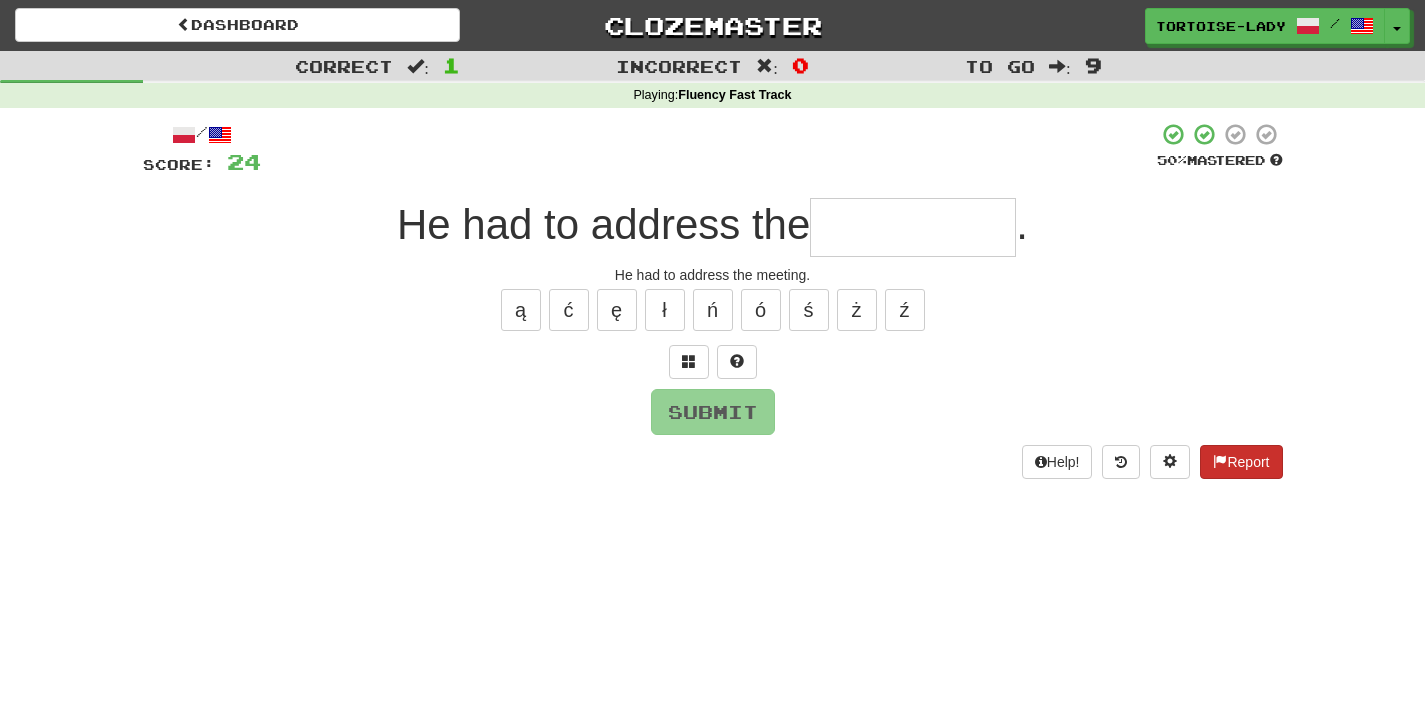 click on "Report" at bounding box center (1241, 462) 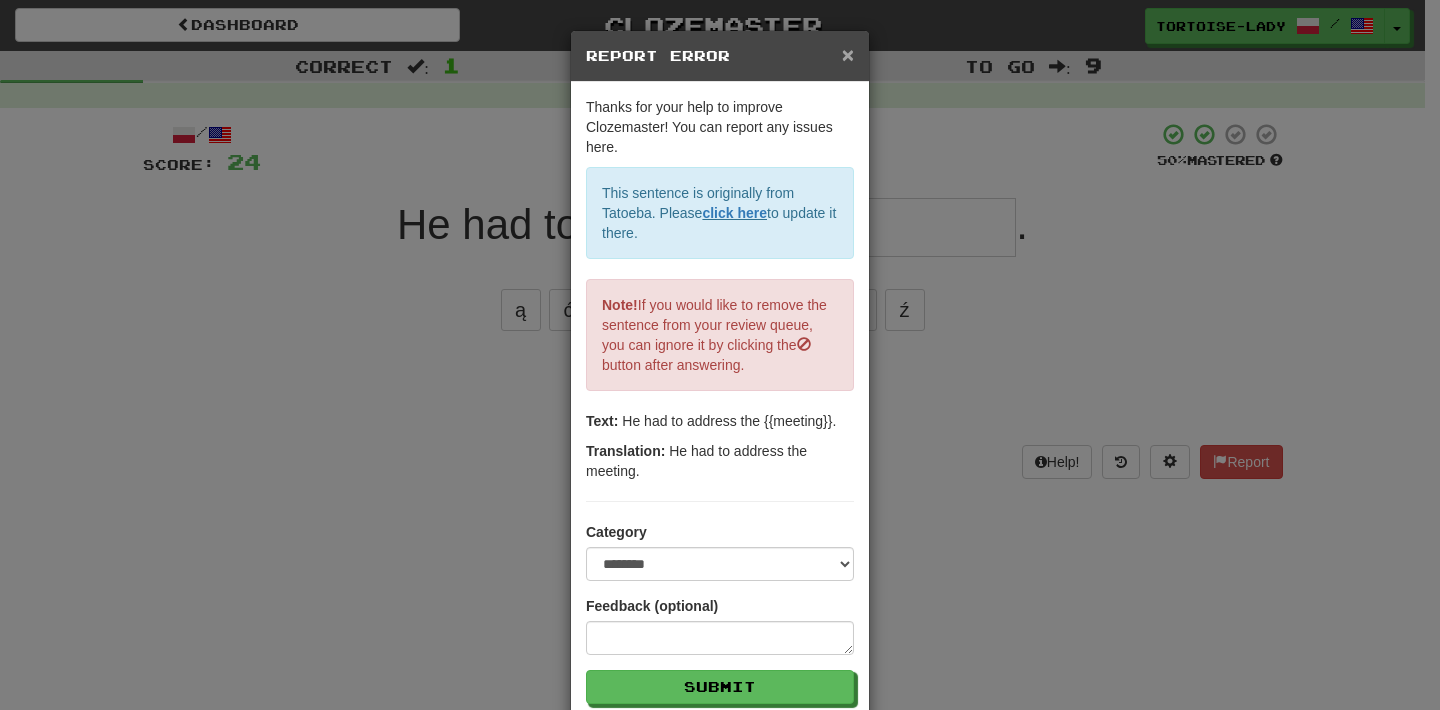 click on "×" at bounding box center (848, 54) 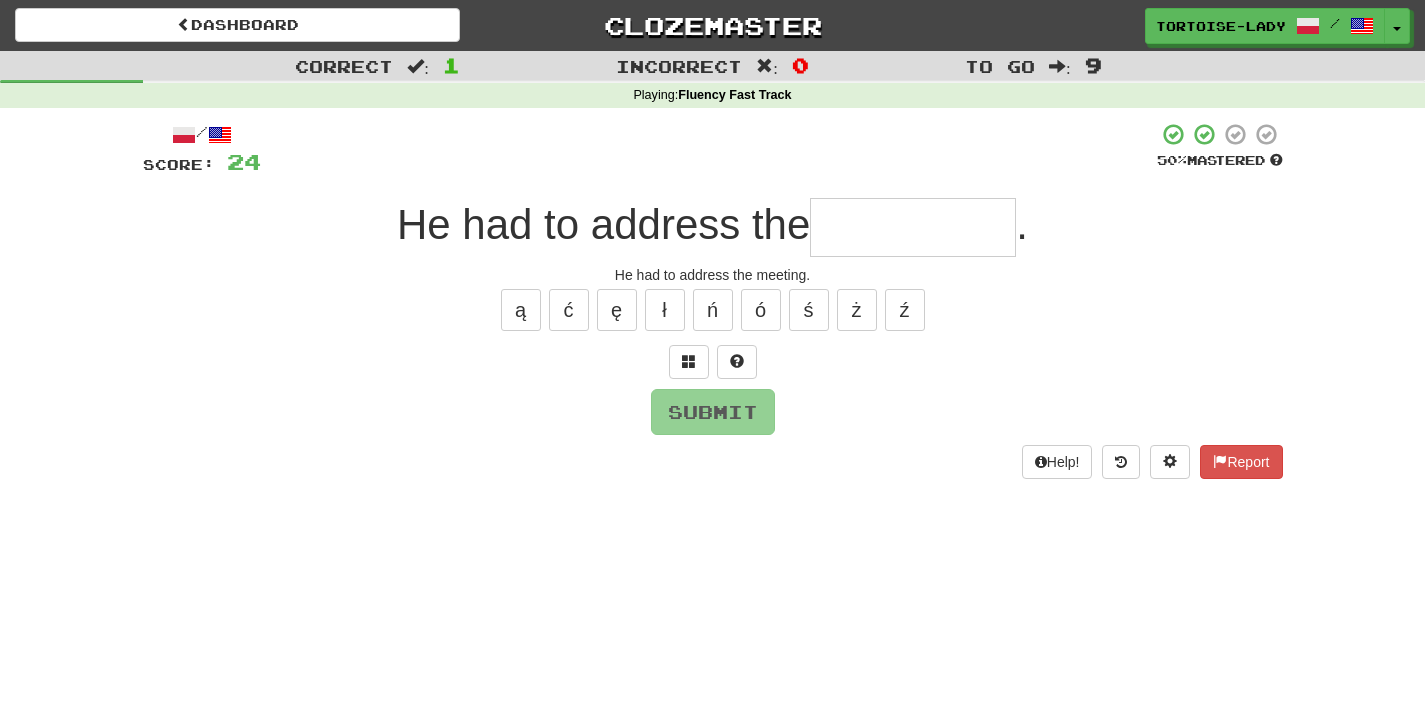 click at bounding box center [913, 227] 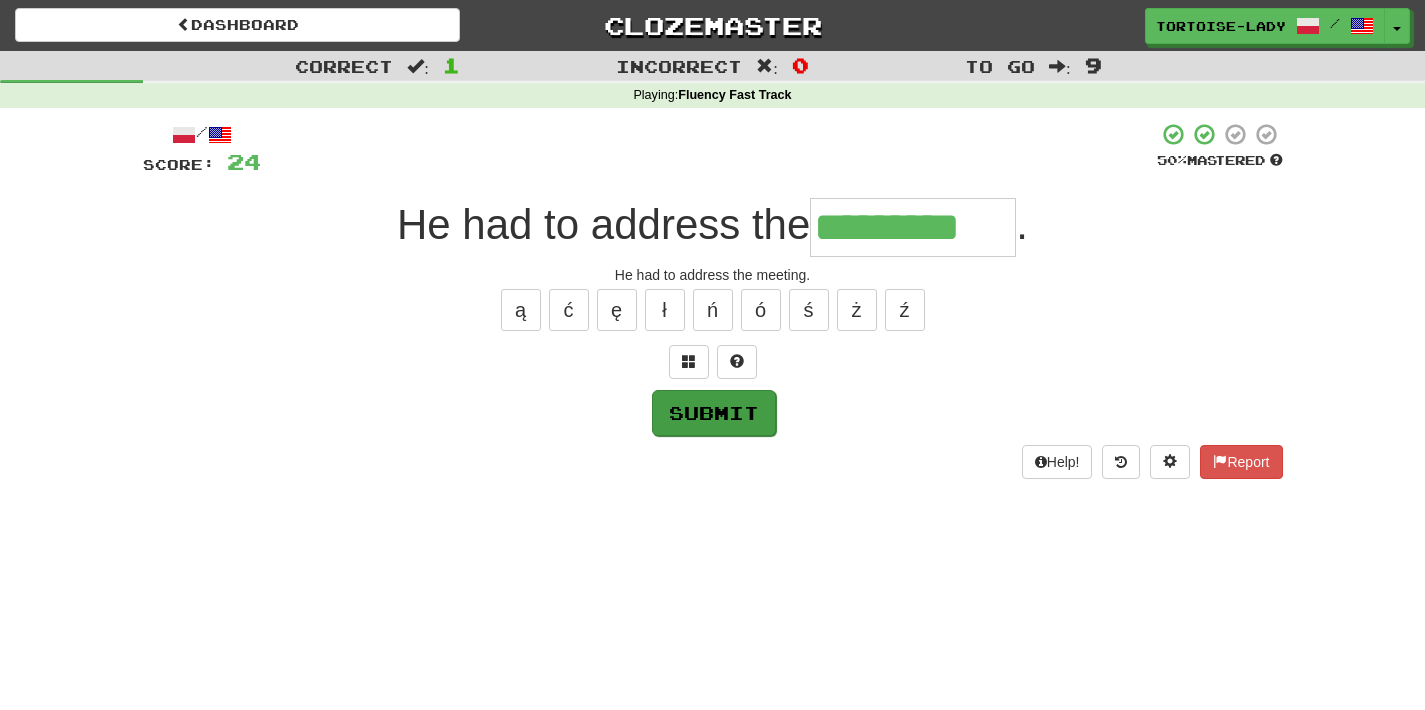 type on "*********" 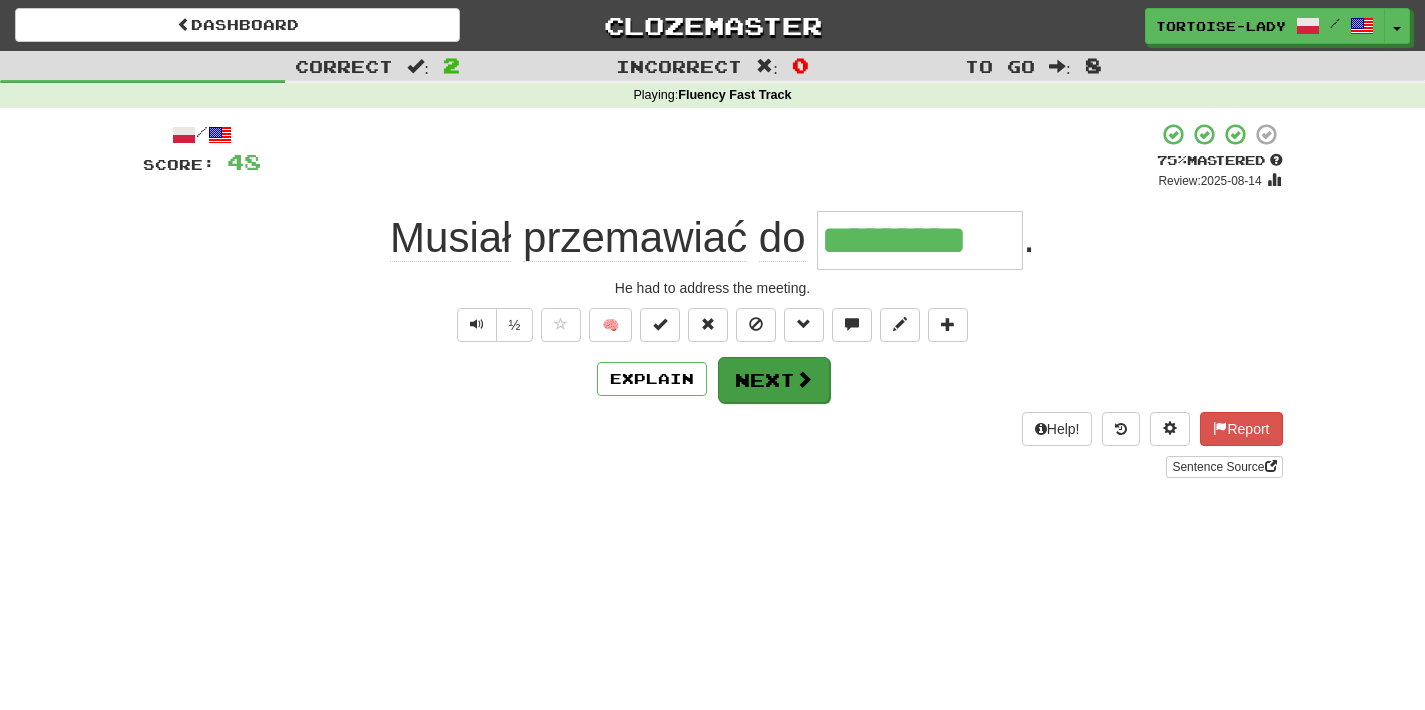 scroll, scrollTop: 0, scrollLeft: 1, axis: horizontal 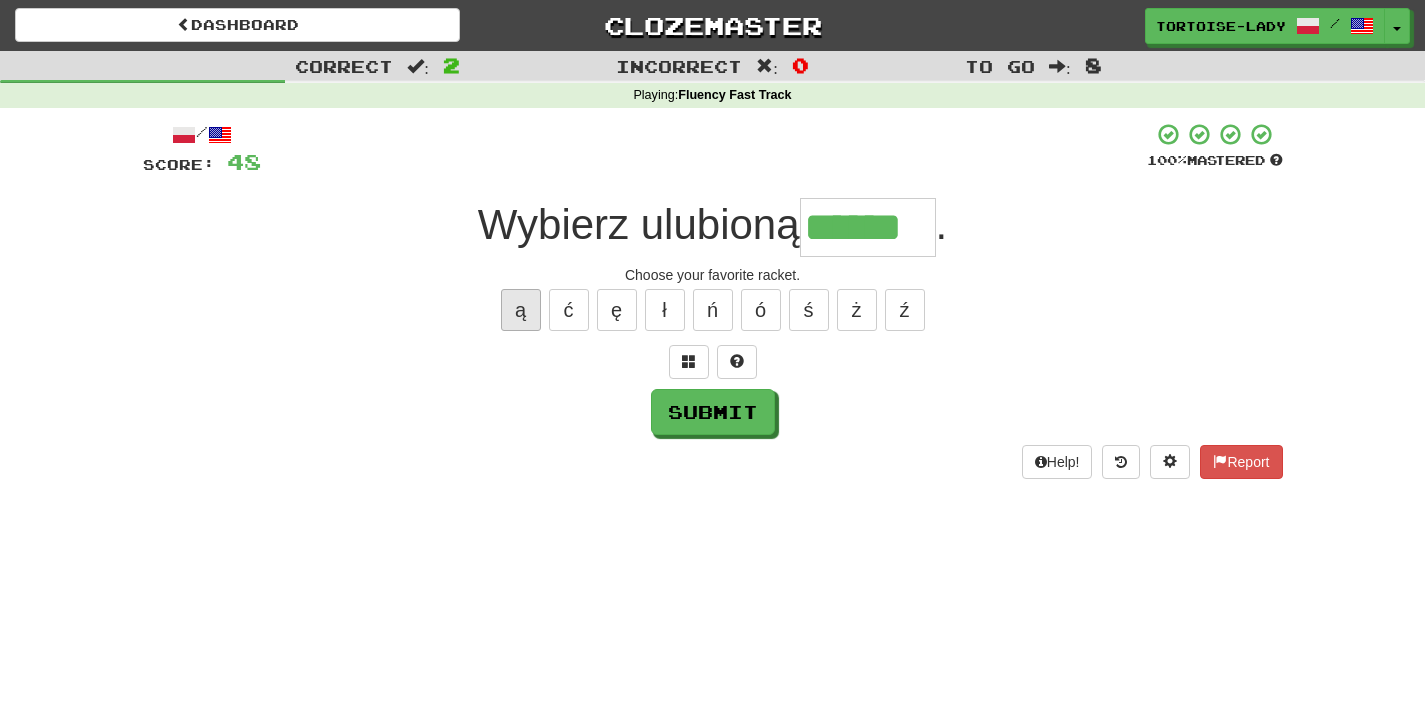 click on "ą" at bounding box center [521, 310] 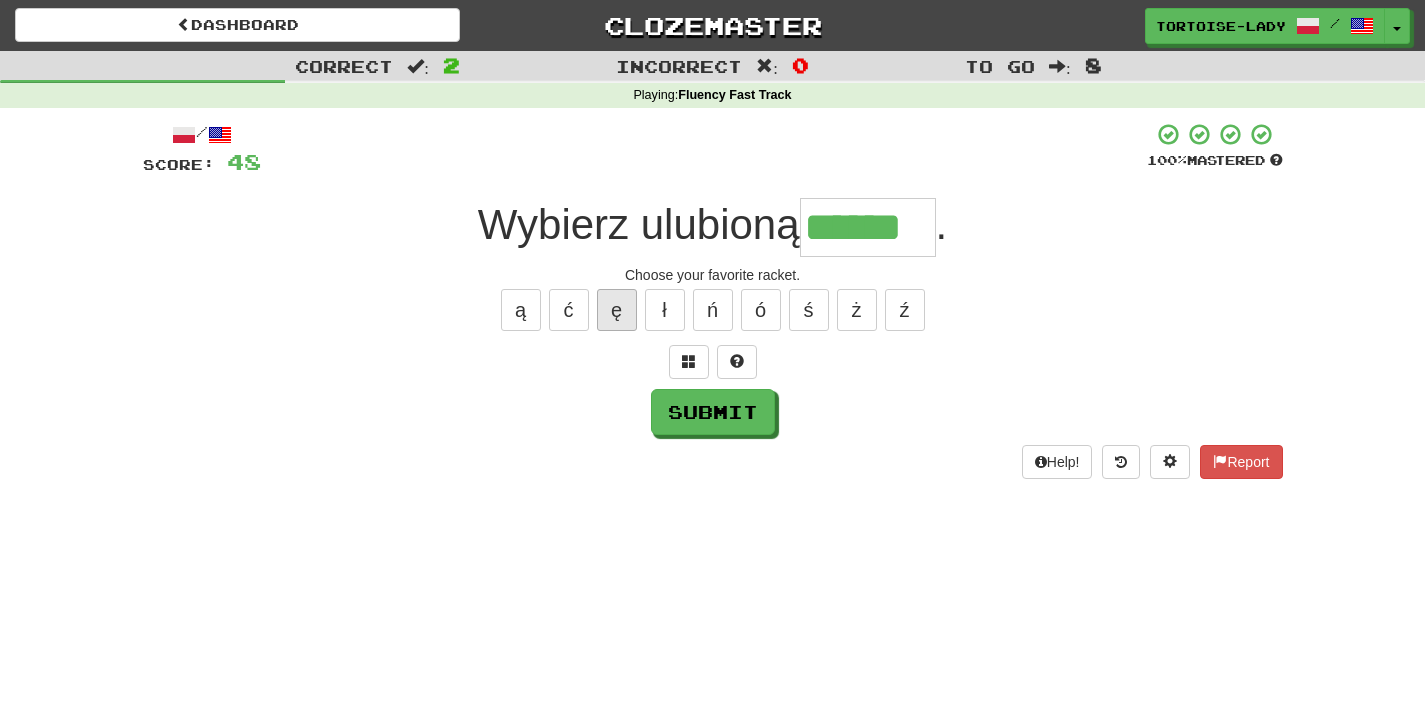 click on "ę" at bounding box center (617, 310) 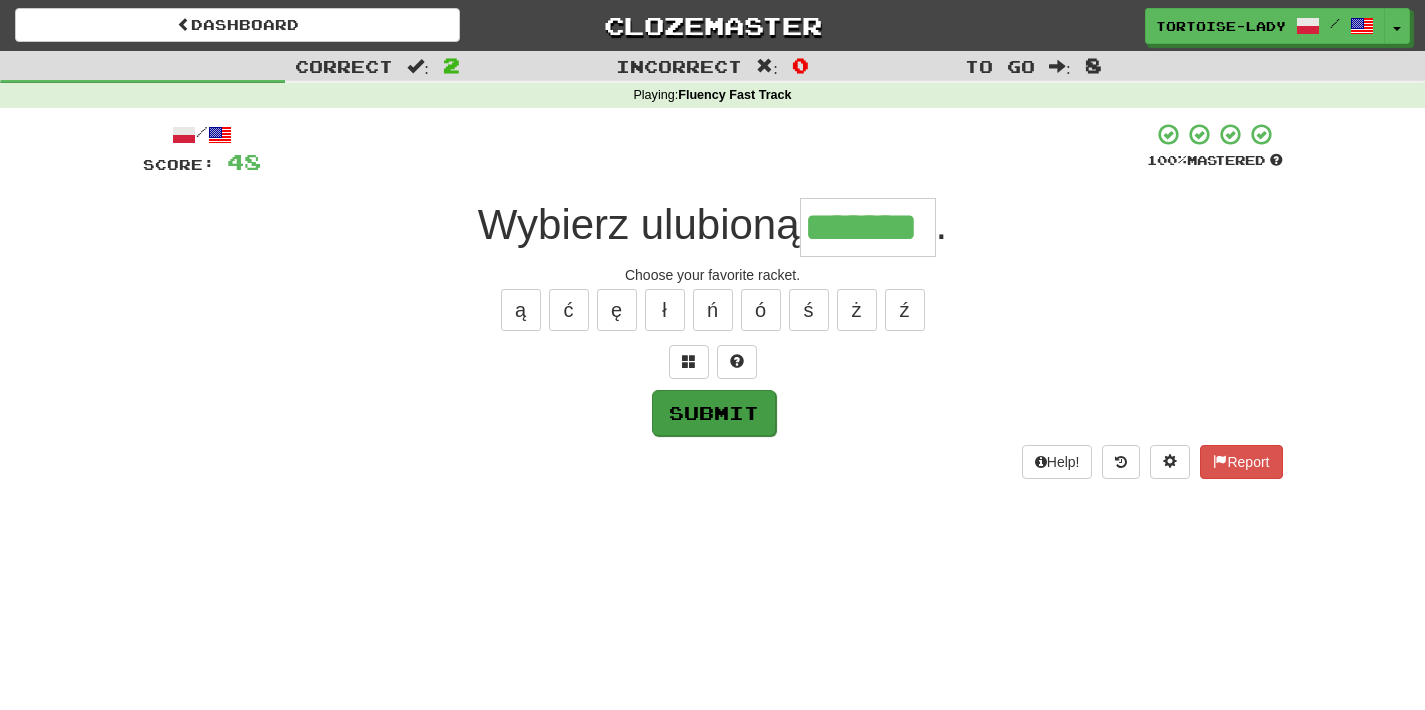 click on "Submit" at bounding box center (714, 413) 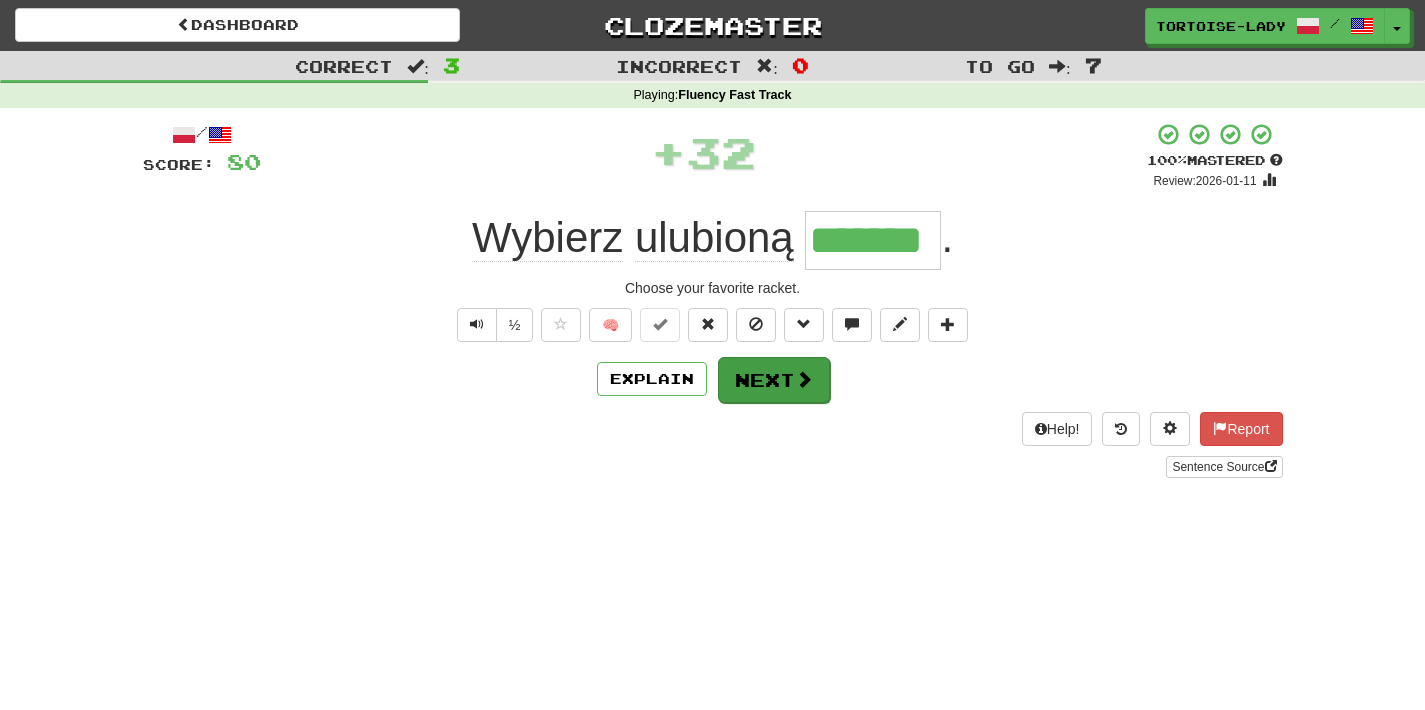 click on "Next" at bounding box center (774, 380) 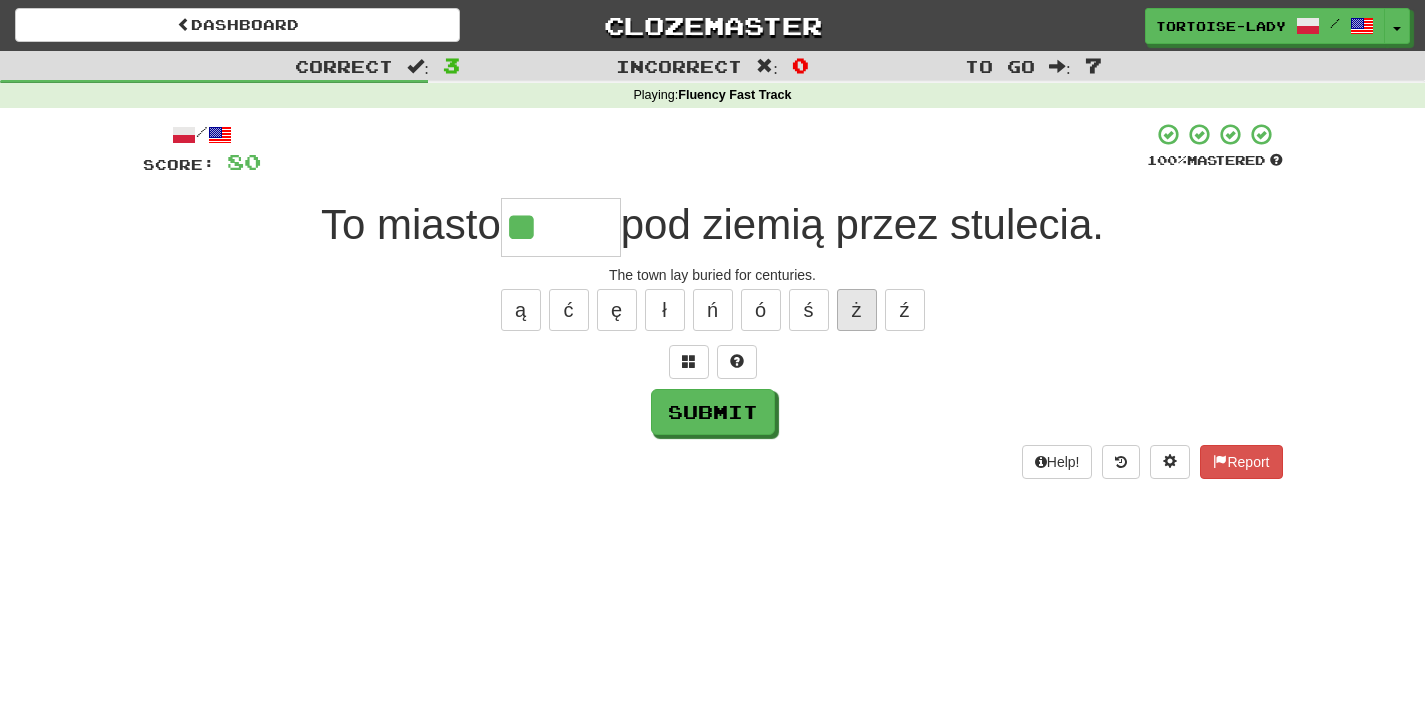 click on "ż" at bounding box center (857, 310) 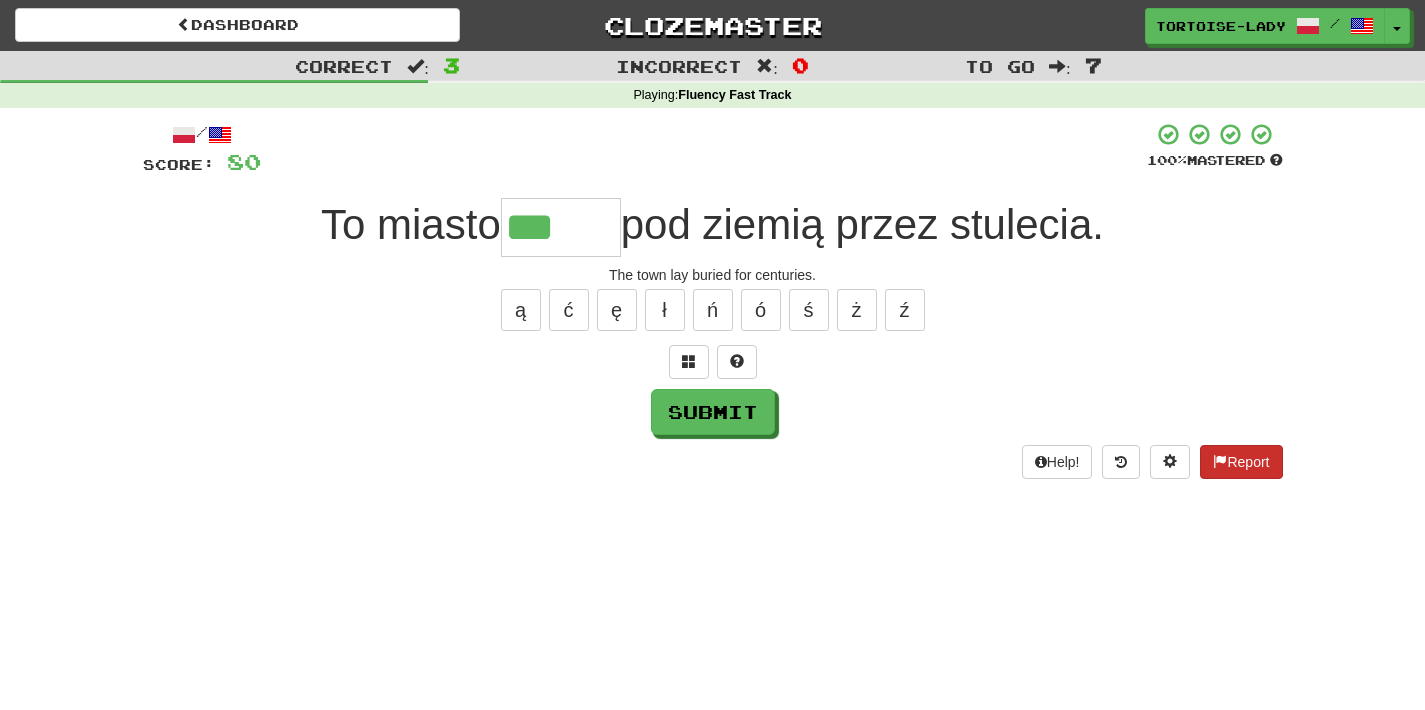 click at bounding box center [1220, 461] 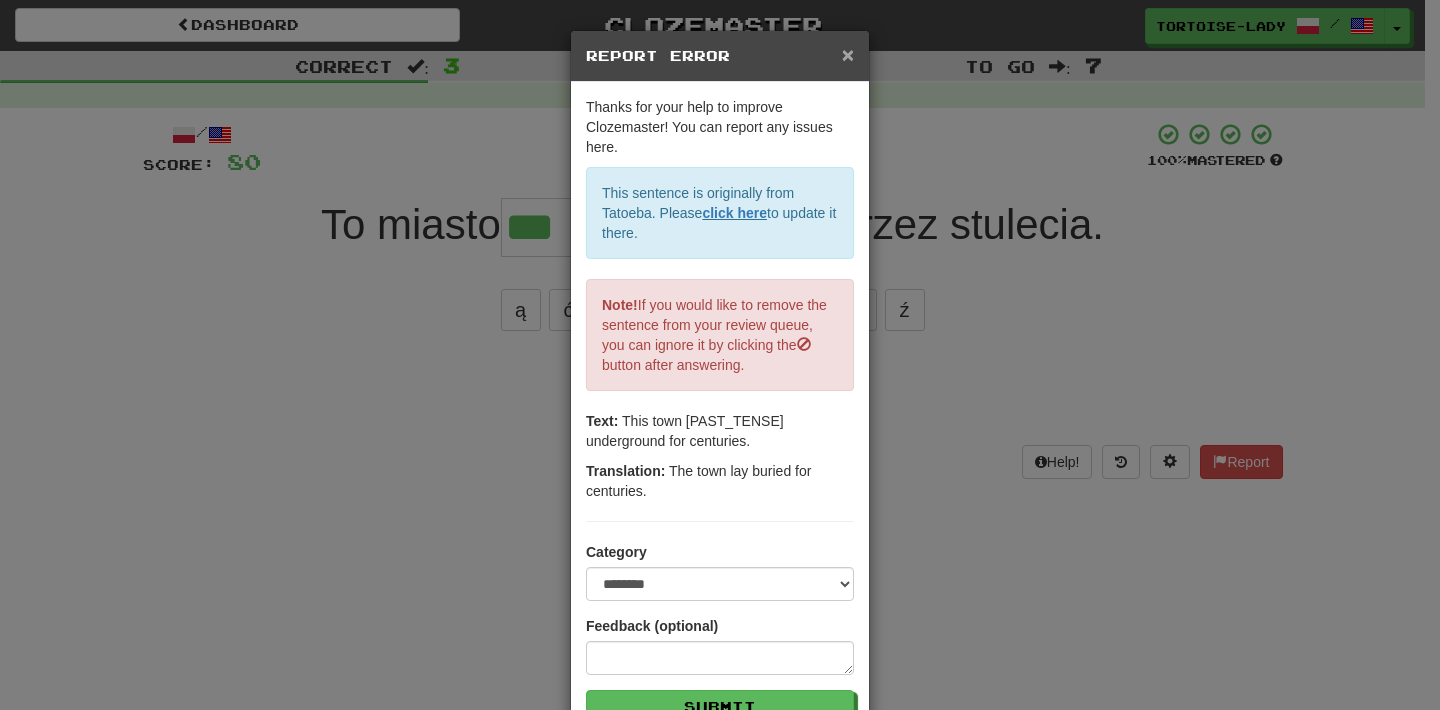click on "×" at bounding box center [848, 54] 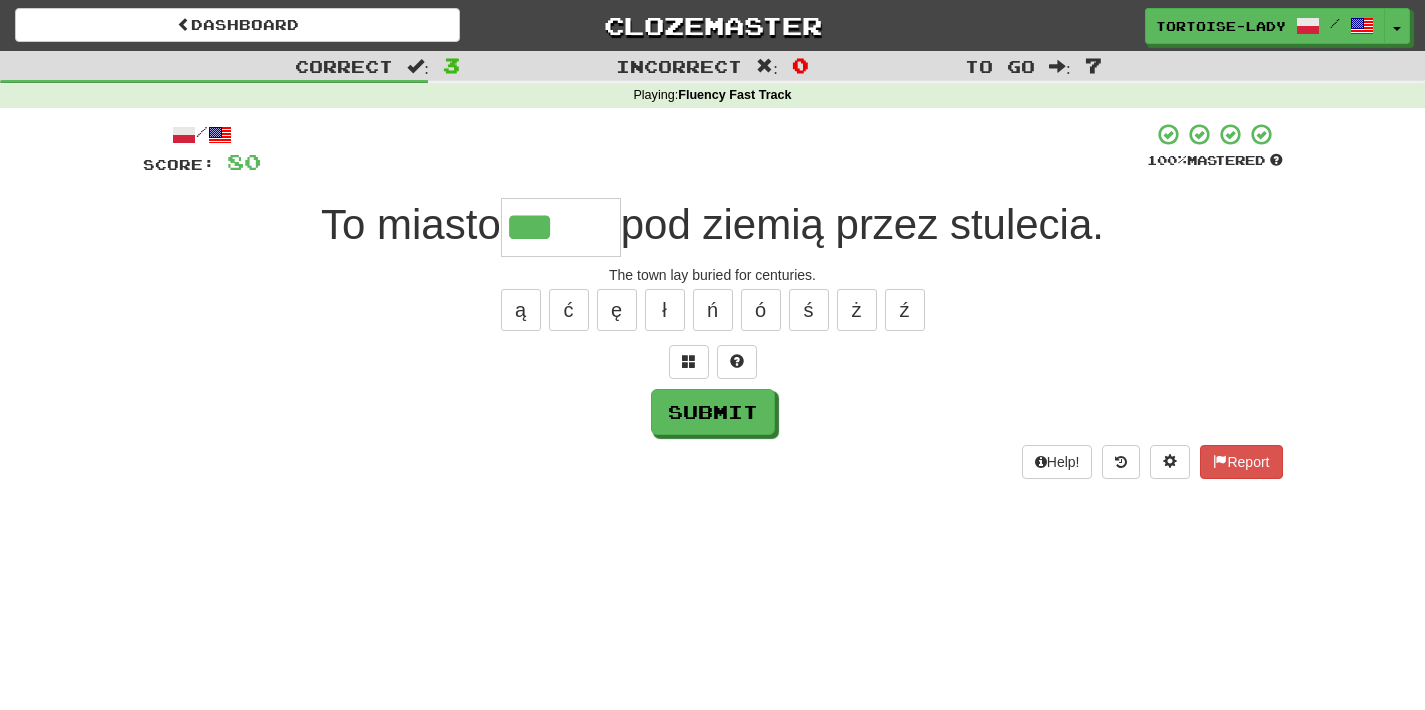 click on "***" at bounding box center (561, 227) 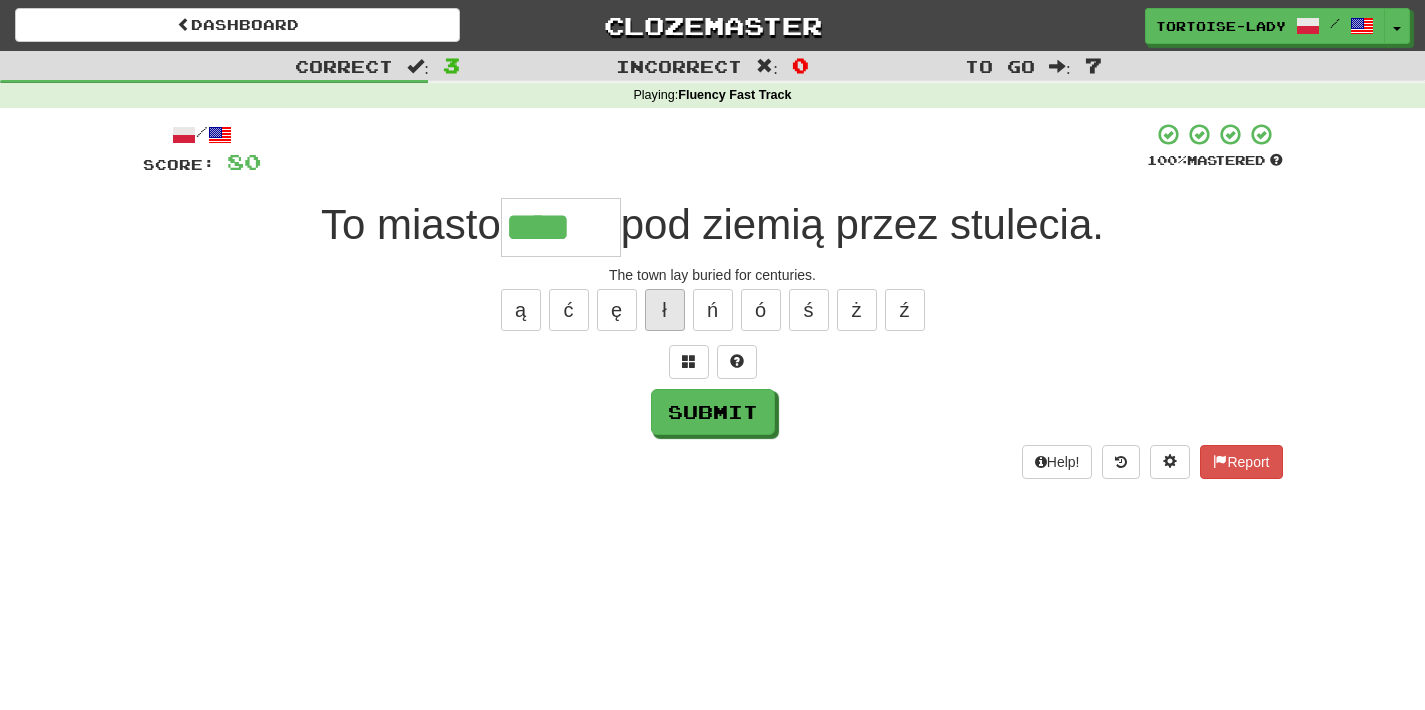 click on "ł" at bounding box center (665, 310) 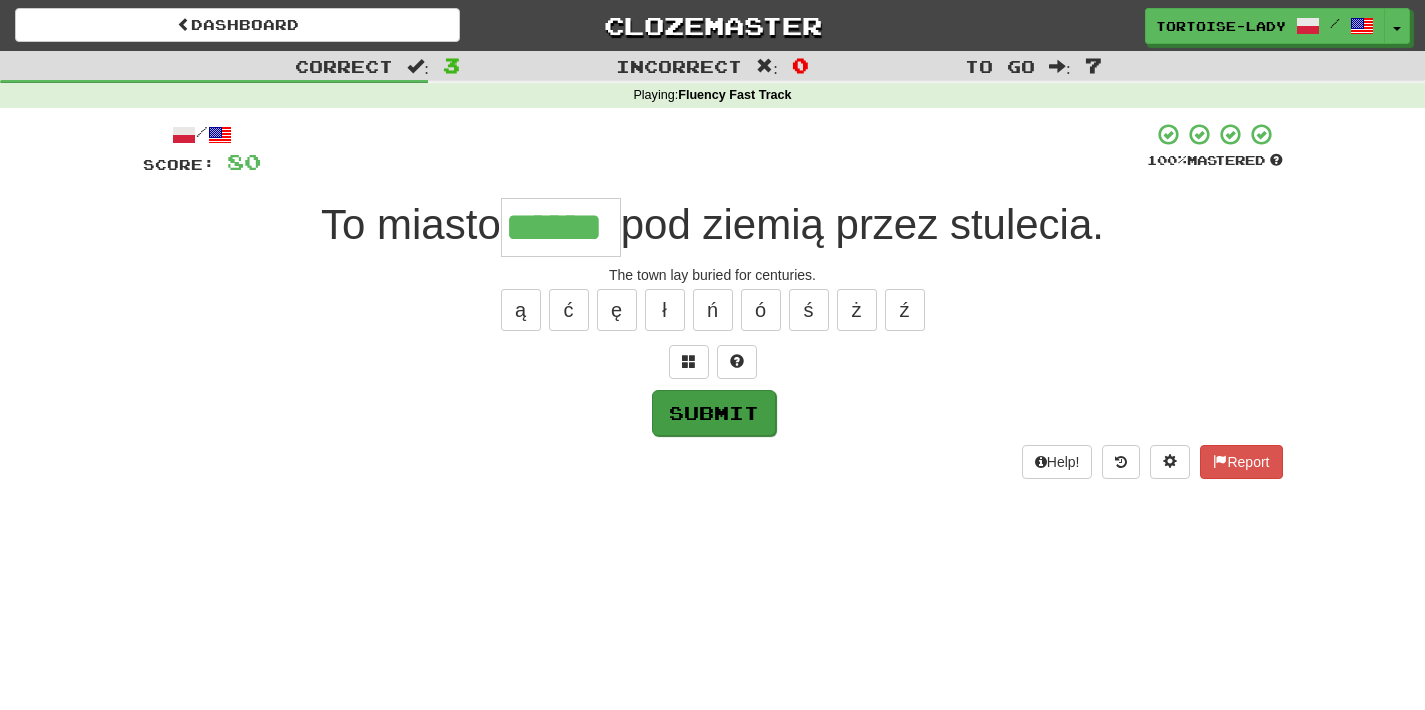 type on "******" 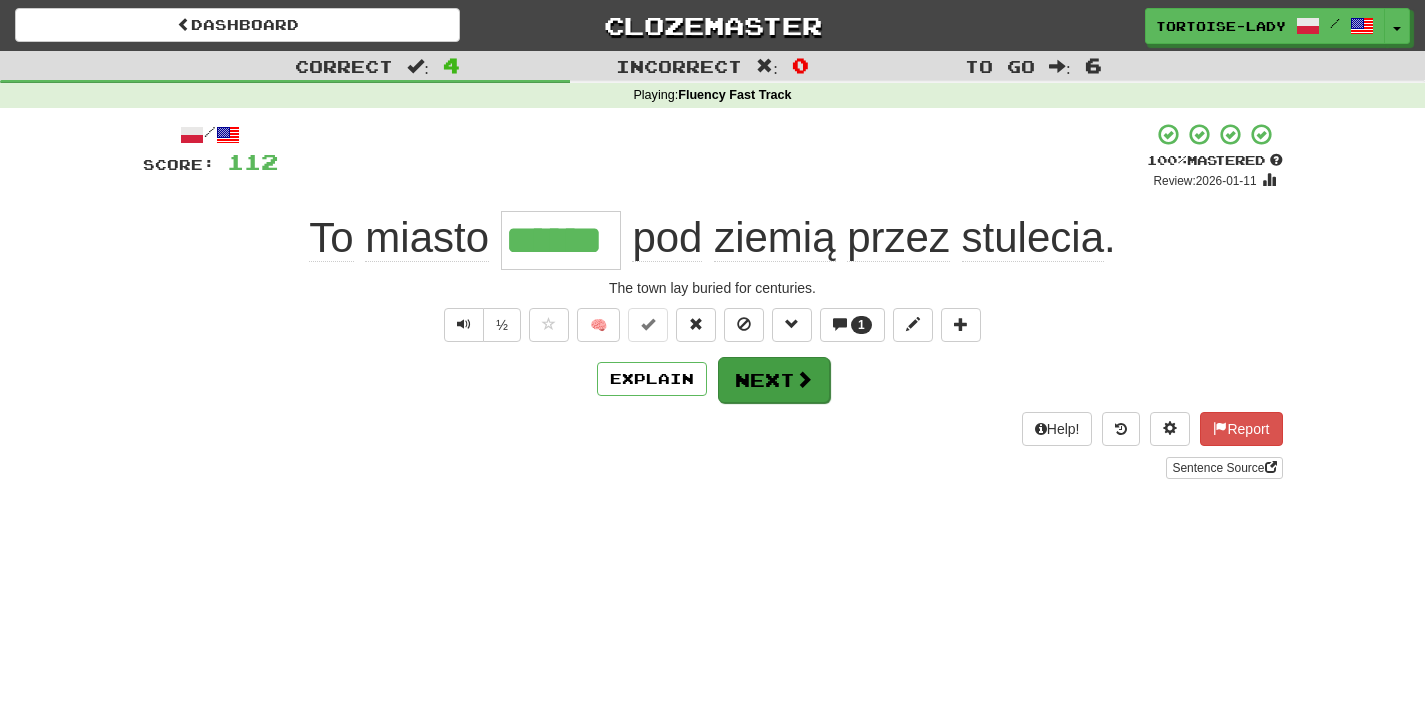 click on "Next" at bounding box center (774, 380) 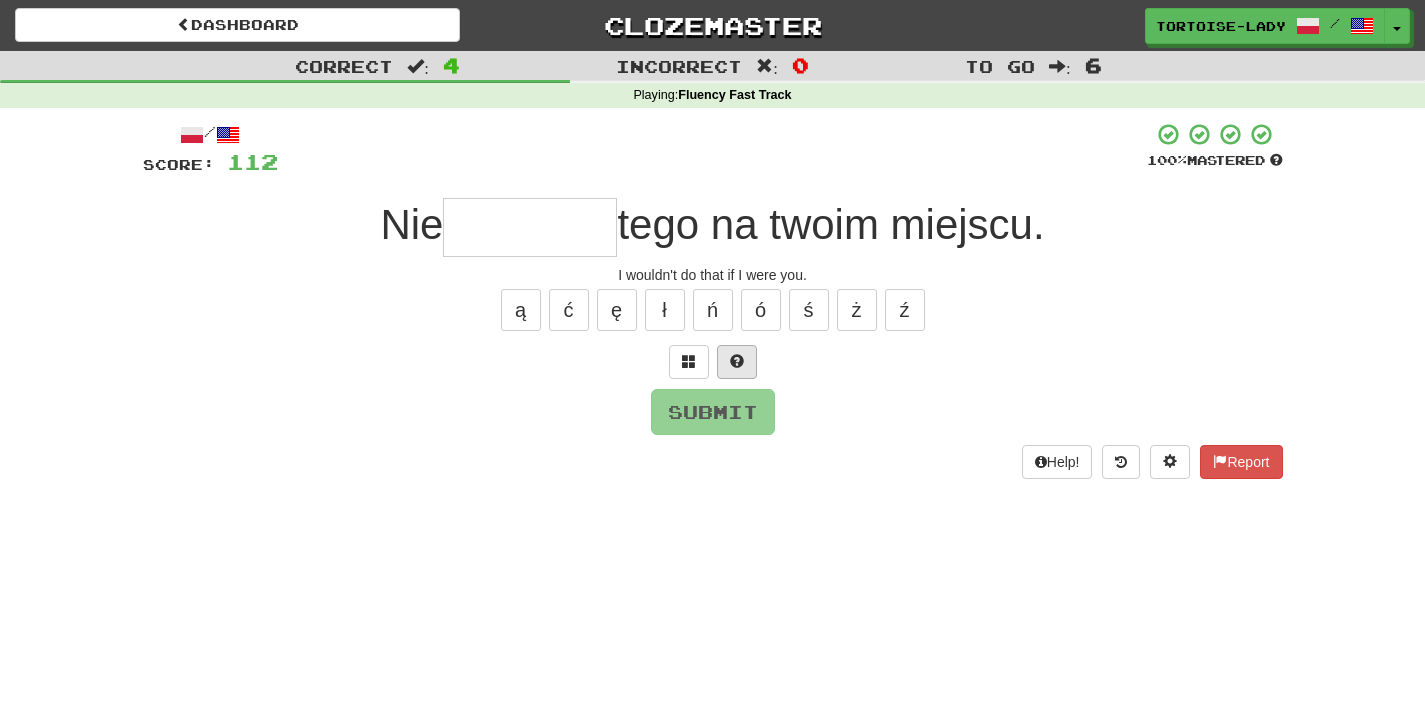 click at bounding box center [737, 362] 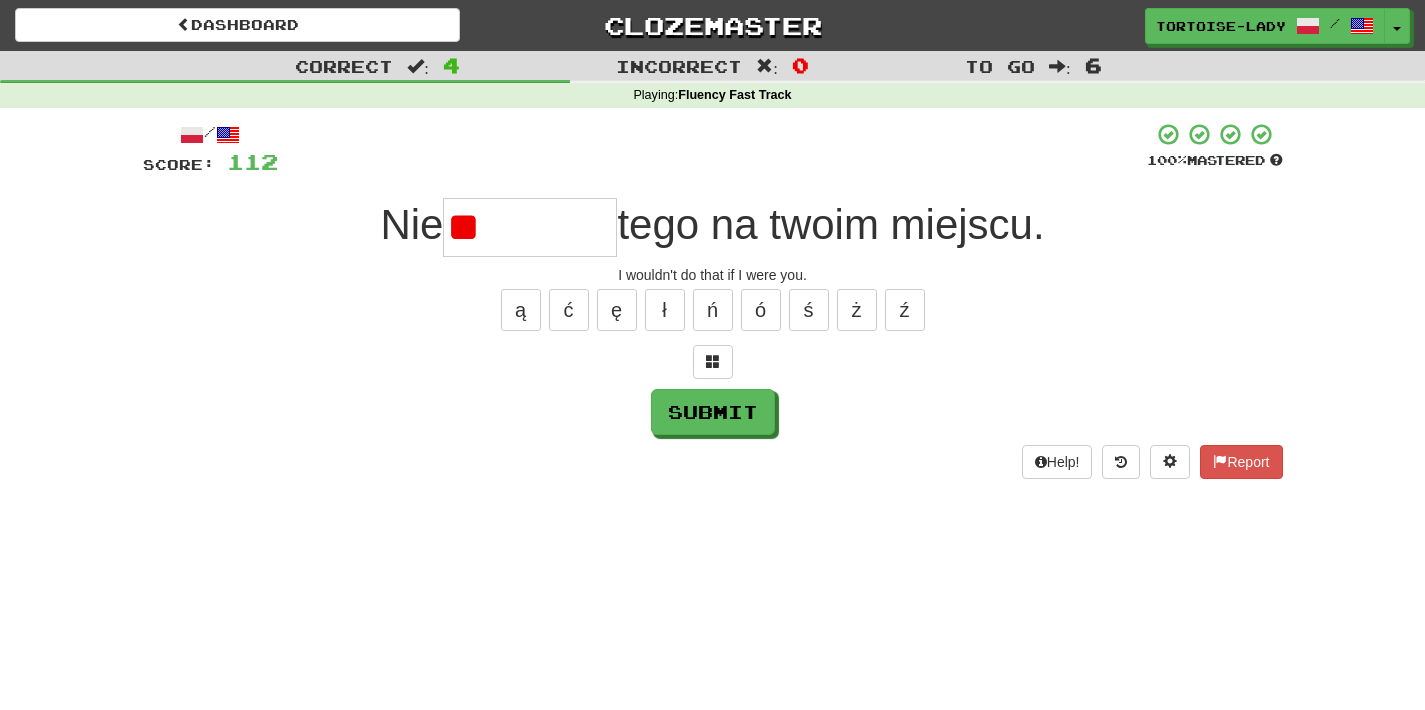 type on "*" 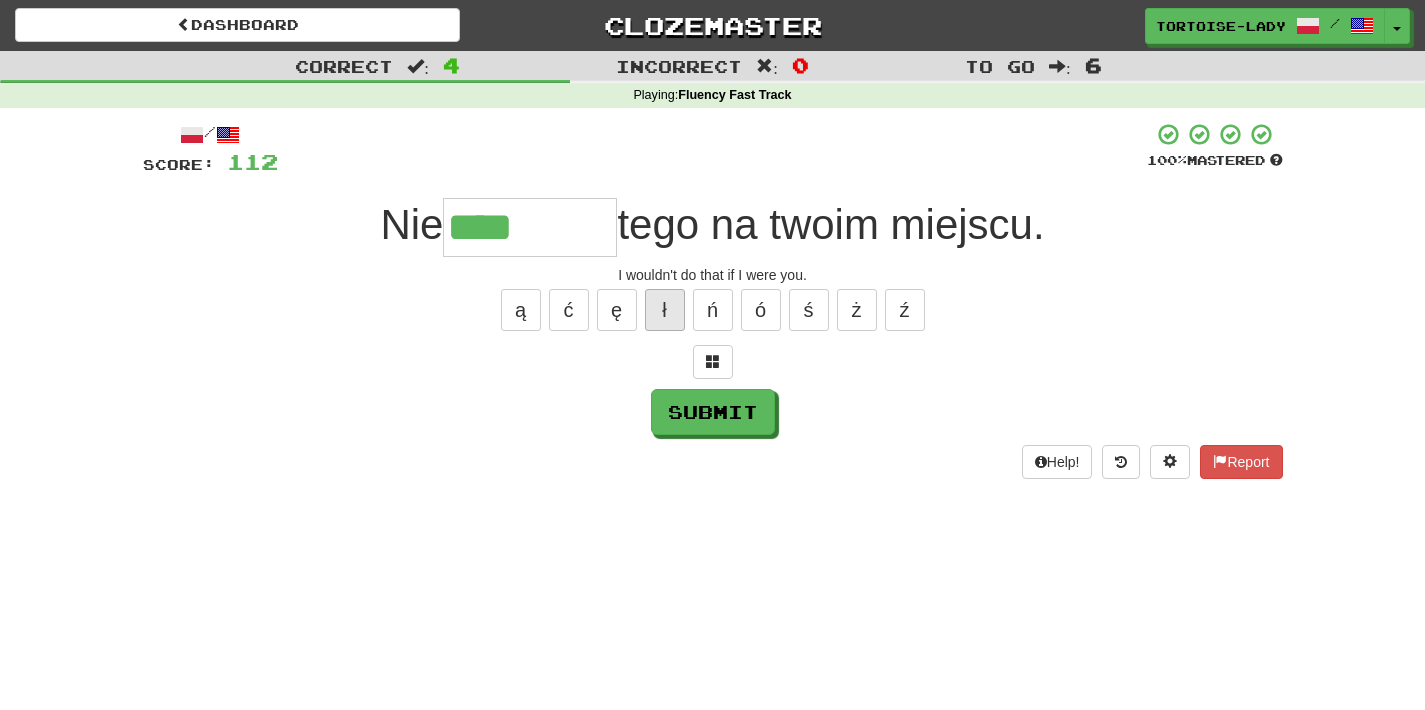 click on "ł" at bounding box center (665, 310) 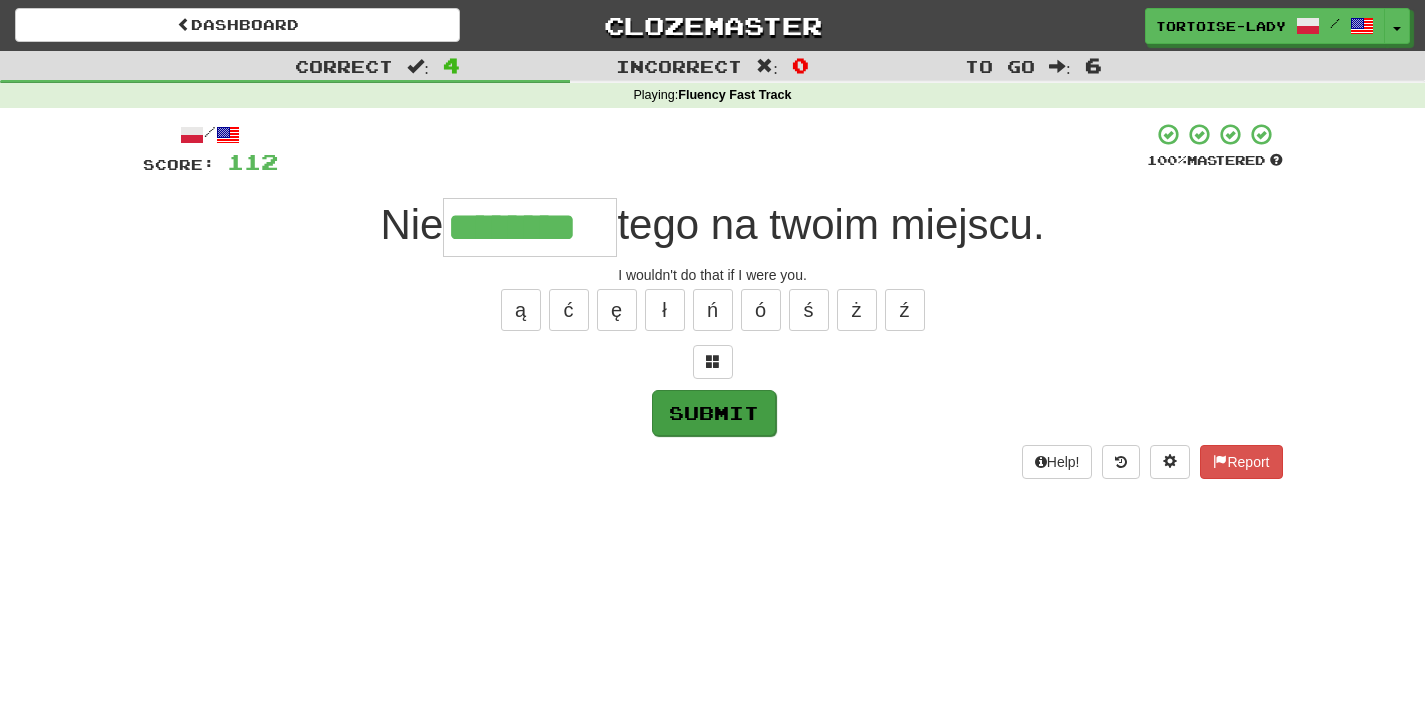 type on "********" 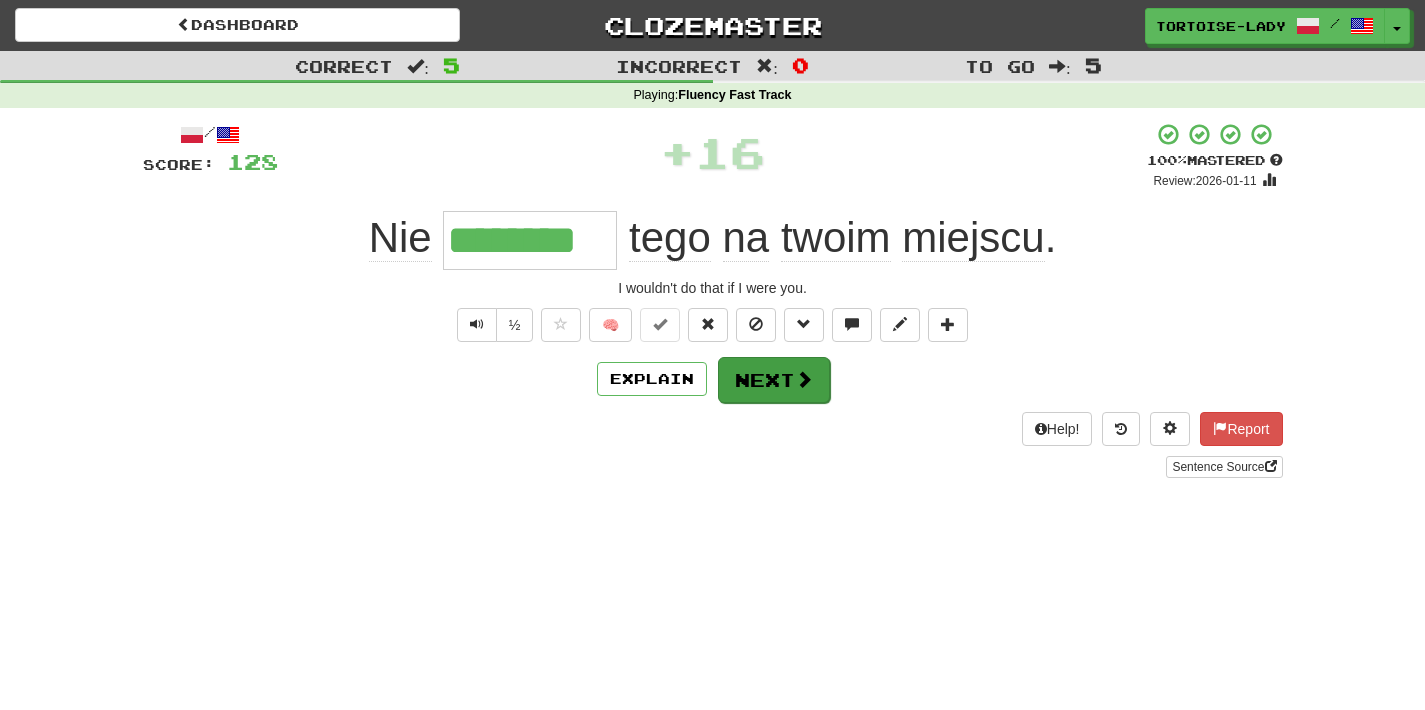 click on "Next" at bounding box center [774, 380] 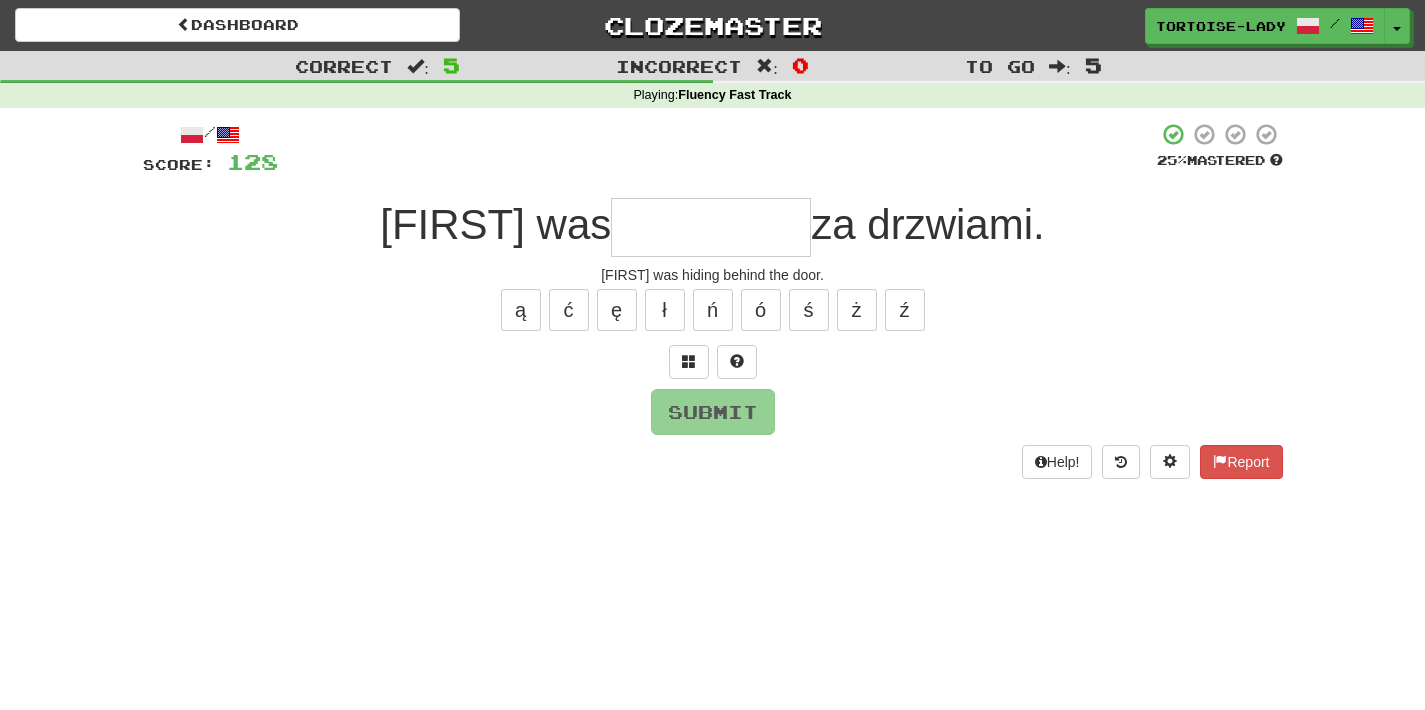 type on "*" 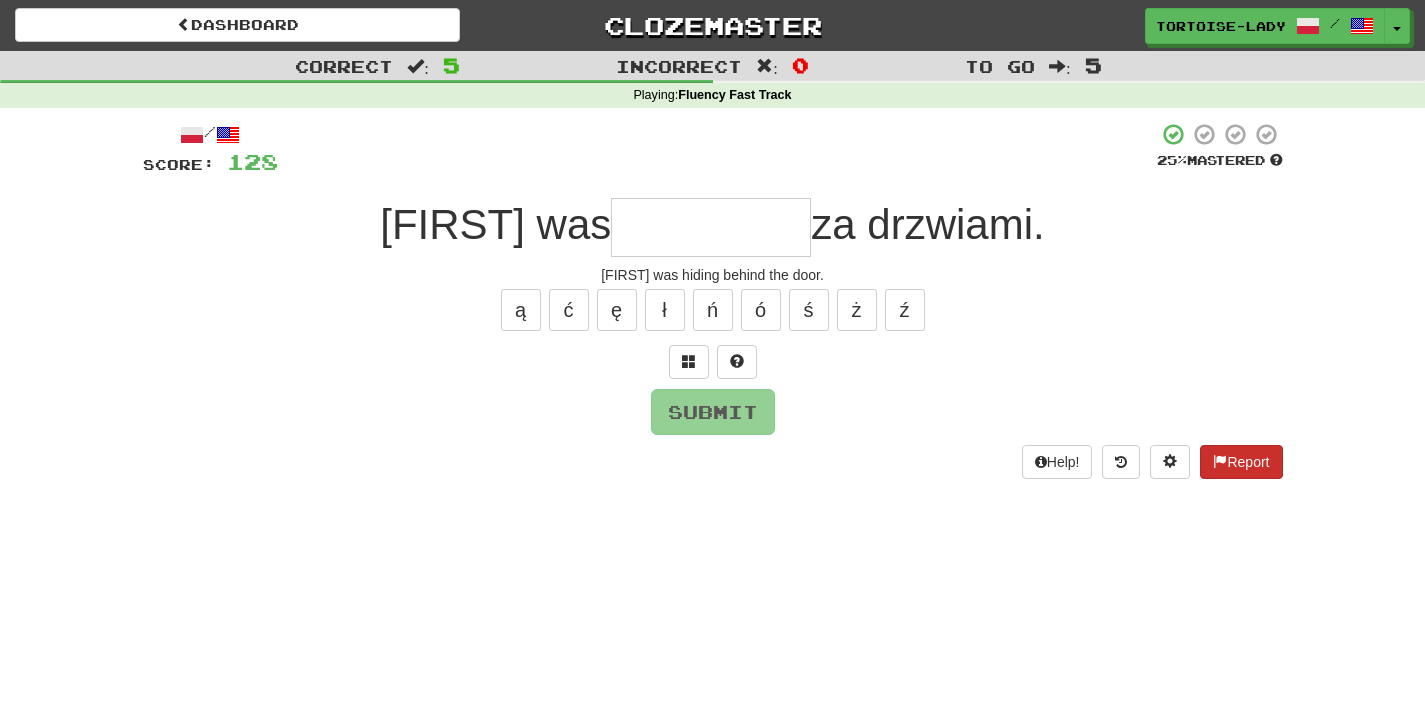click on "Report" at bounding box center [1241, 462] 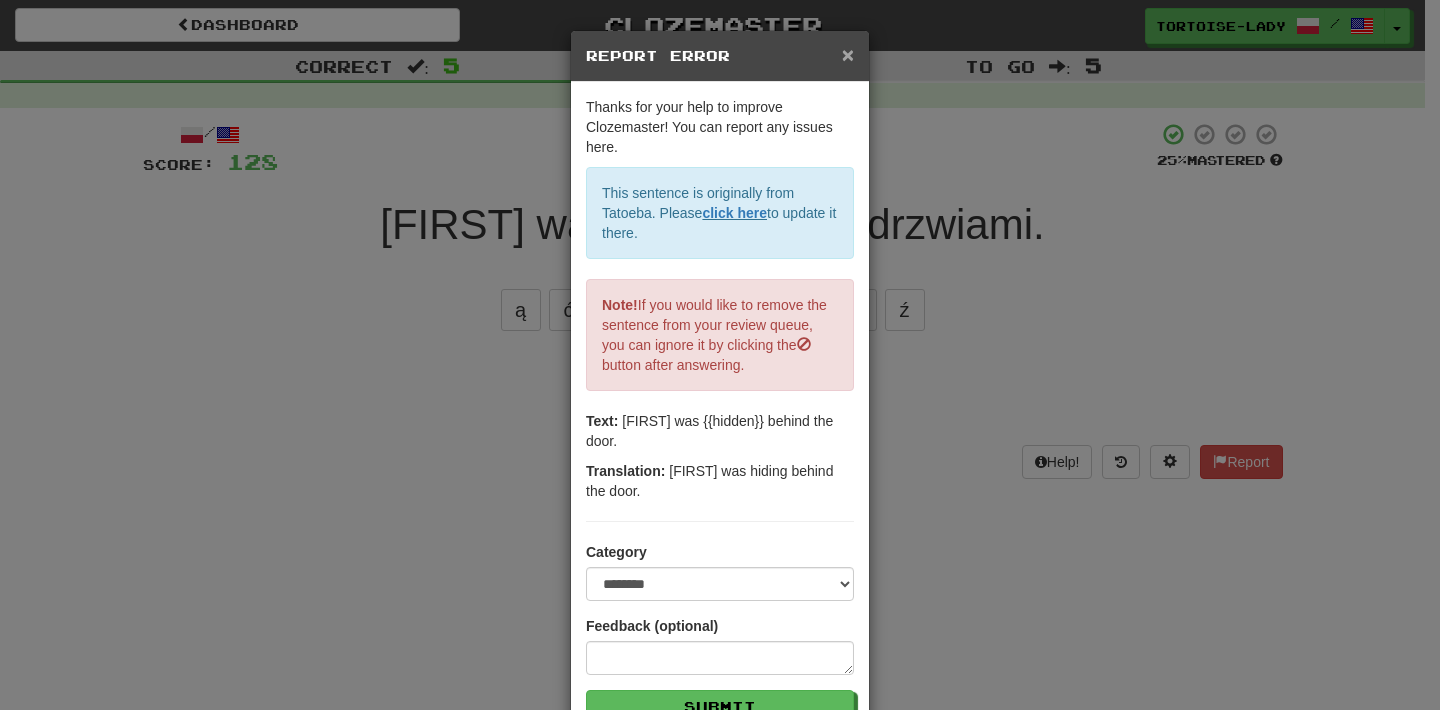 click on "×" at bounding box center [848, 54] 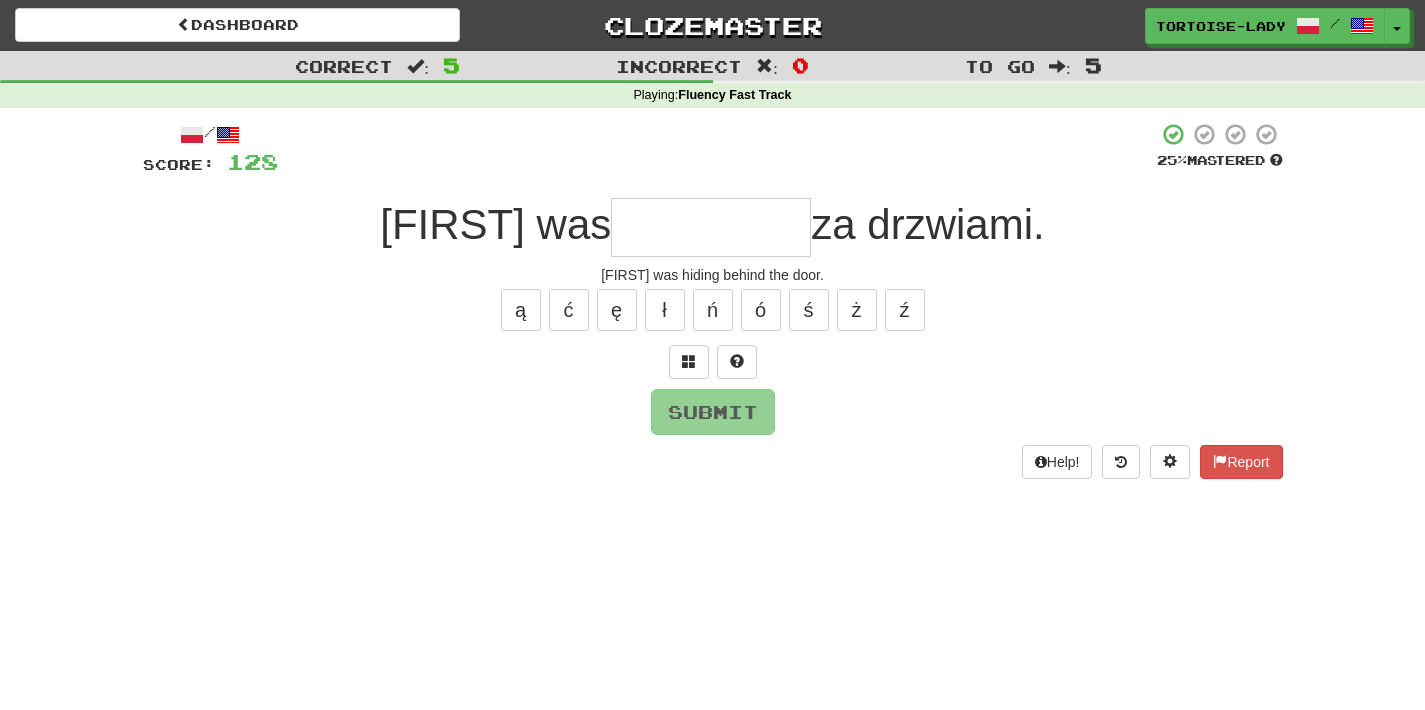 click at bounding box center [711, 227] 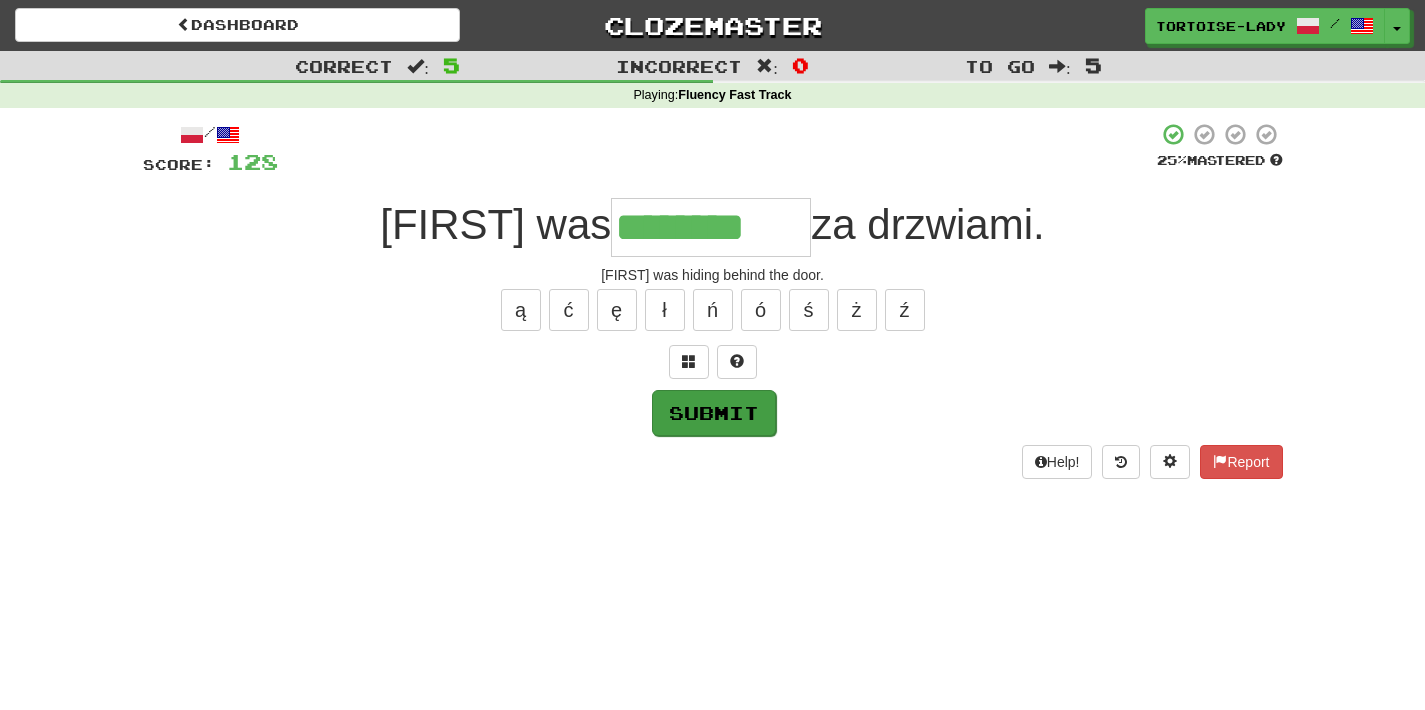 type on "********" 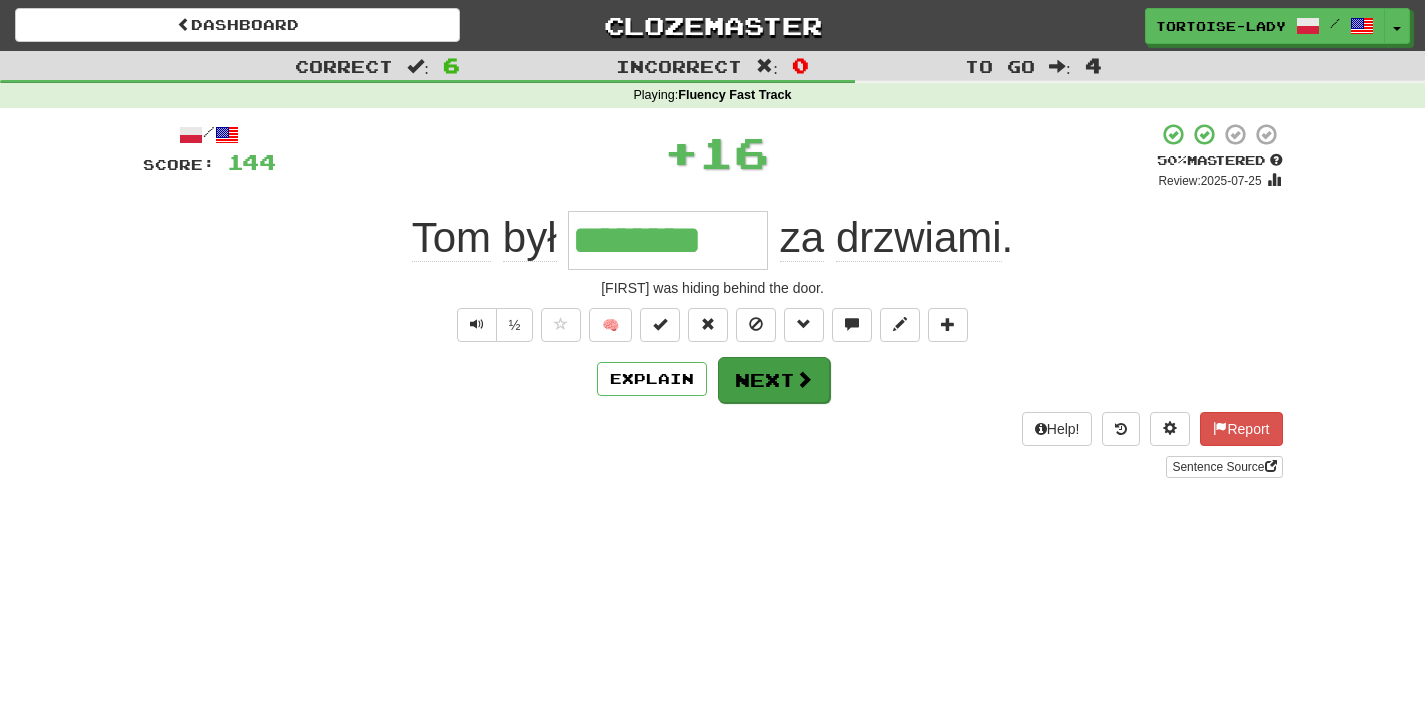 click on "Next" at bounding box center [774, 380] 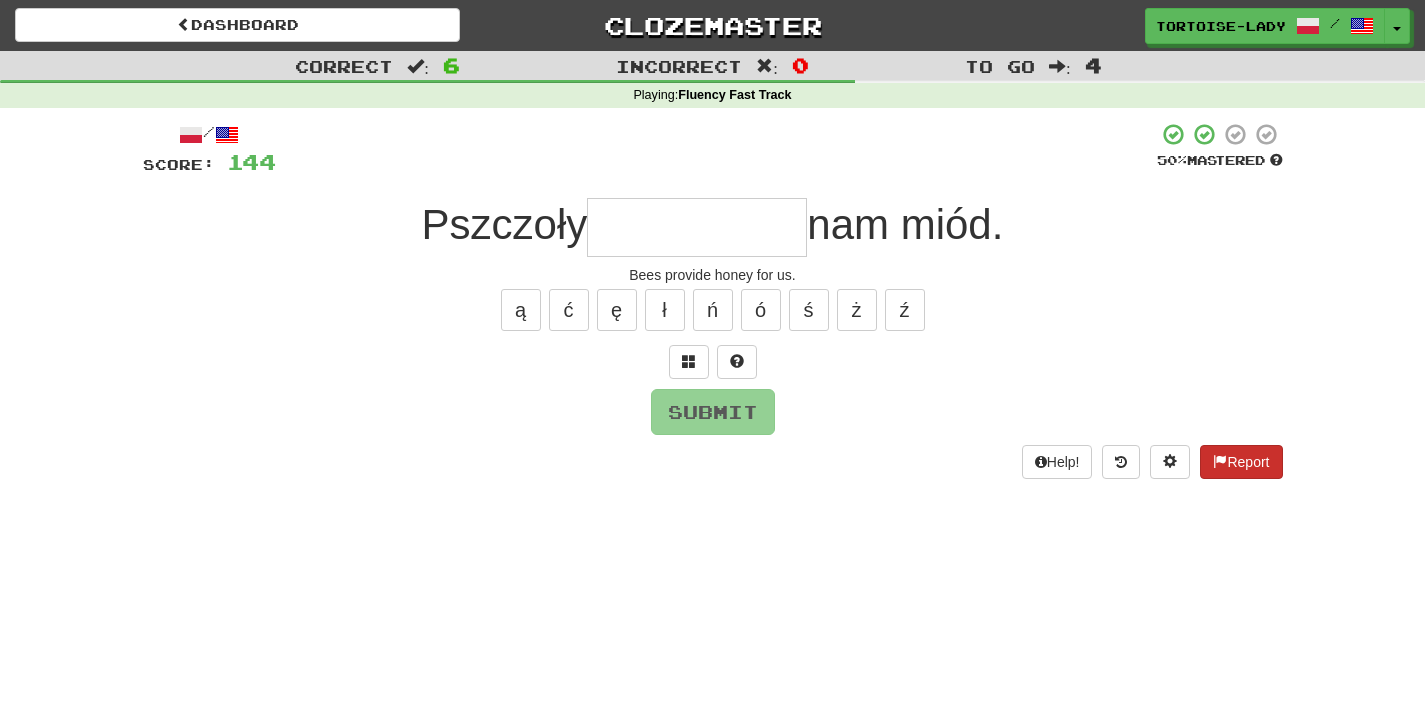 click at bounding box center [1220, 461] 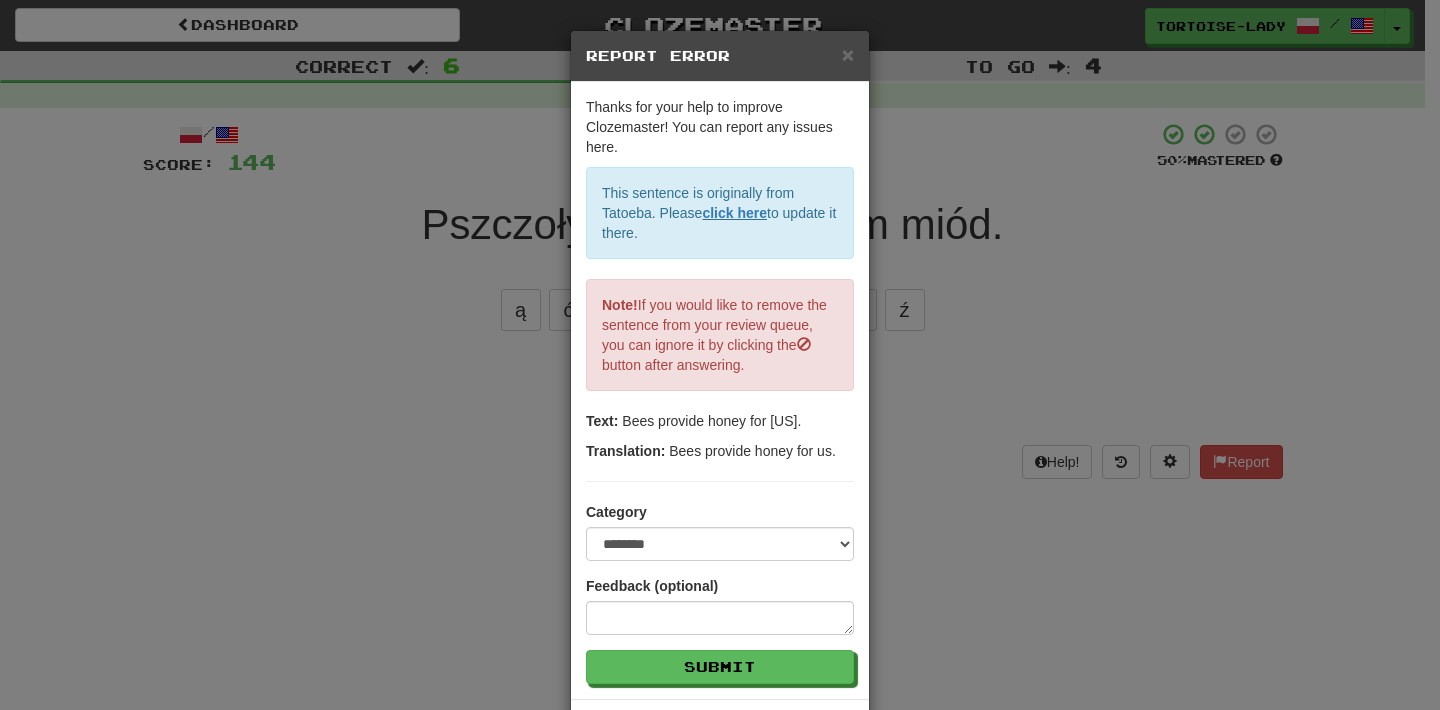 click on "Report Error" at bounding box center [720, 56] 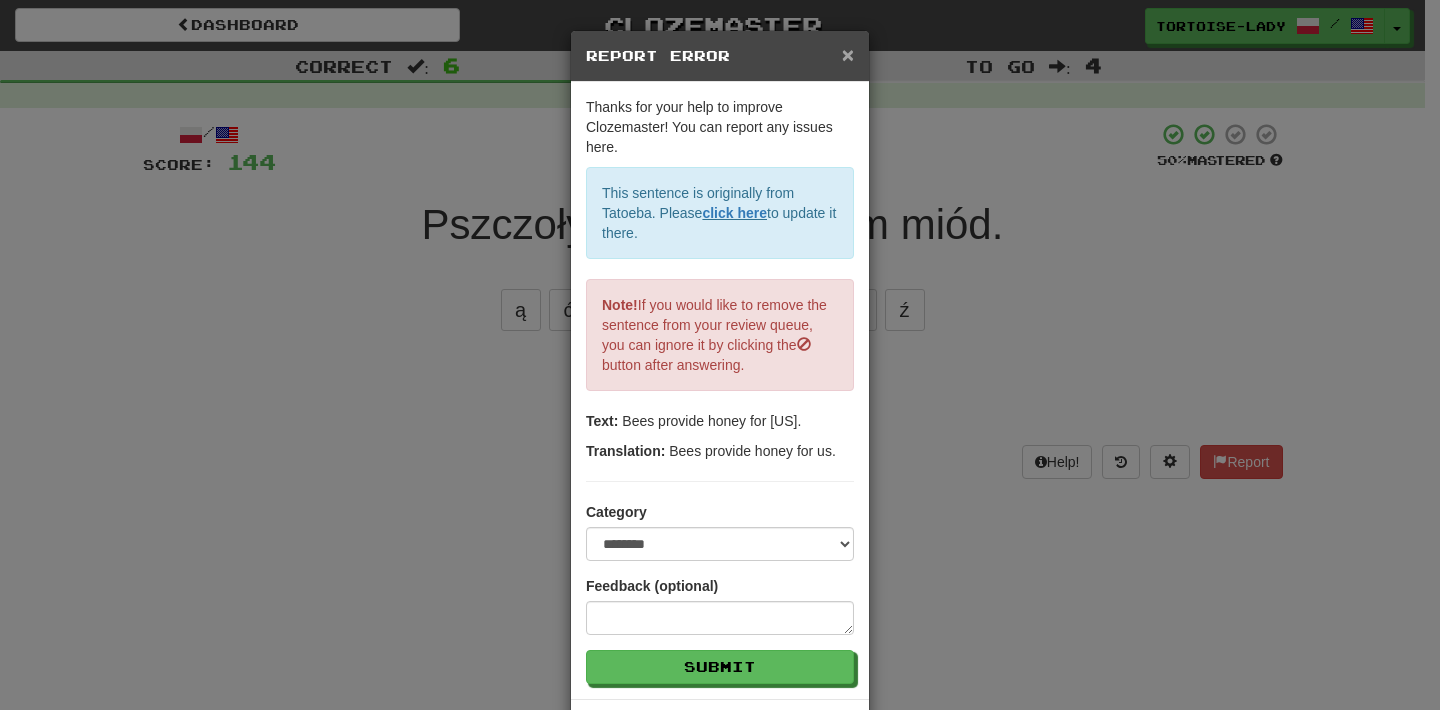 click on "×" at bounding box center [848, 54] 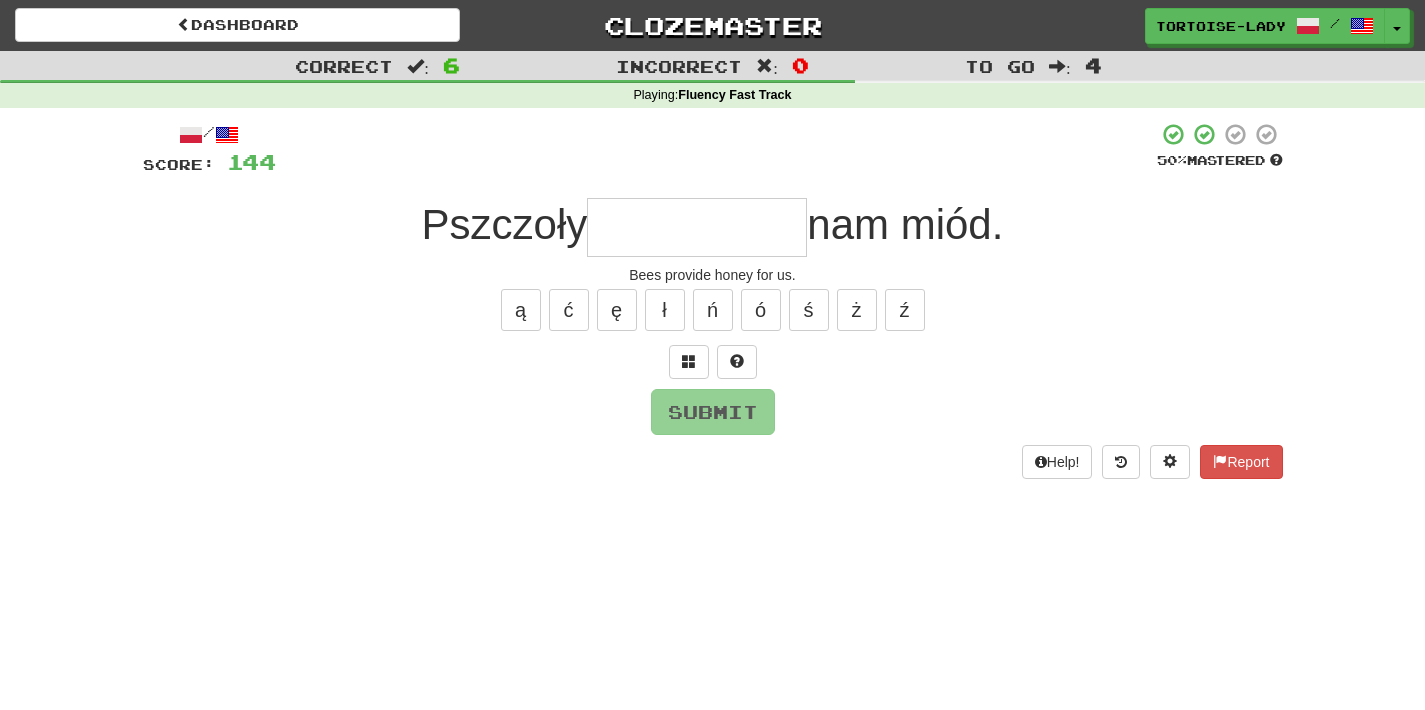 click at bounding box center [697, 227] 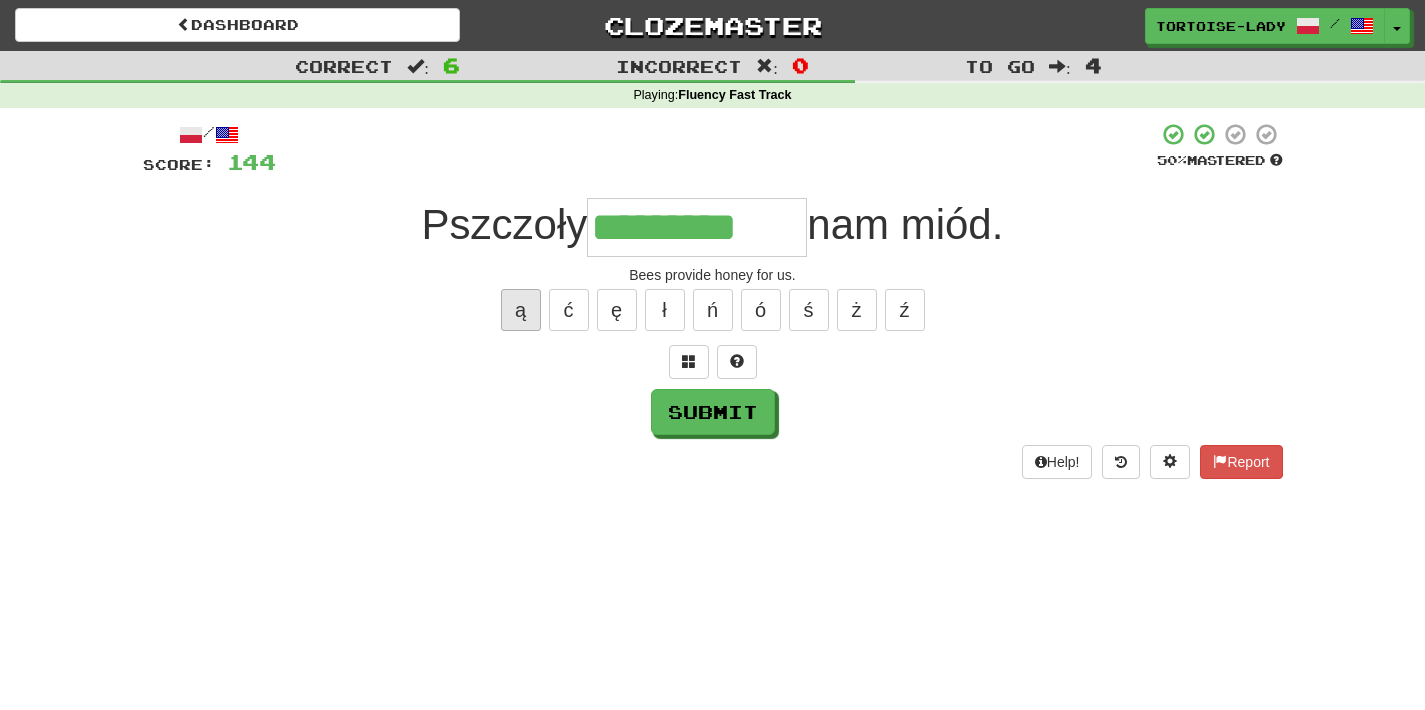 click on "ą" at bounding box center [521, 310] 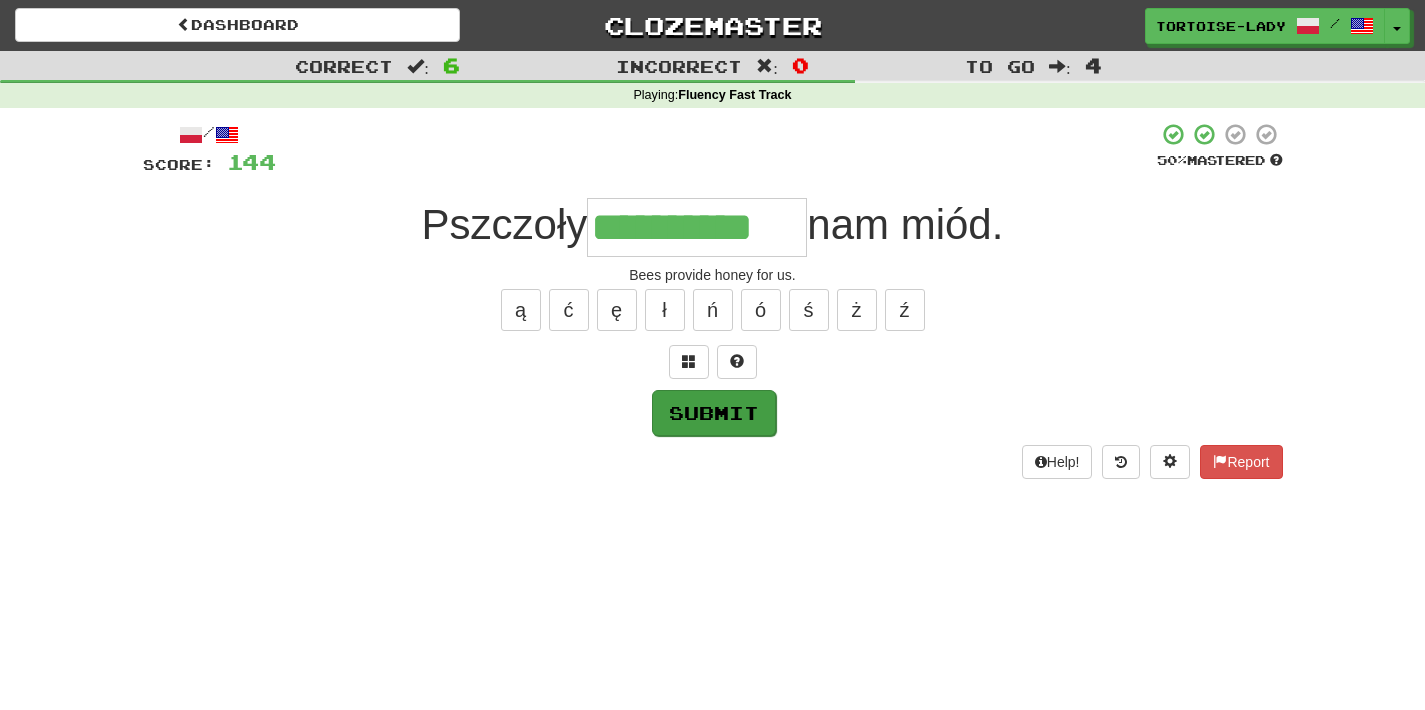 click on "Submit" at bounding box center (714, 413) 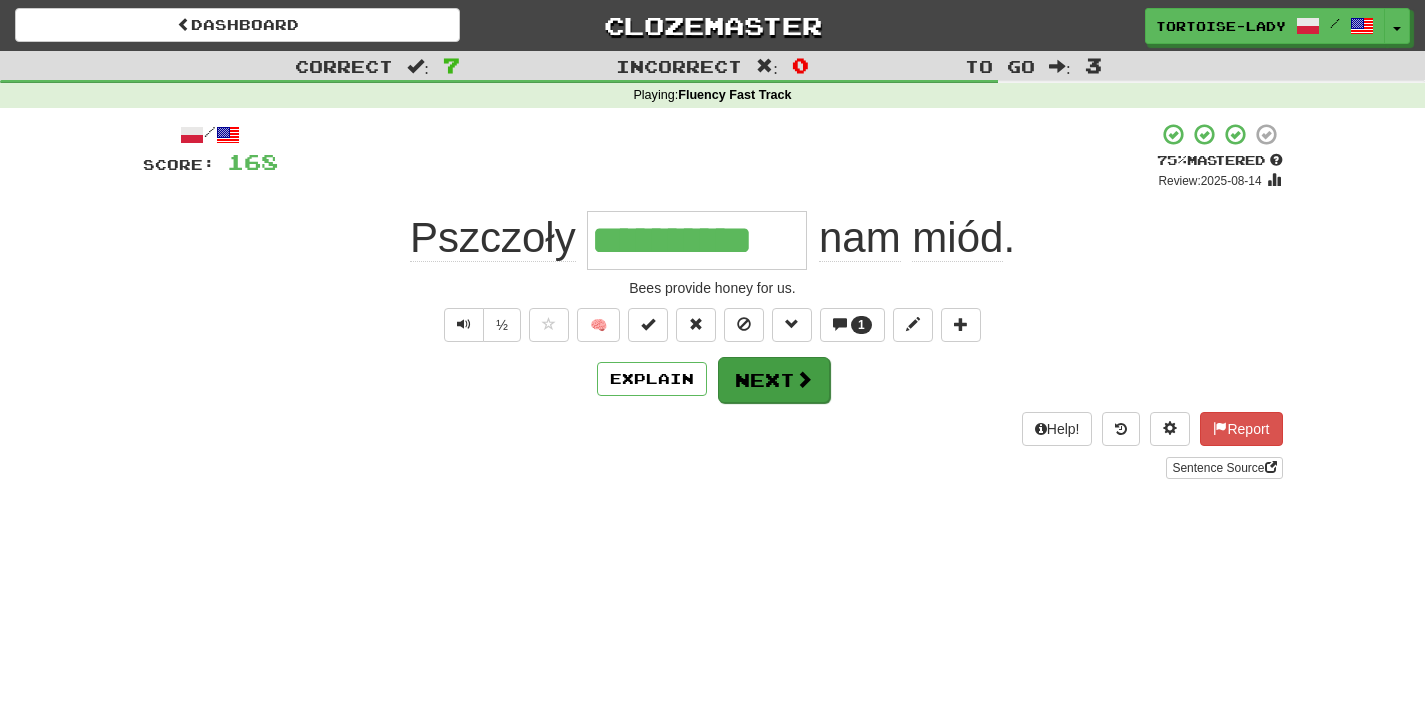 click on "Next" at bounding box center (774, 380) 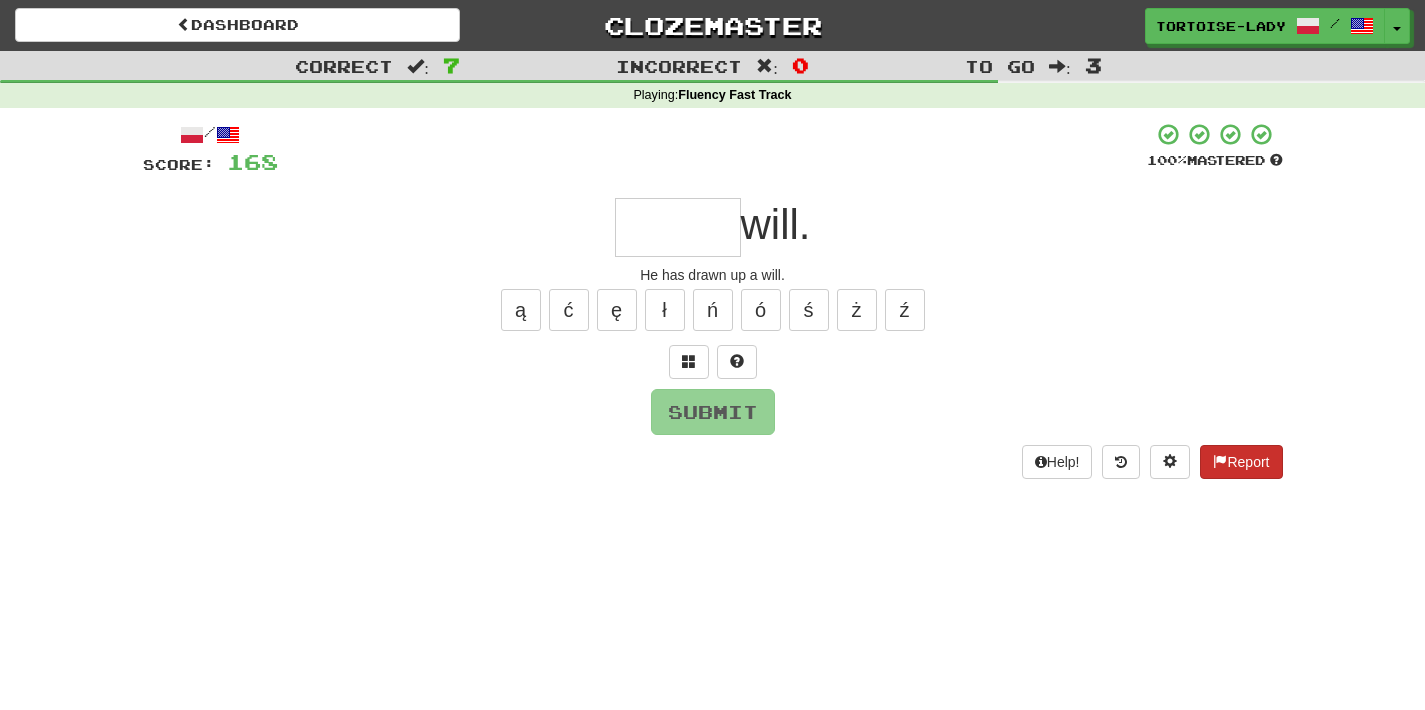 click at bounding box center (1220, 461) 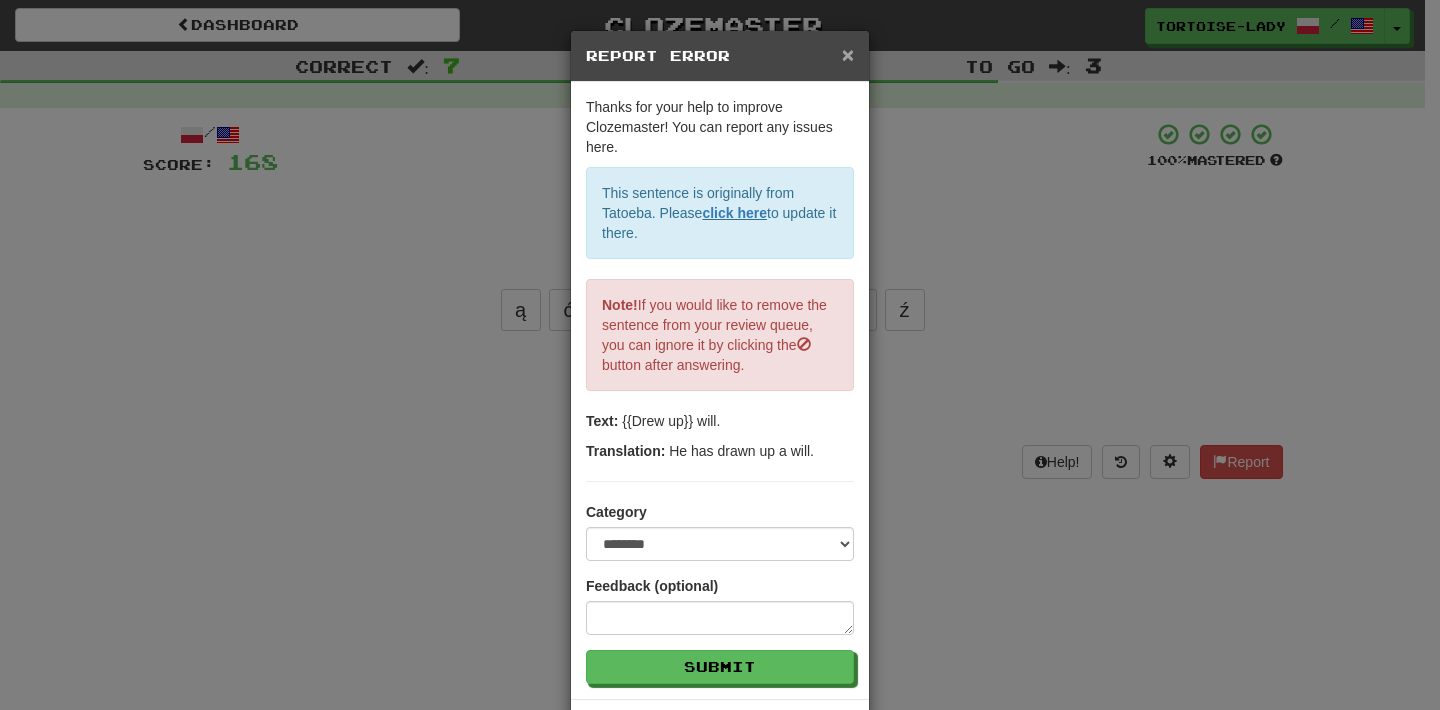 click on "×" at bounding box center (848, 54) 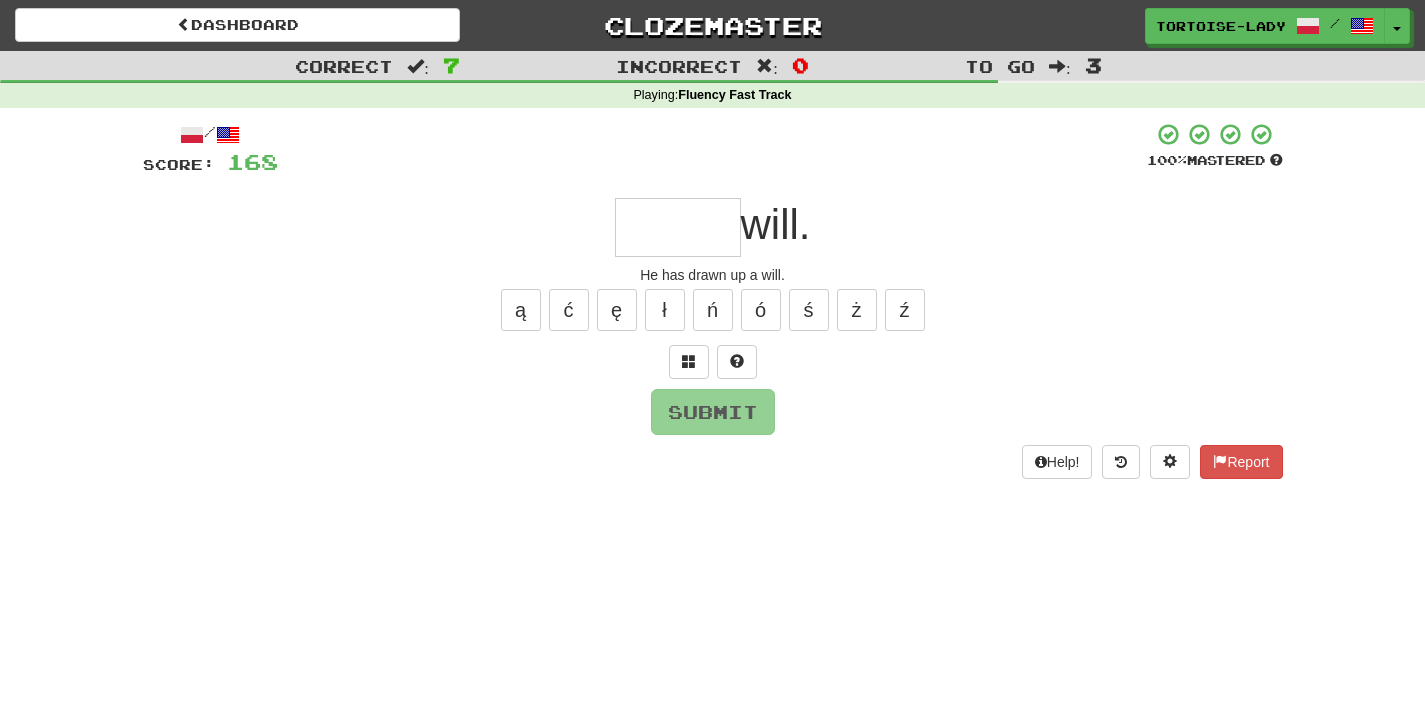 click at bounding box center [678, 227] 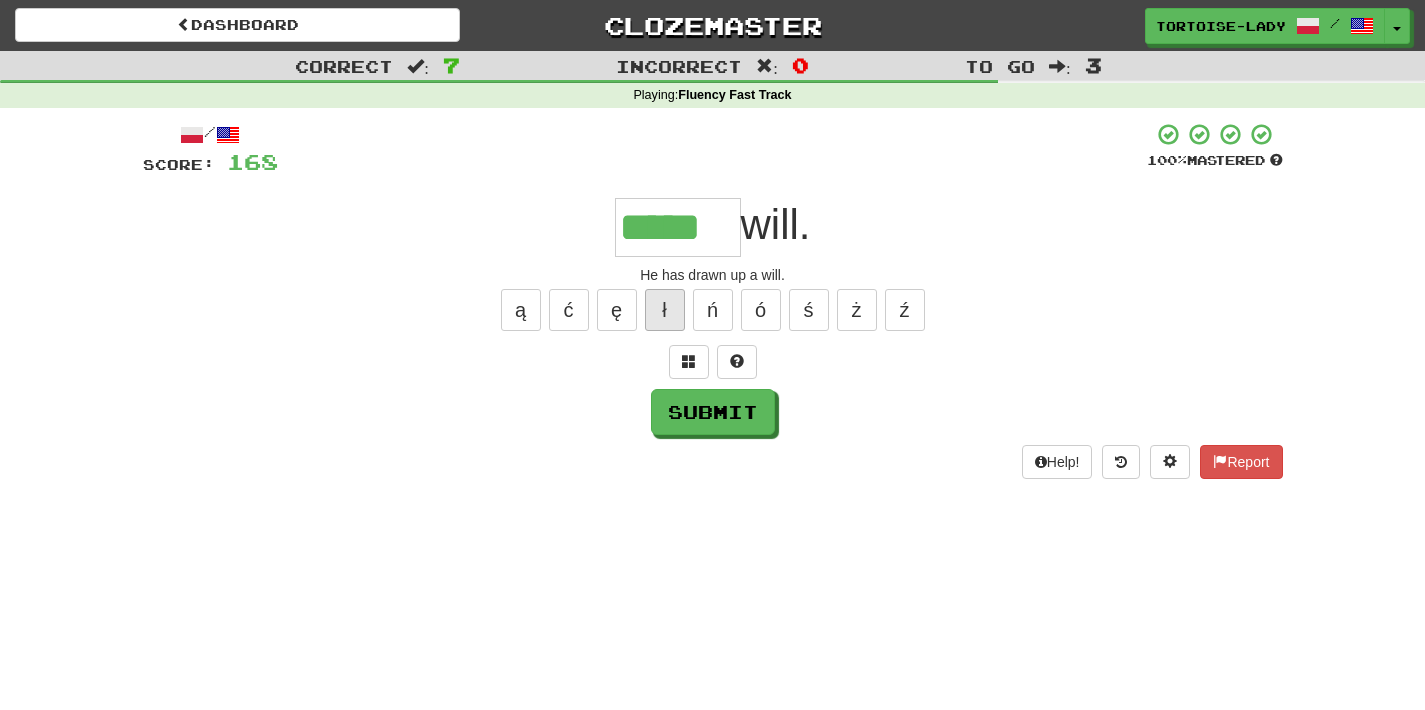 click on "ł" at bounding box center (665, 310) 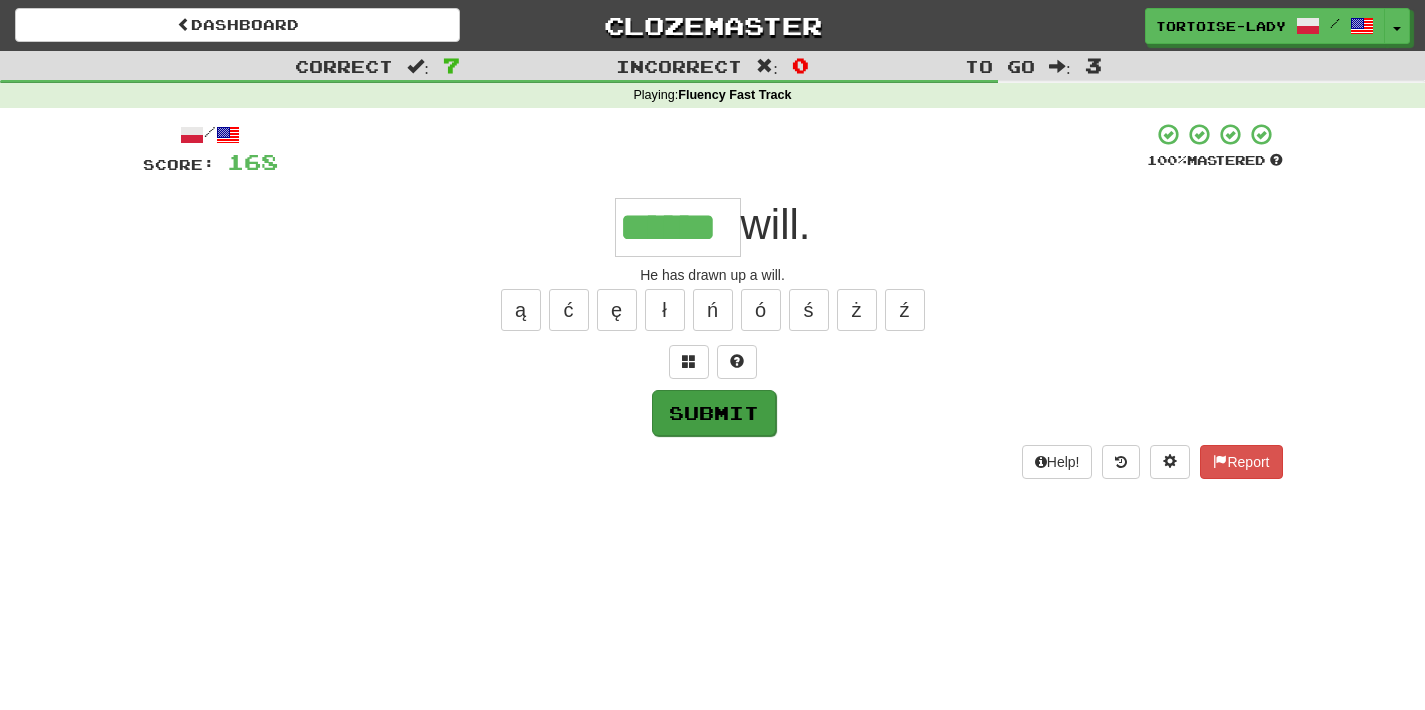 click on "Submit" at bounding box center [714, 413] 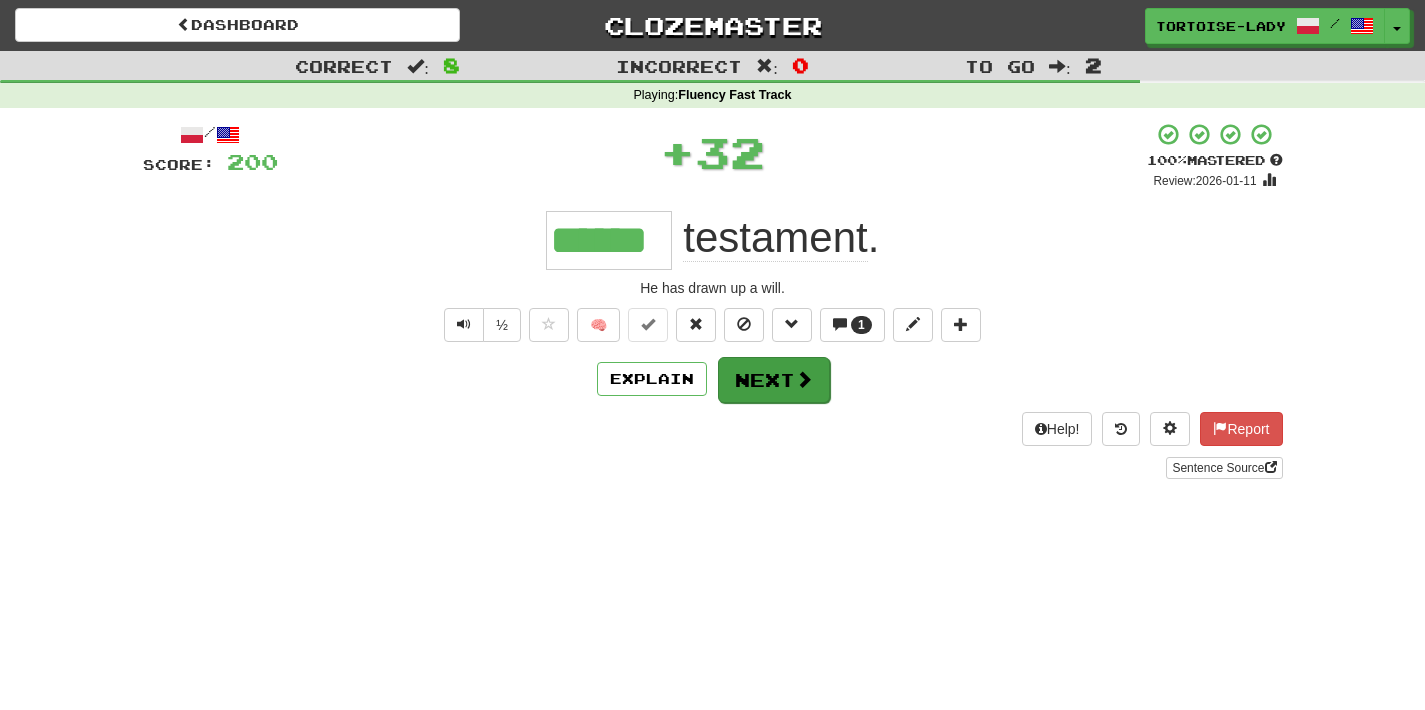 click on "Next" at bounding box center [774, 380] 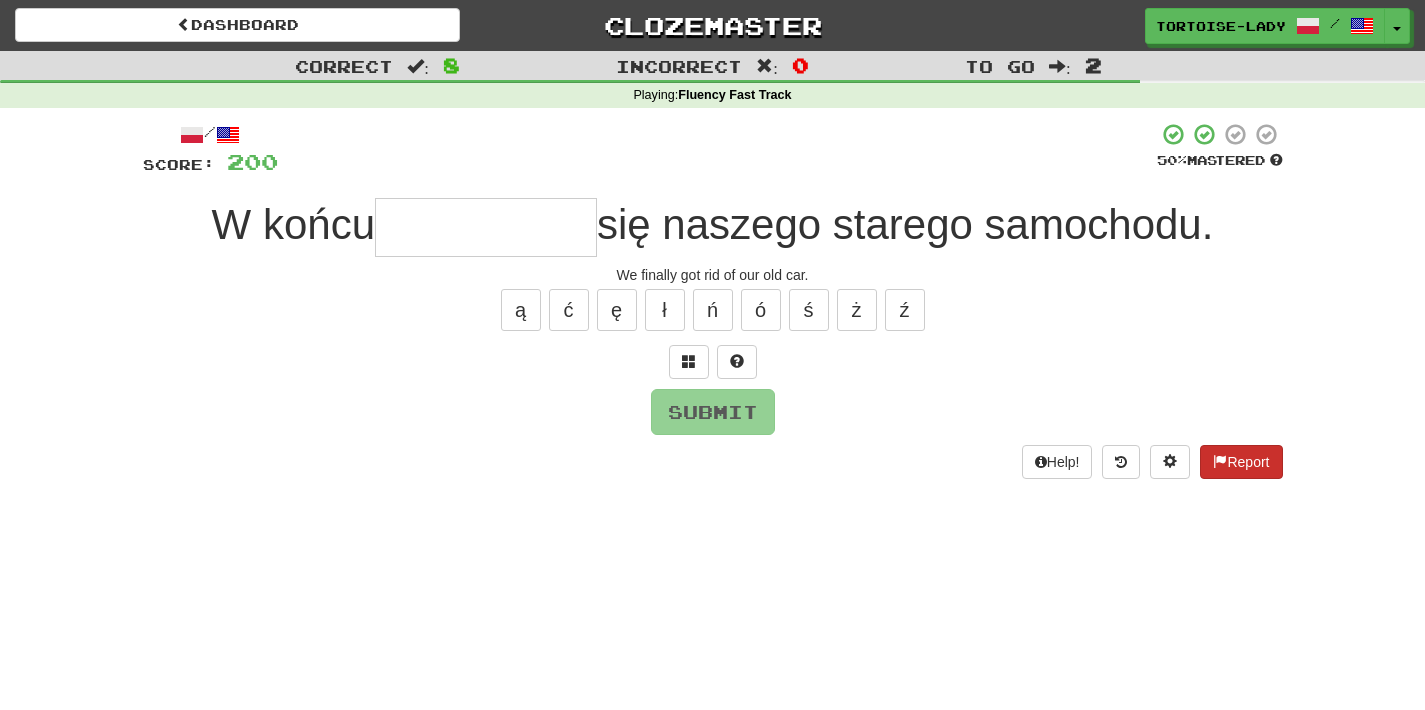 click on "Report" at bounding box center (1241, 462) 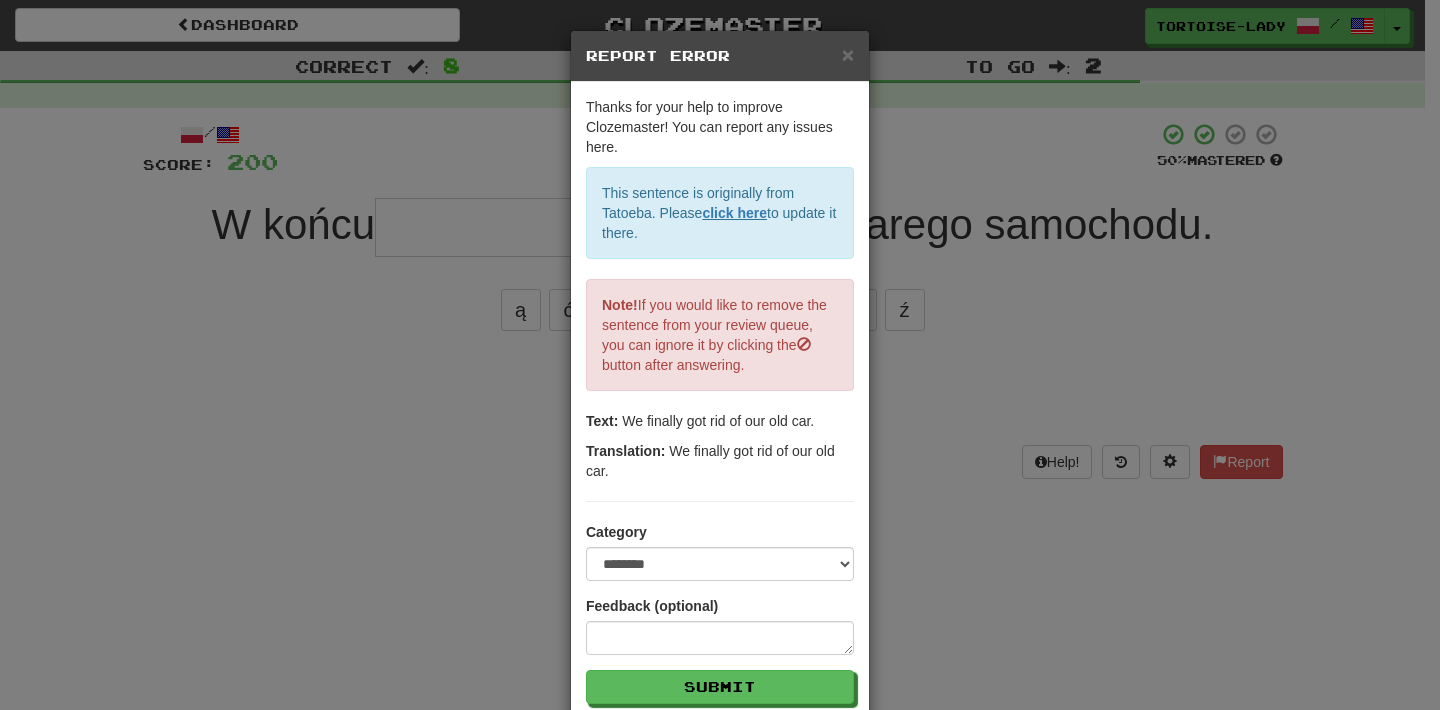 click on "Report Error" at bounding box center (720, 56) 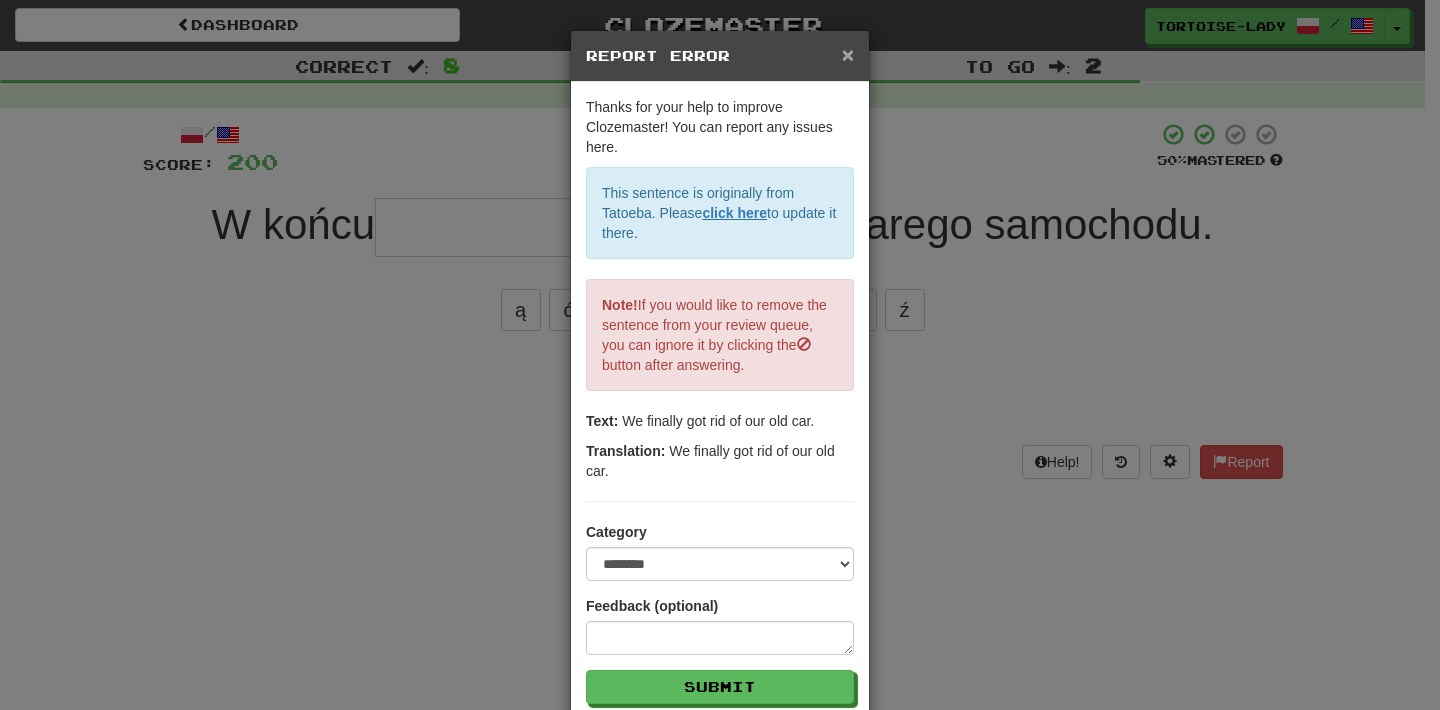 click on "×" at bounding box center [848, 54] 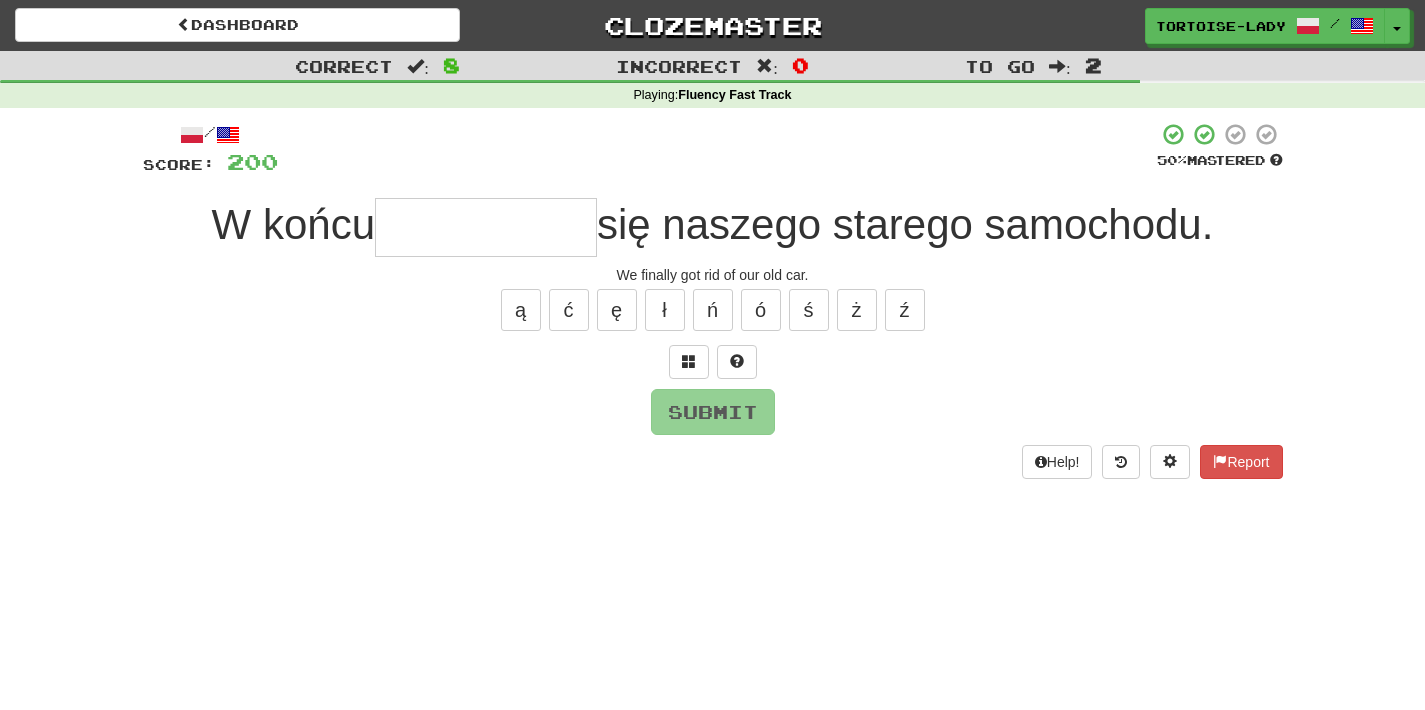 click at bounding box center [486, 227] 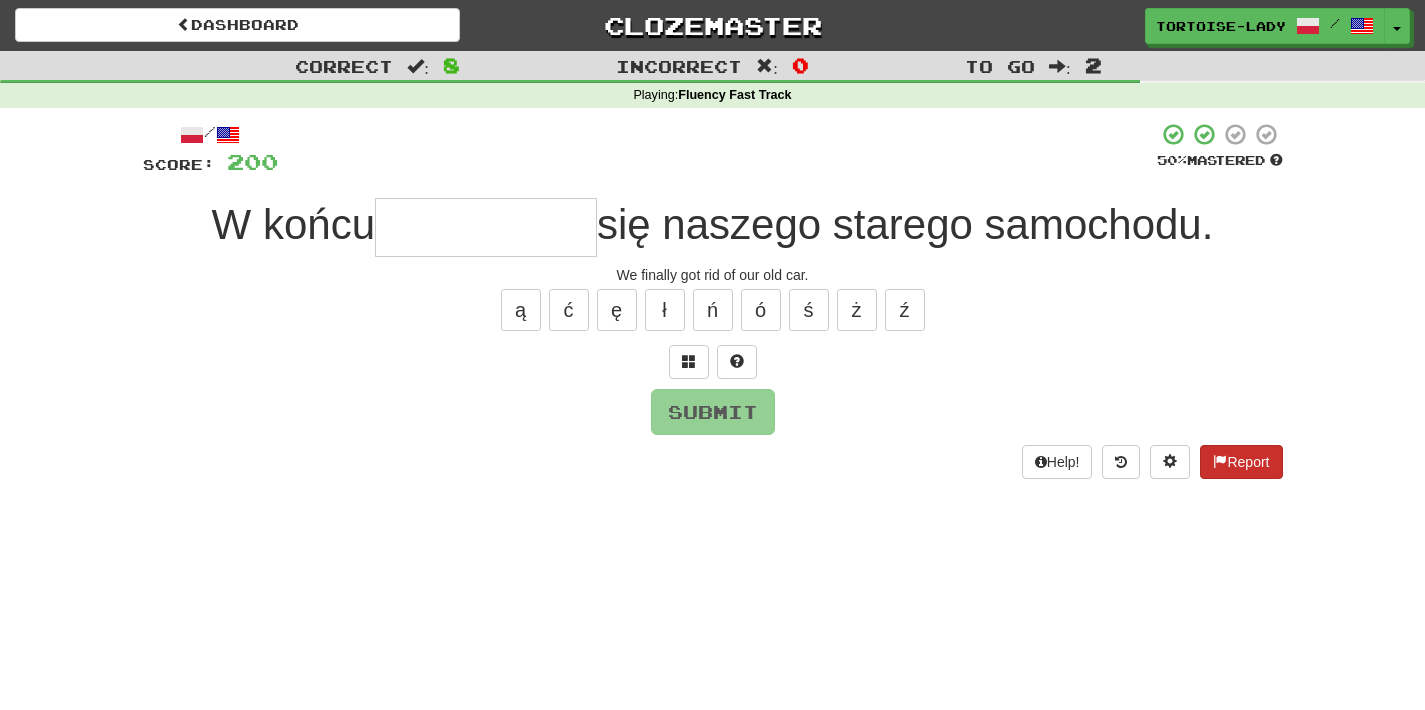 click on "Report" at bounding box center (1241, 462) 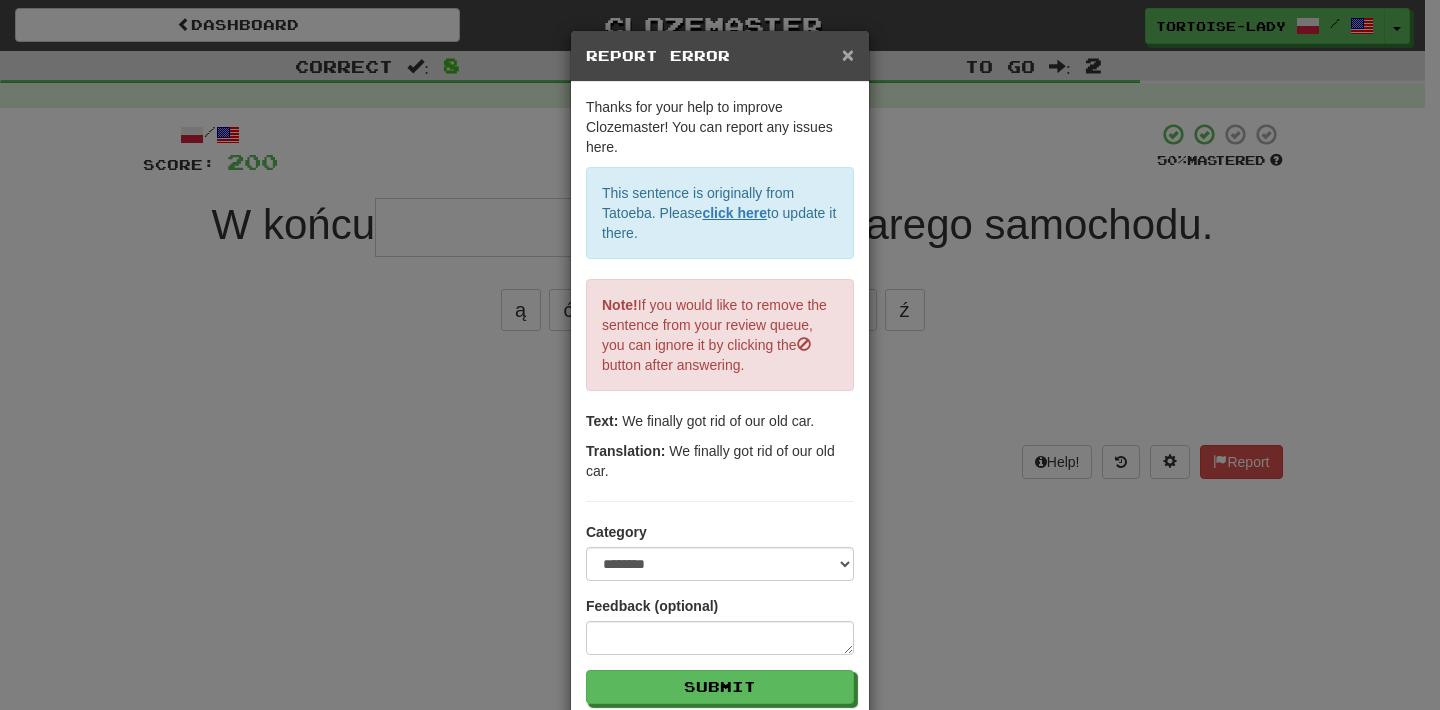 click on "×" at bounding box center [848, 54] 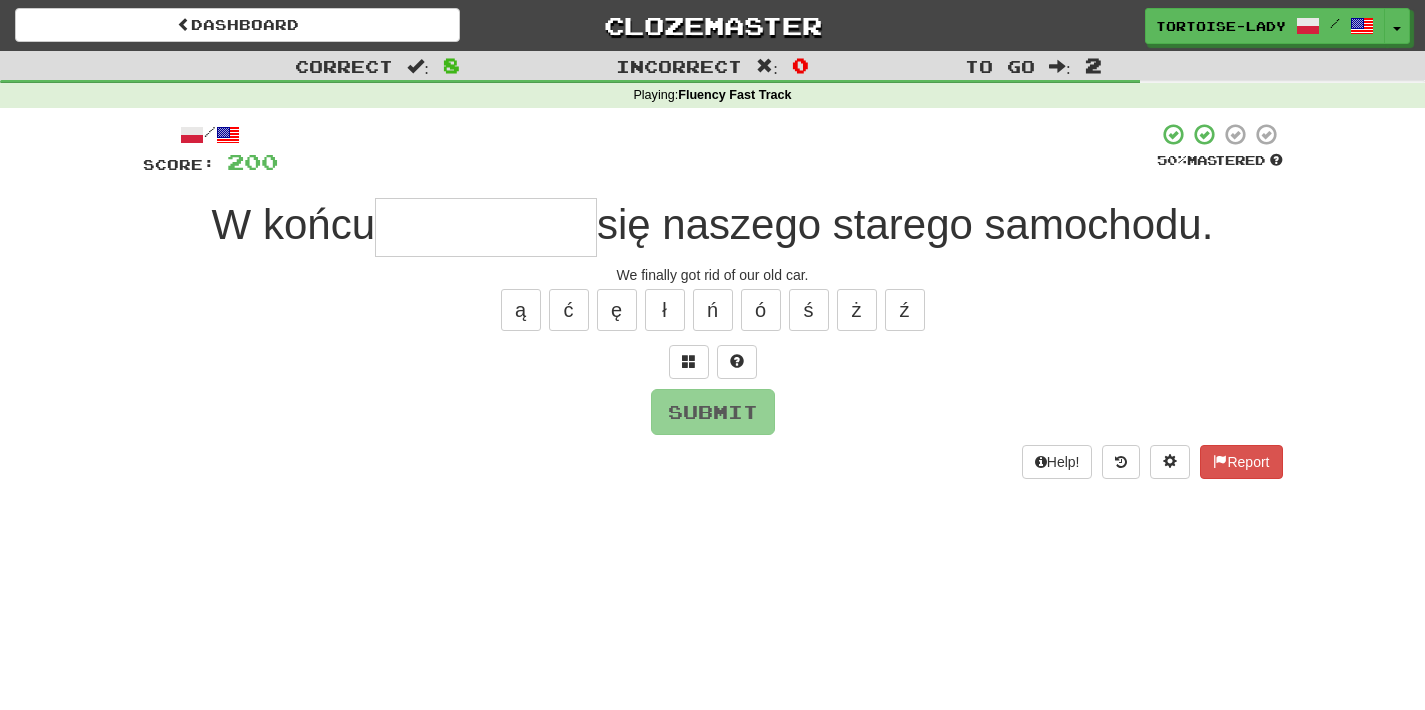 click at bounding box center (486, 227) 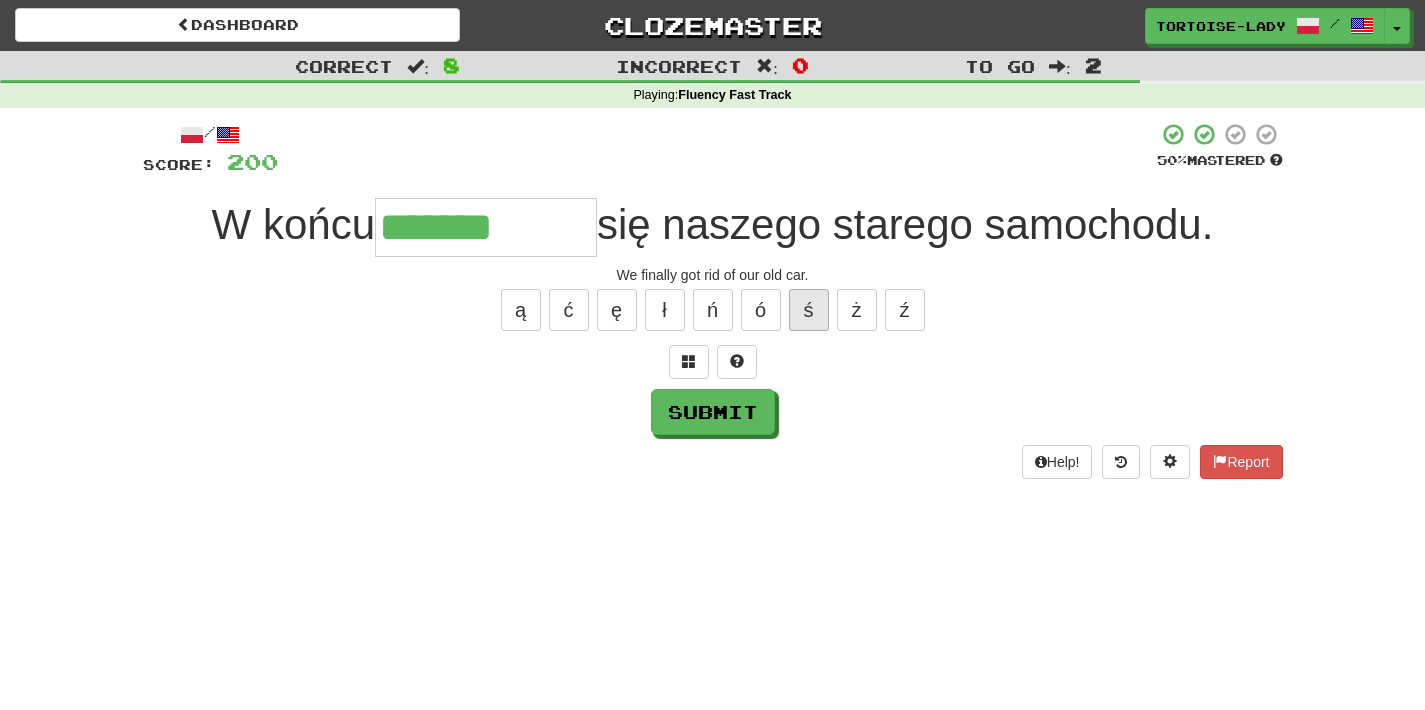 click on "ś" at bounding box center [809, 310] 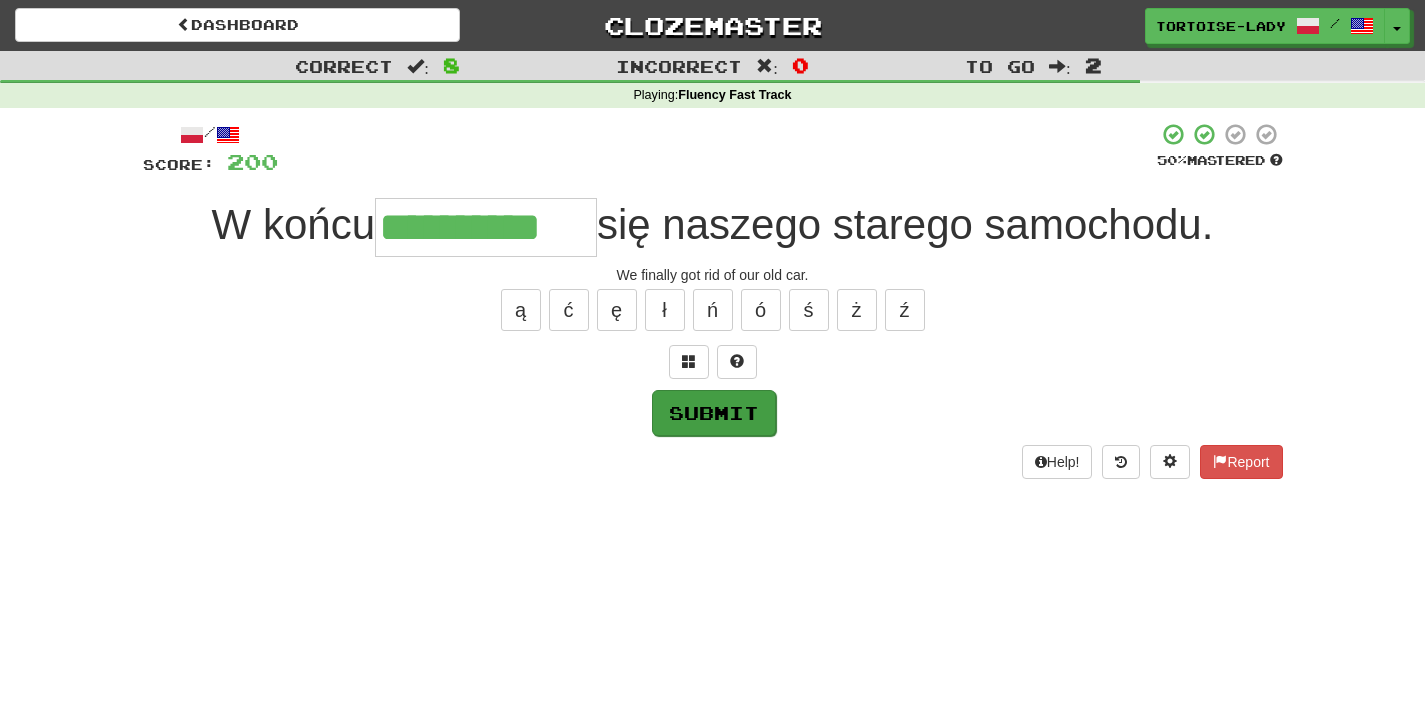 type on "**********" 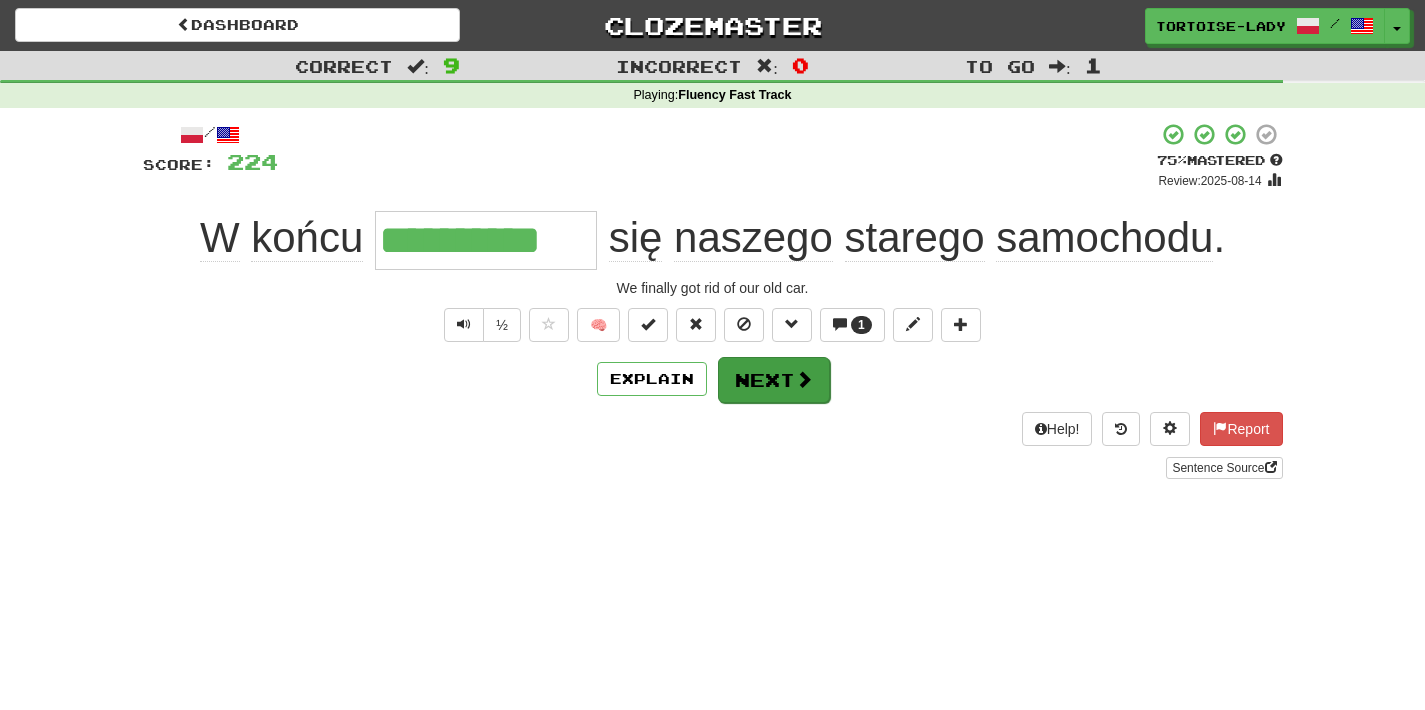 click on "Next" at bounding box center [774, 380] 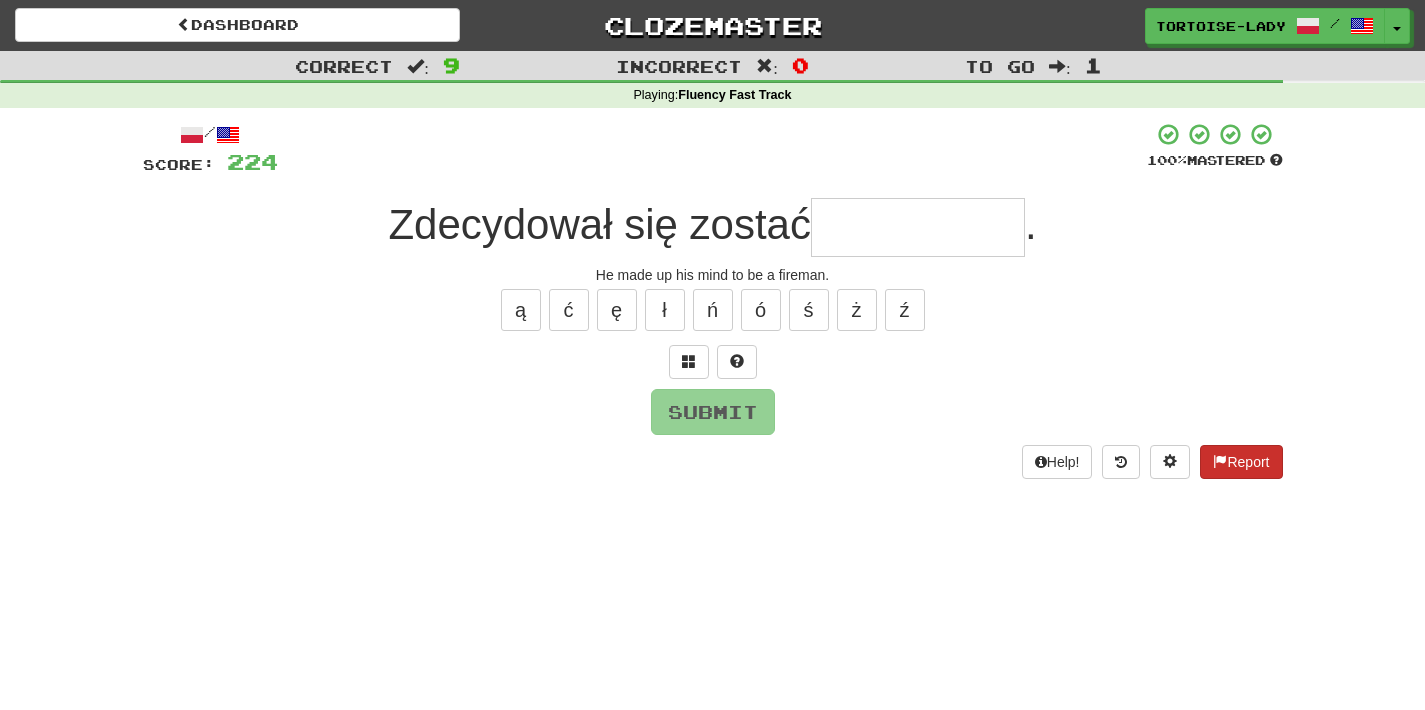 click on "Report" at bounding box center [1241, 462] 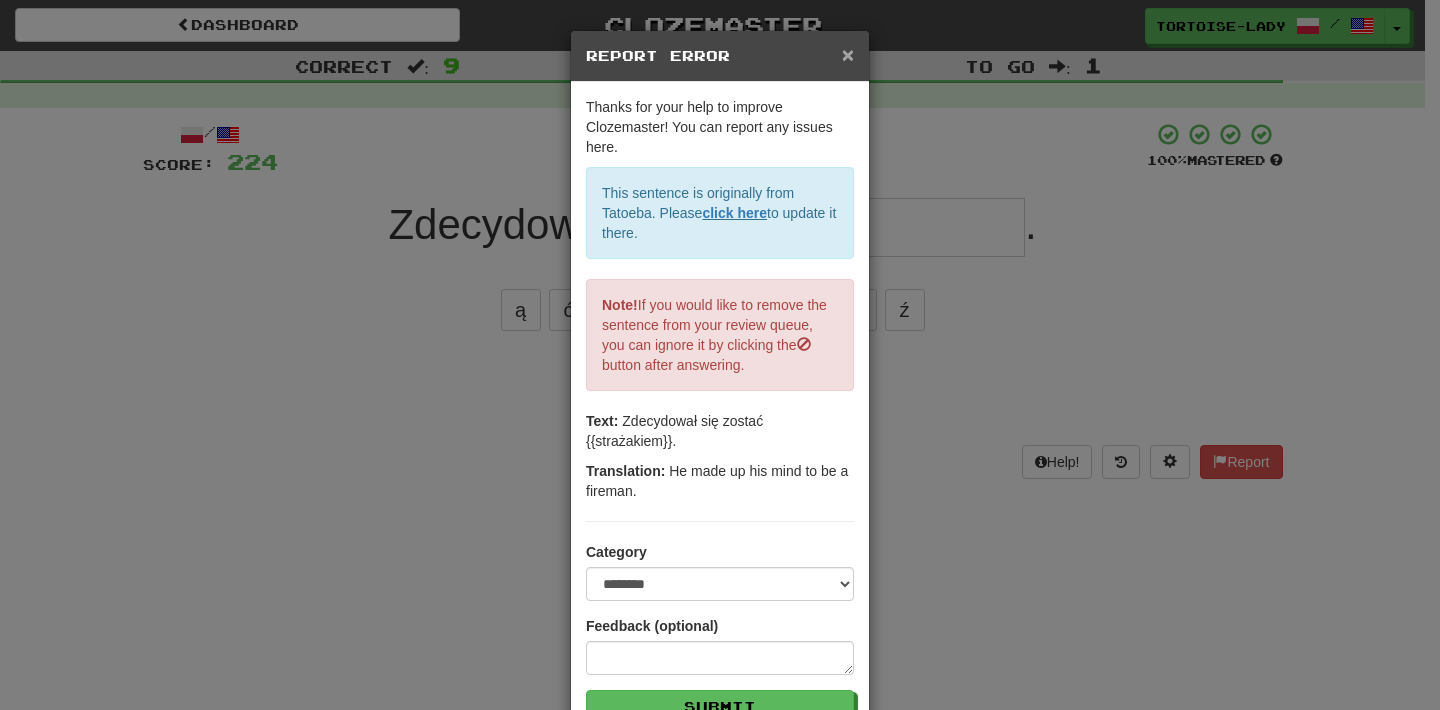 click on "×" at bounding box center [848, 54] 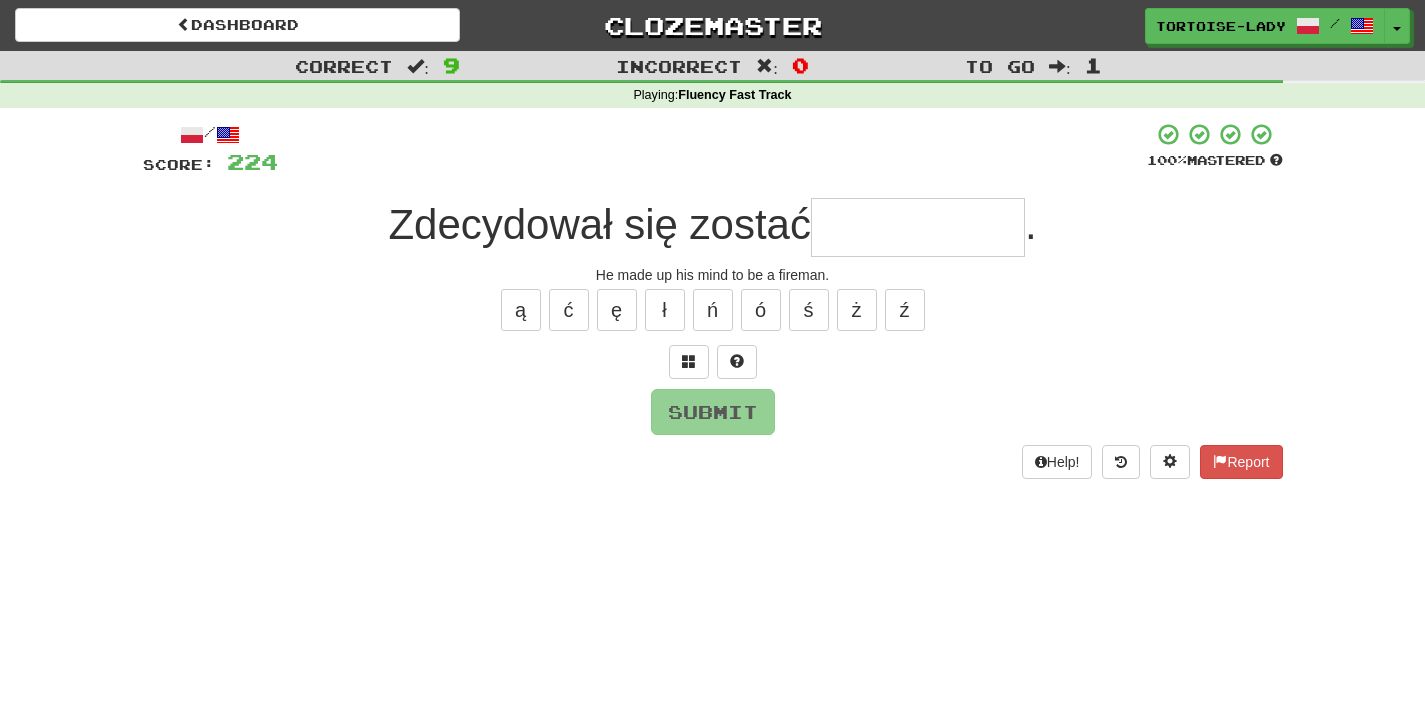 click at bounding box center (918, 227) 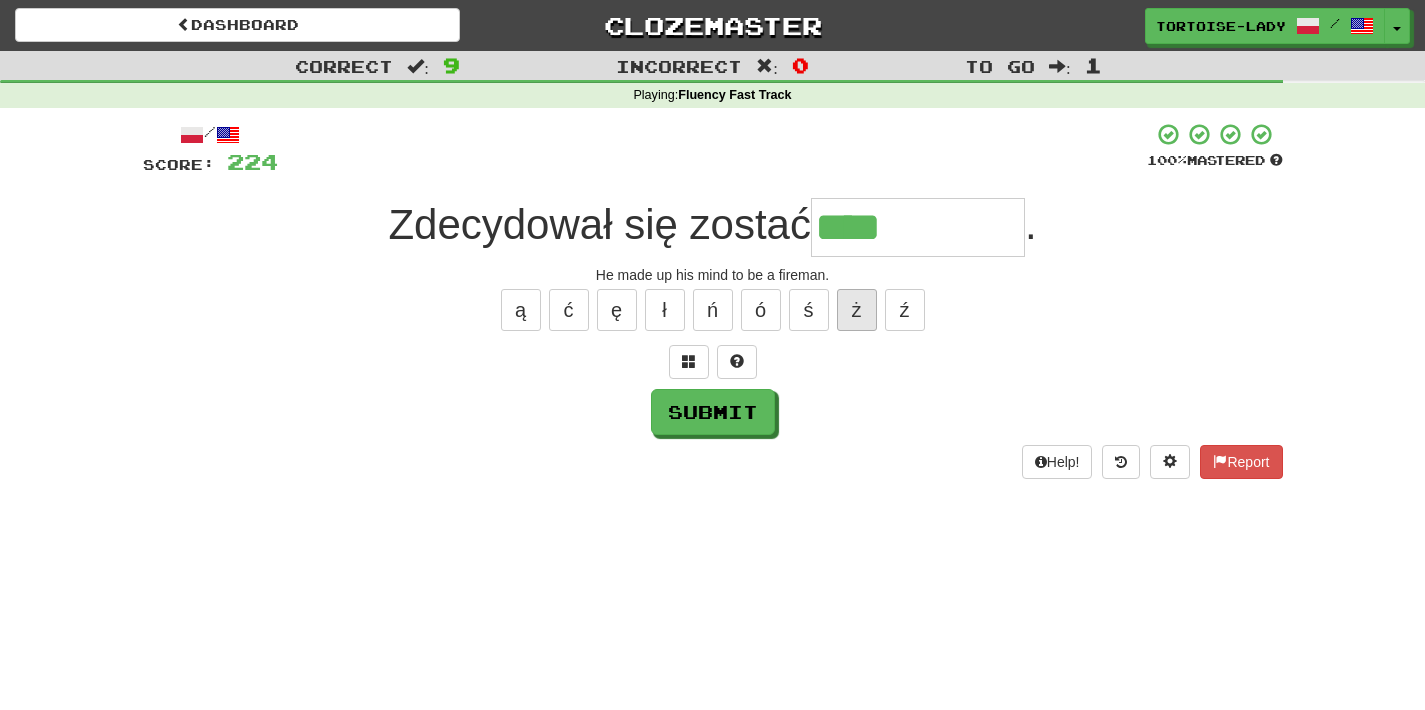 click on "ż" at bounding box center (857, 310) 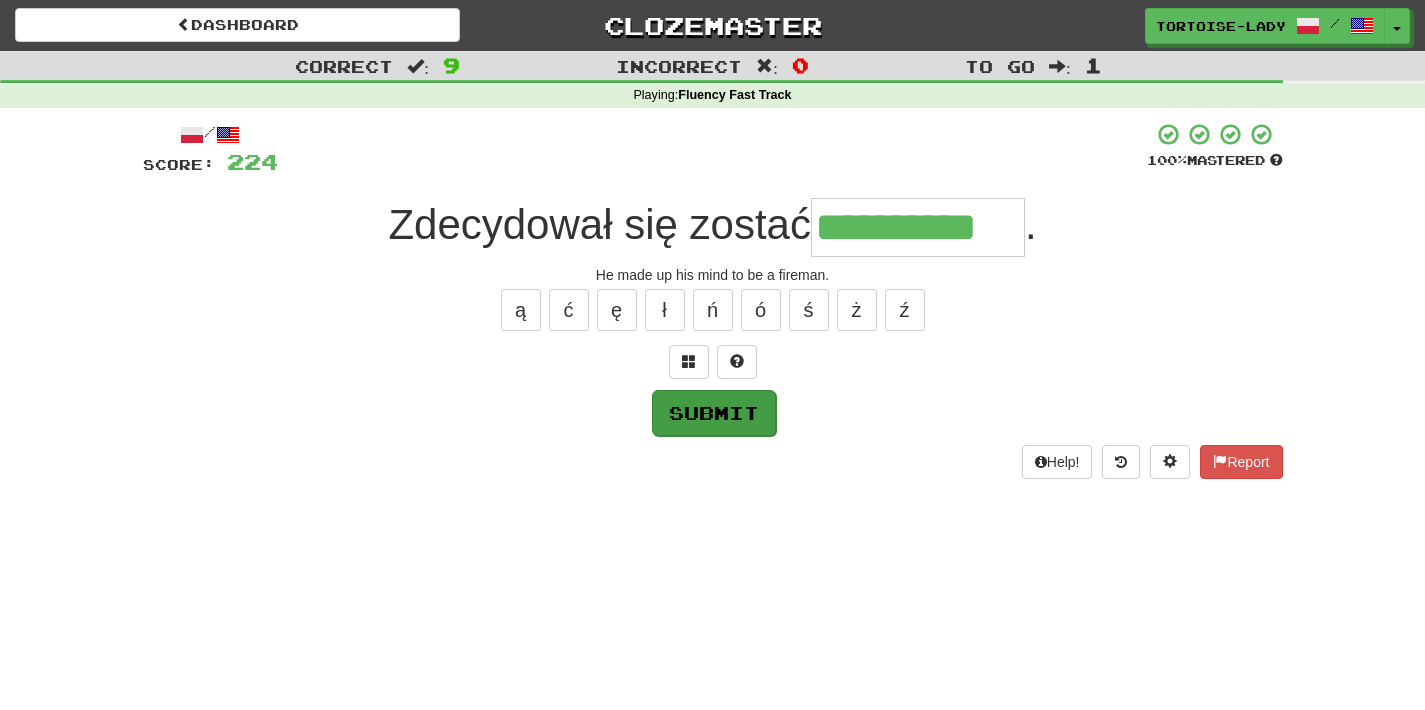 type on "**********" 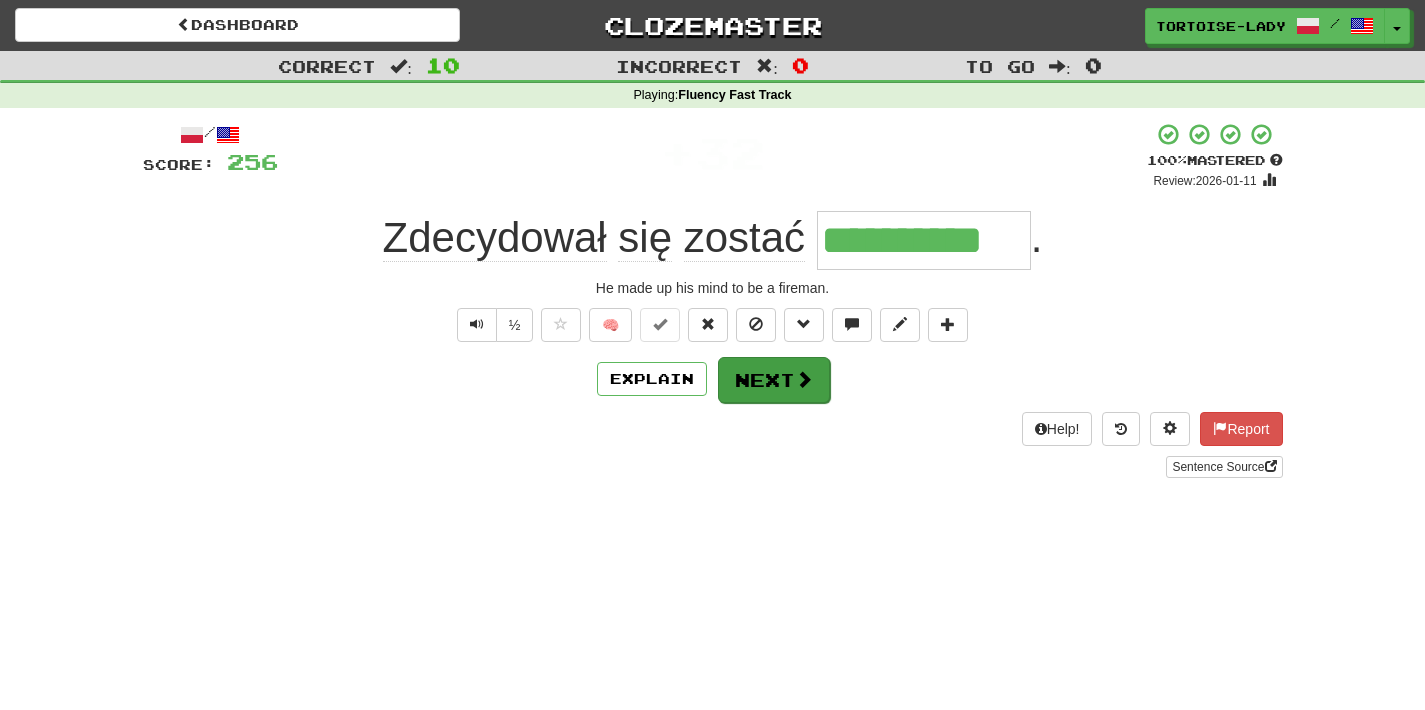 click on "Next" at bounding box center (774, 380) 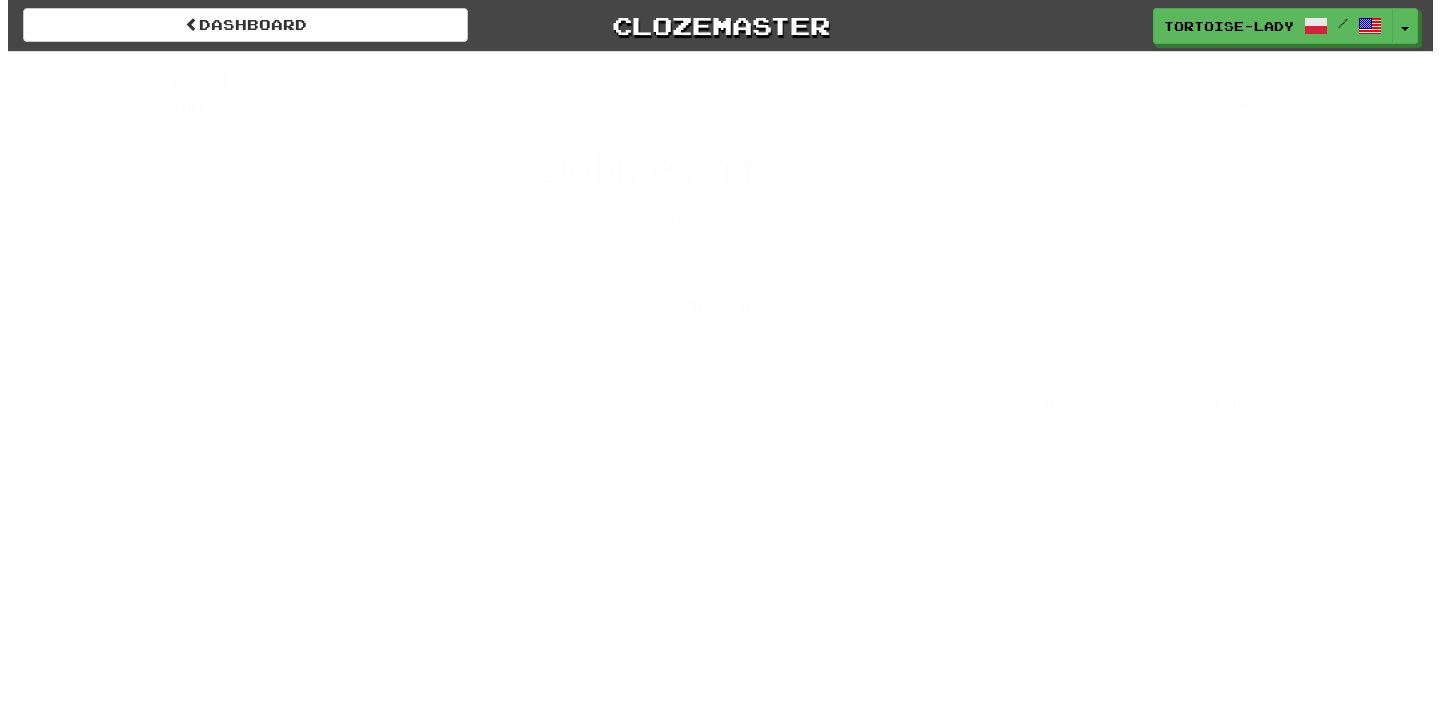 scroll, scrollTop: 0, scrollLeft: 0, axis: both 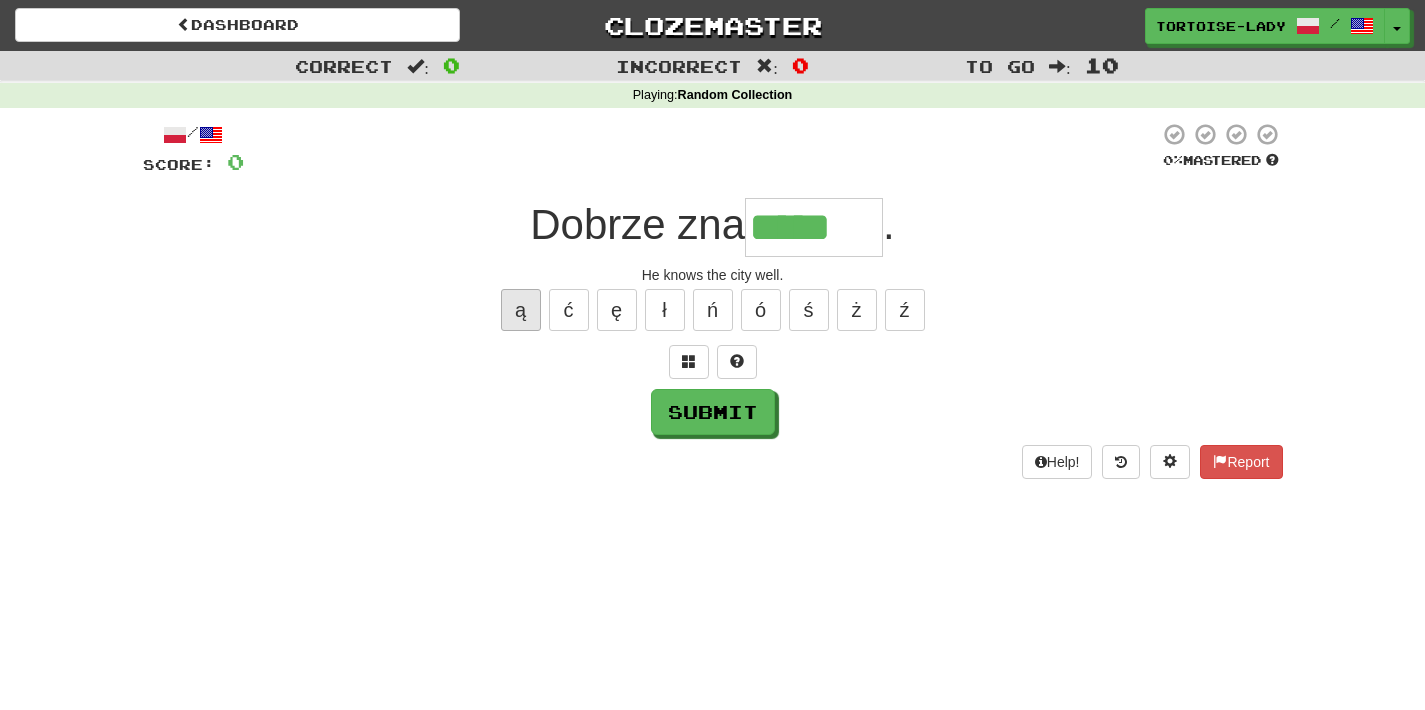 click on "ą" at bounding box center (521, 310) 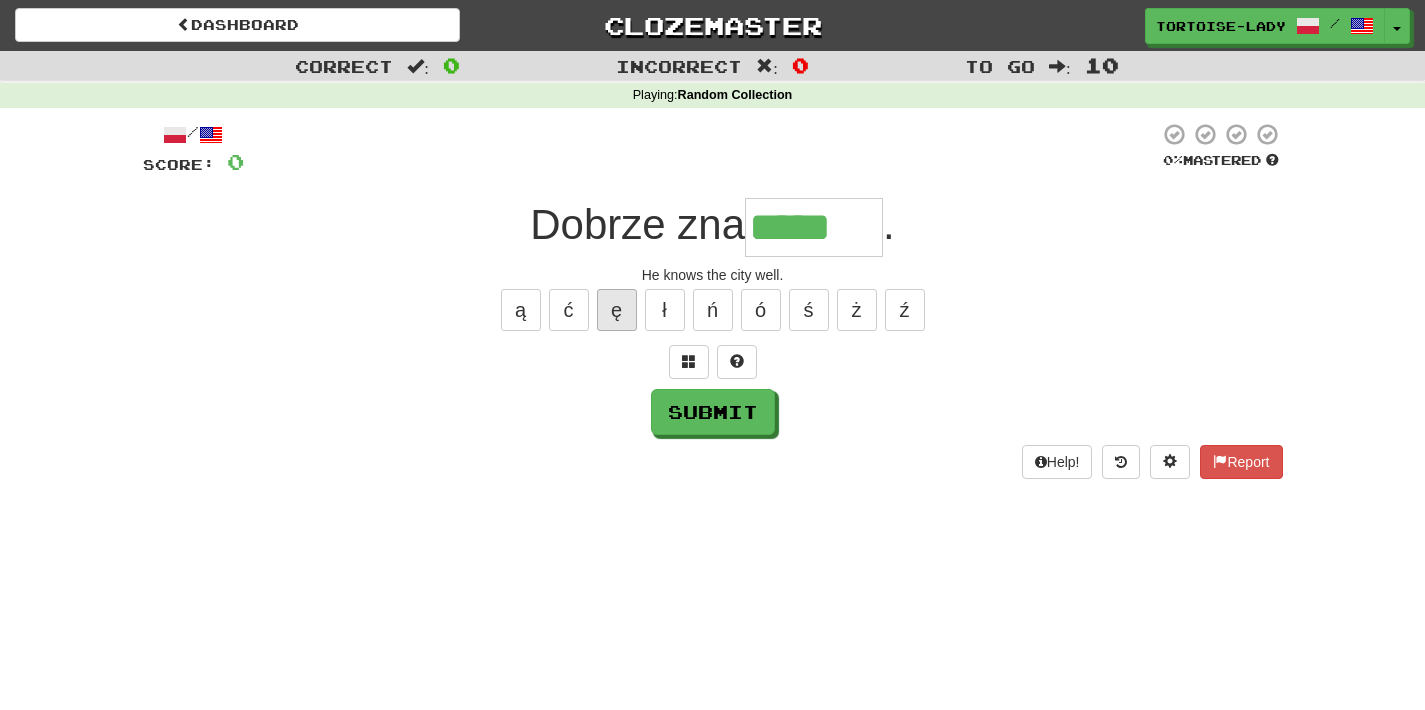 click on "ę" at bounding box center (617, 310) 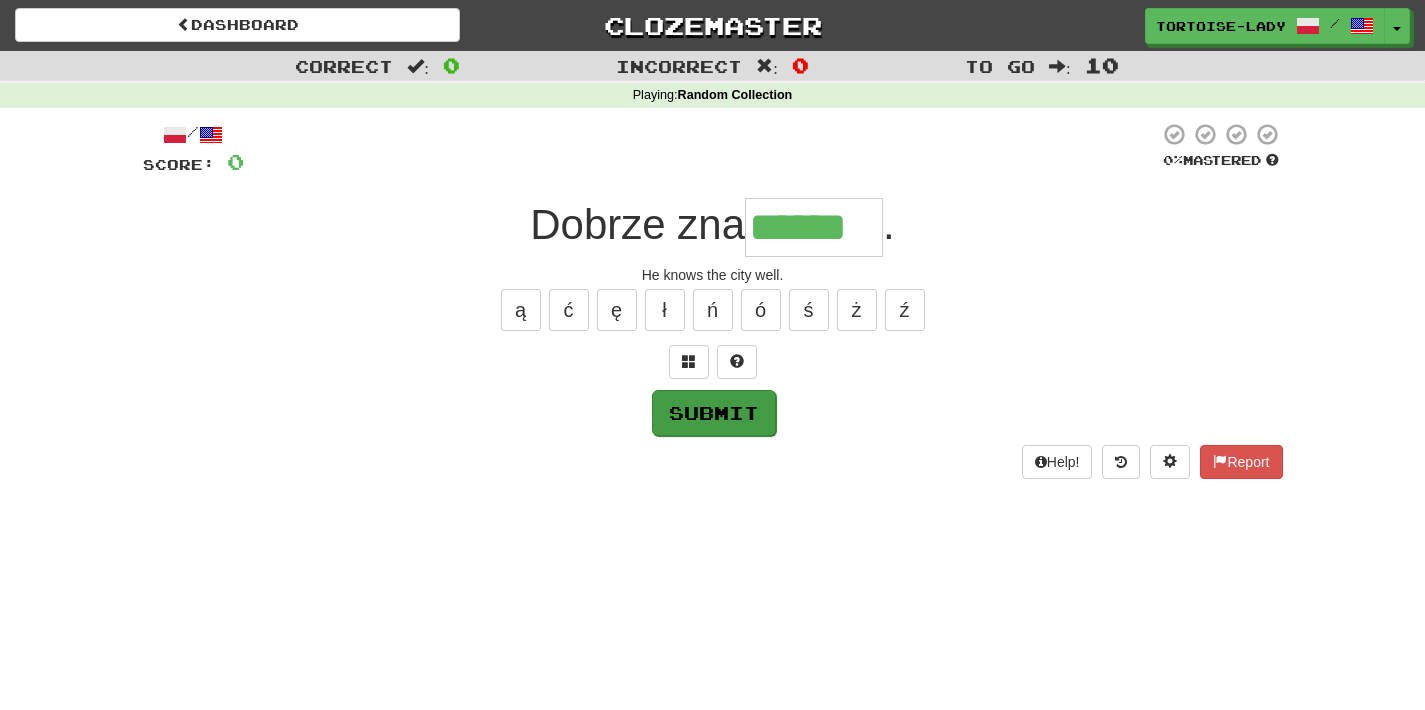 type on "******" 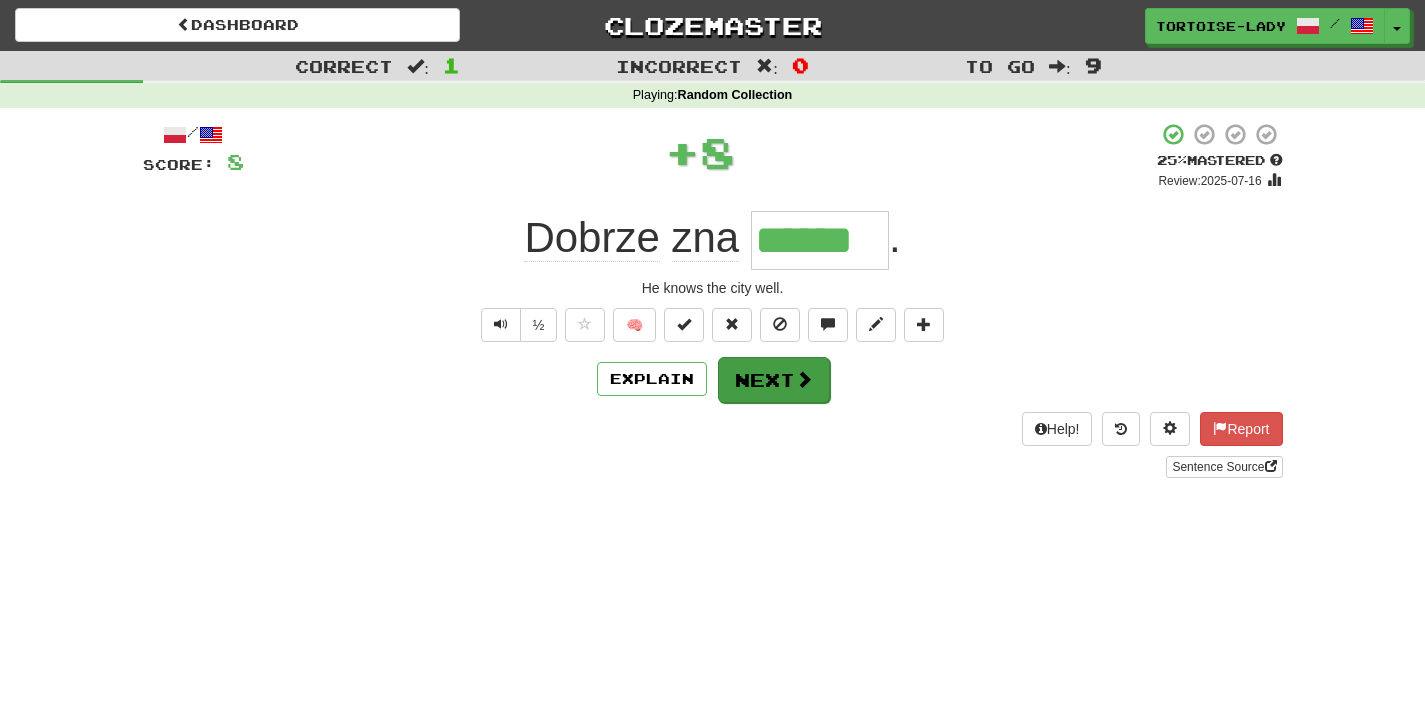 click on "Next" at bounding box center [774, 380] 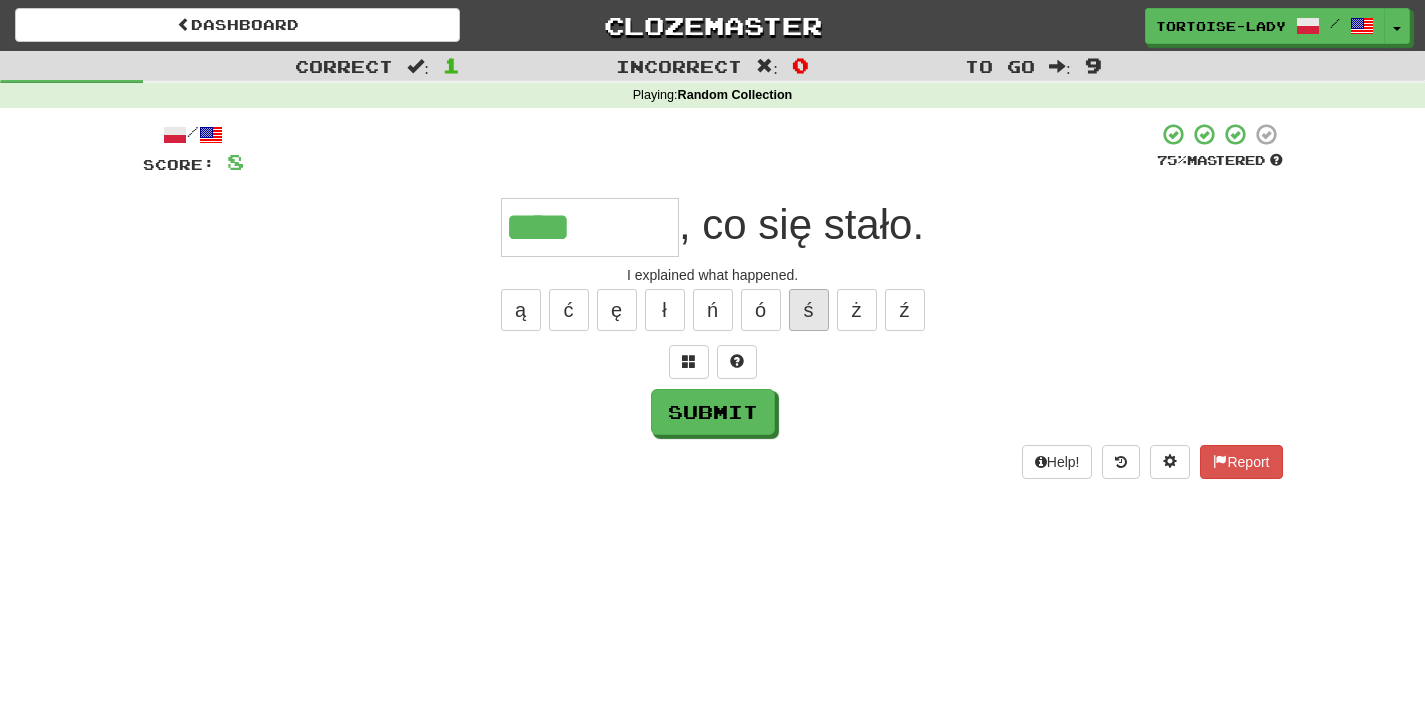click on "ś" at bounding box center (809, 310) 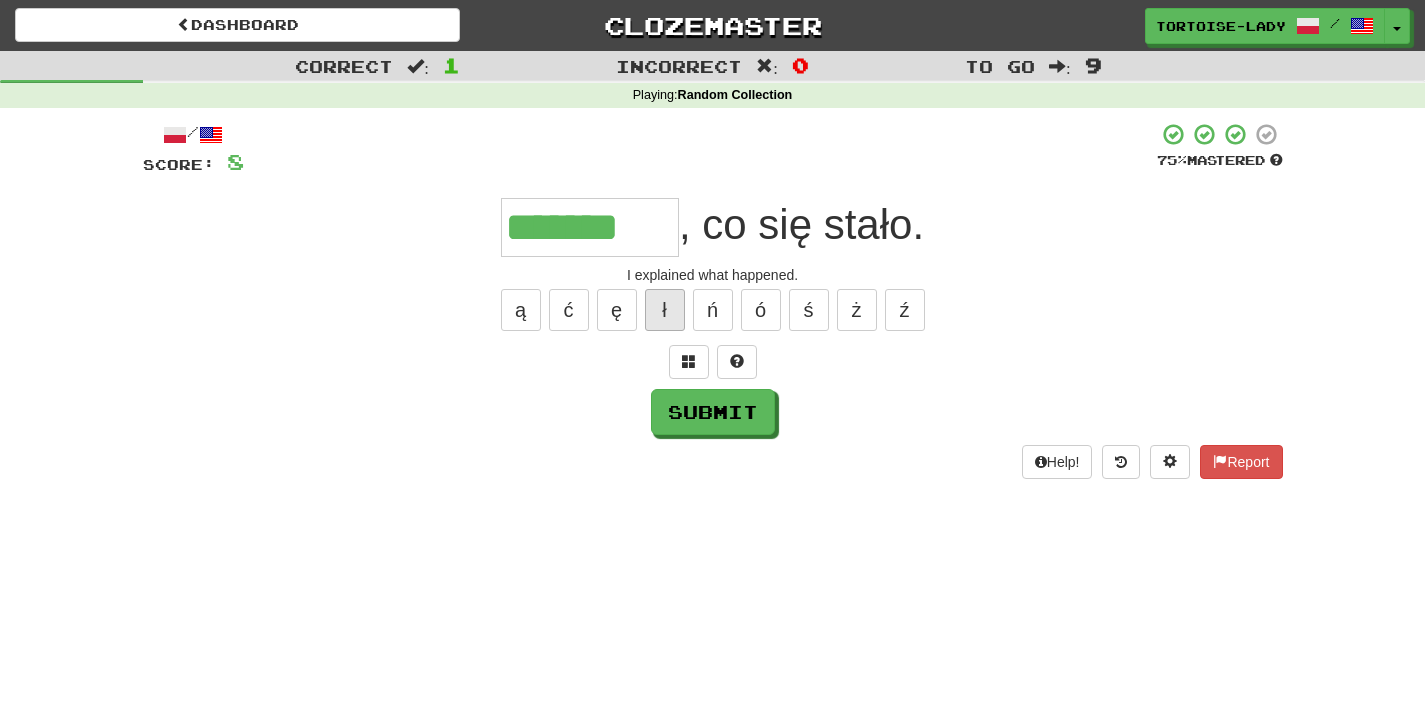 click on "ł" at bounding box center (665, 310) 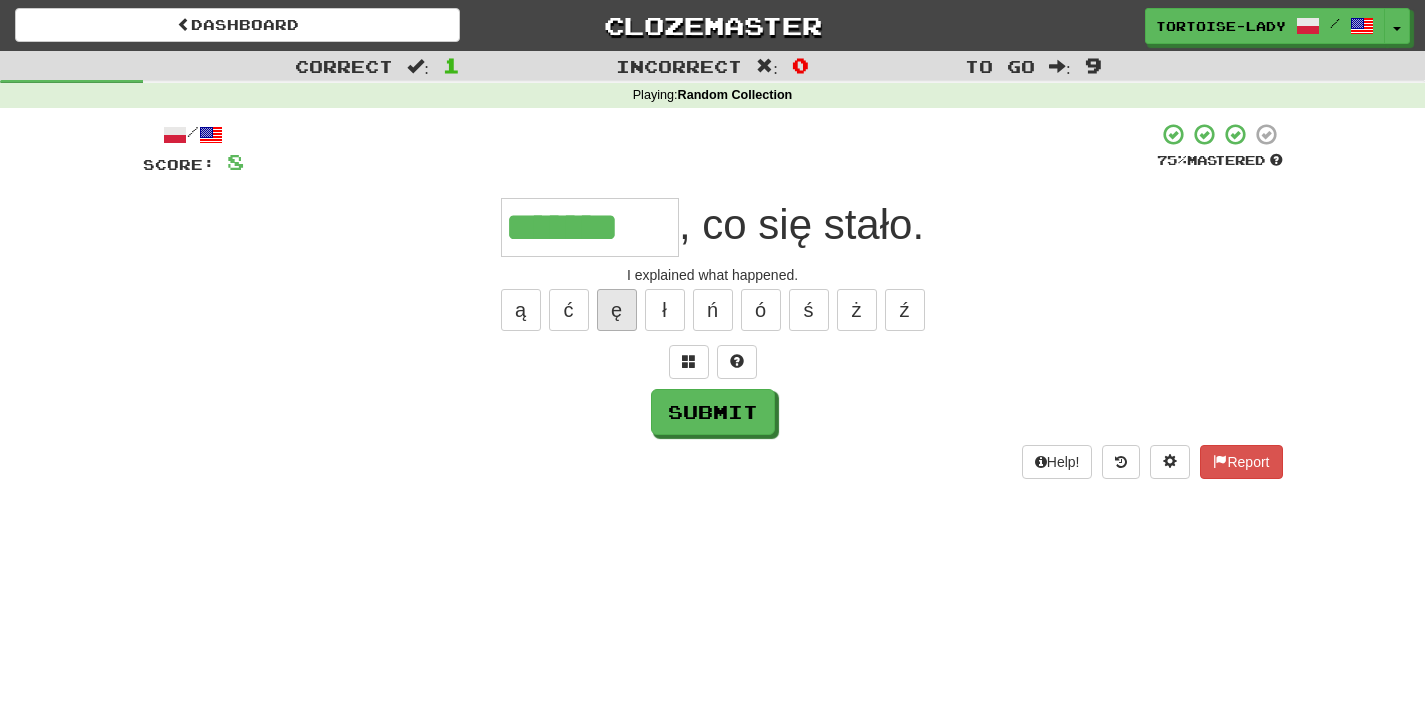 click on "ę" at bounding box center (617, 310) 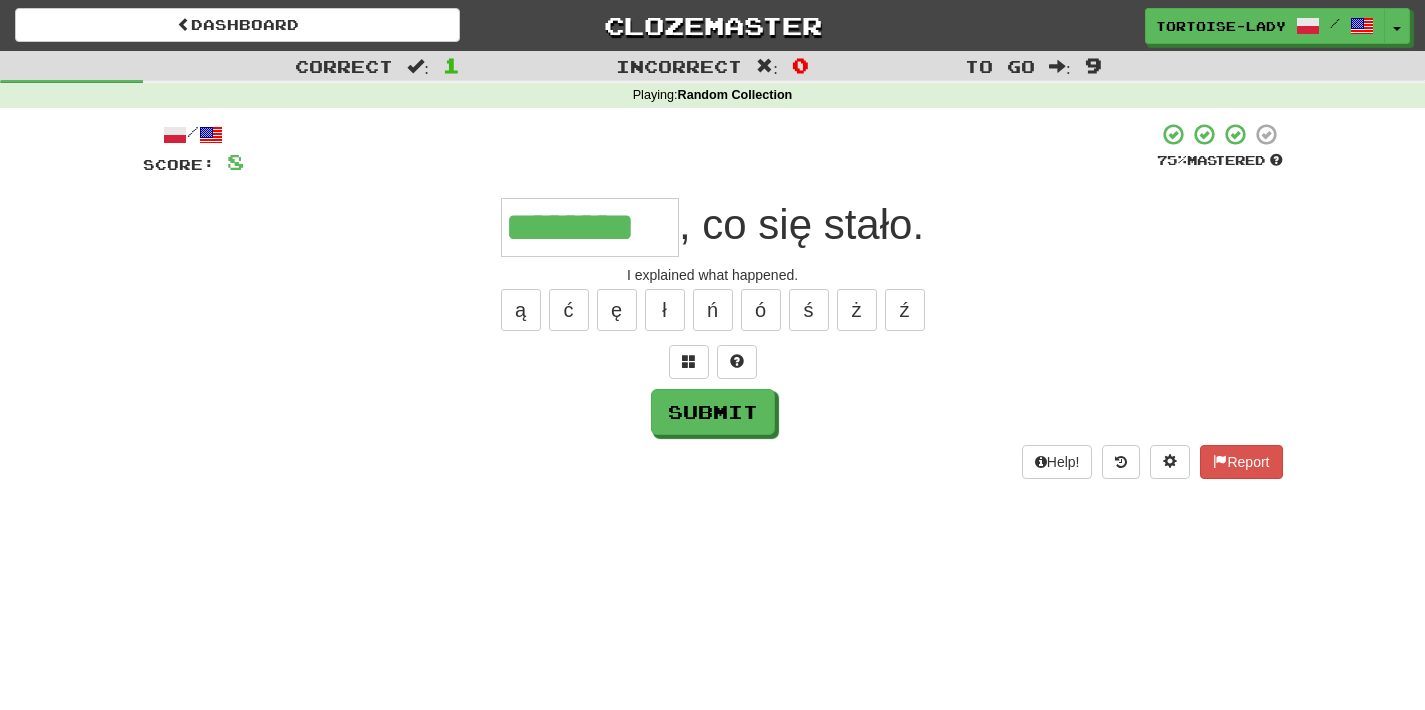 click on "Submit" at bounding box center (713, 412) 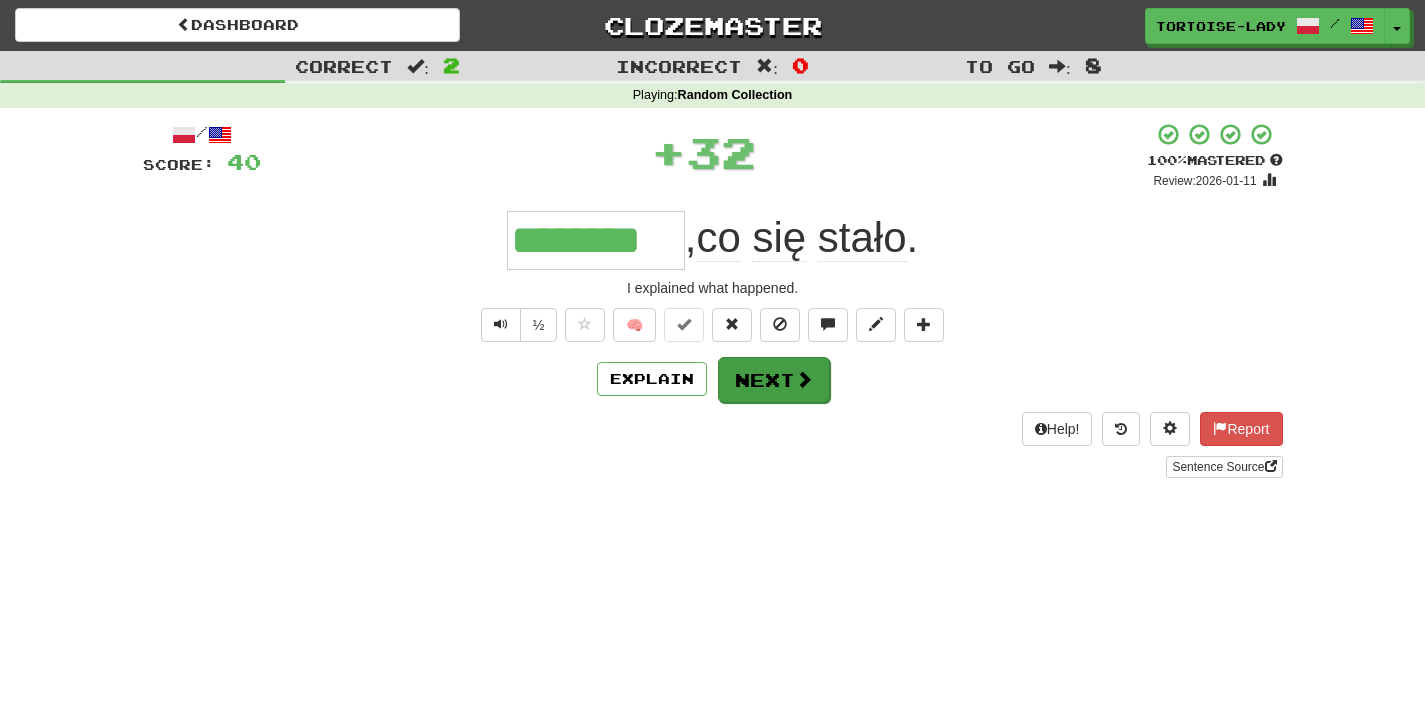click on "Next" at bounding box center [774, 380] 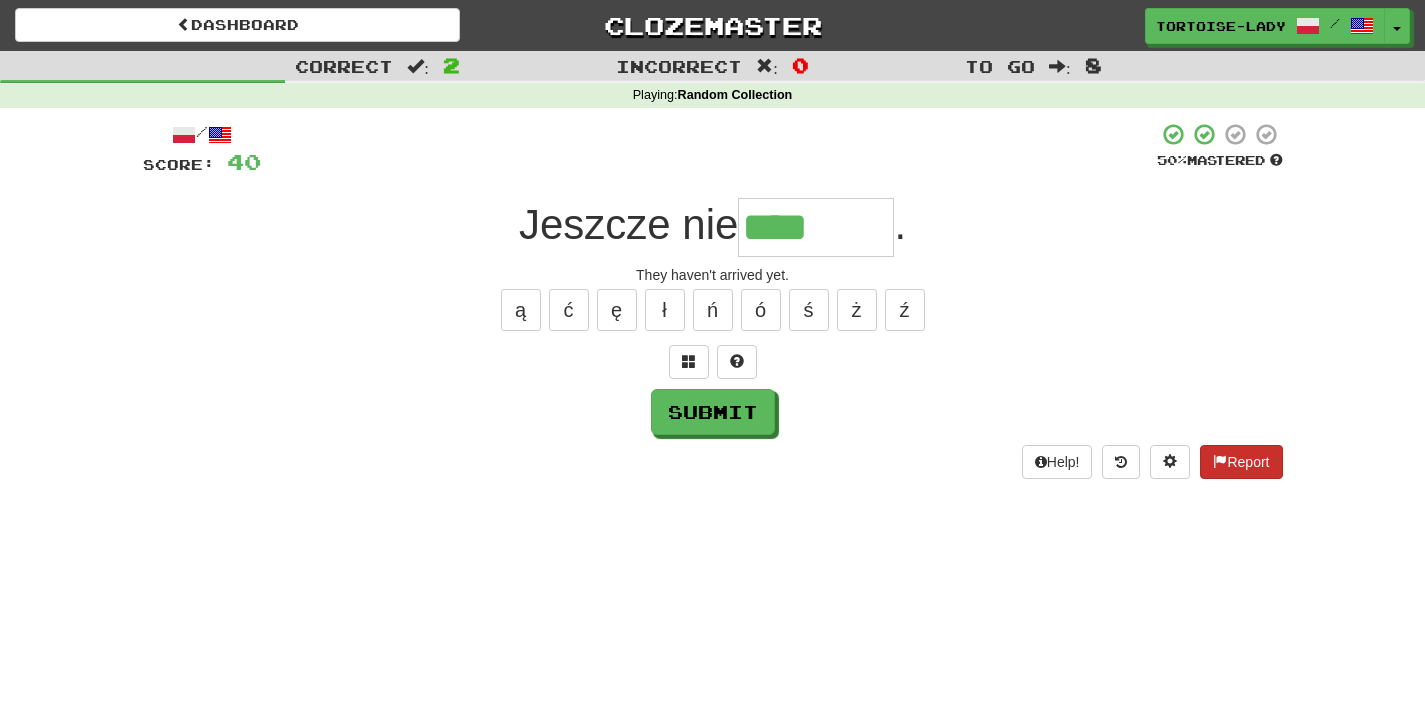 click on "Report" at bounding box center (1241, 462) 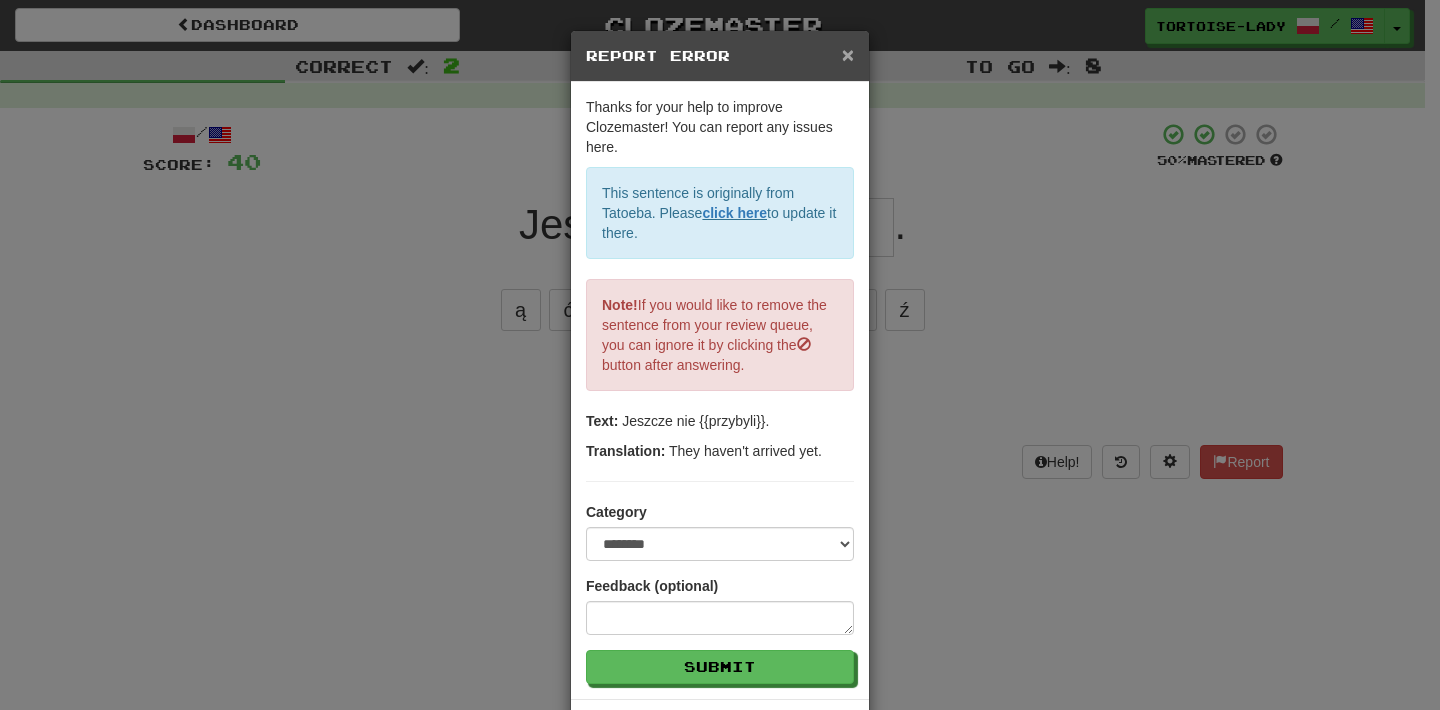 click on "×" at bounding box center [848, 54] 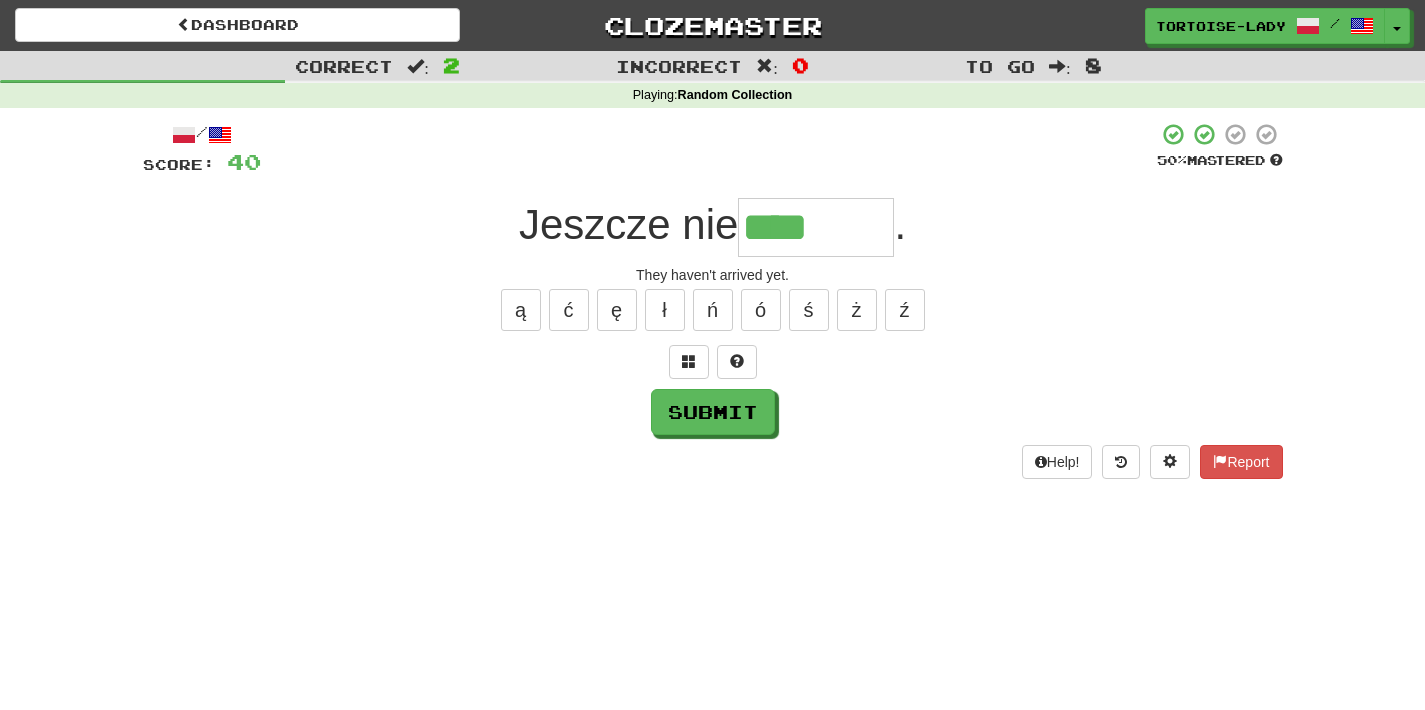 click on "****" at bounding box center [816, 227] 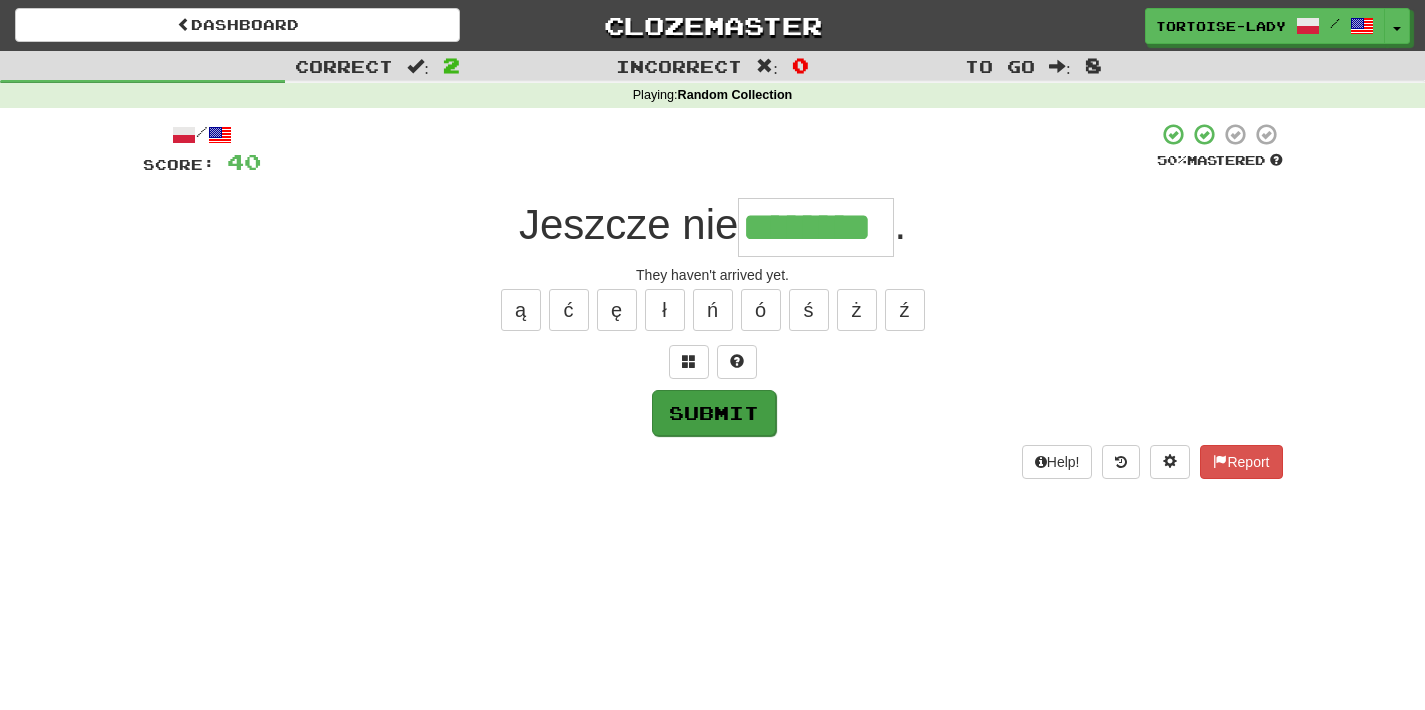 type on "********" 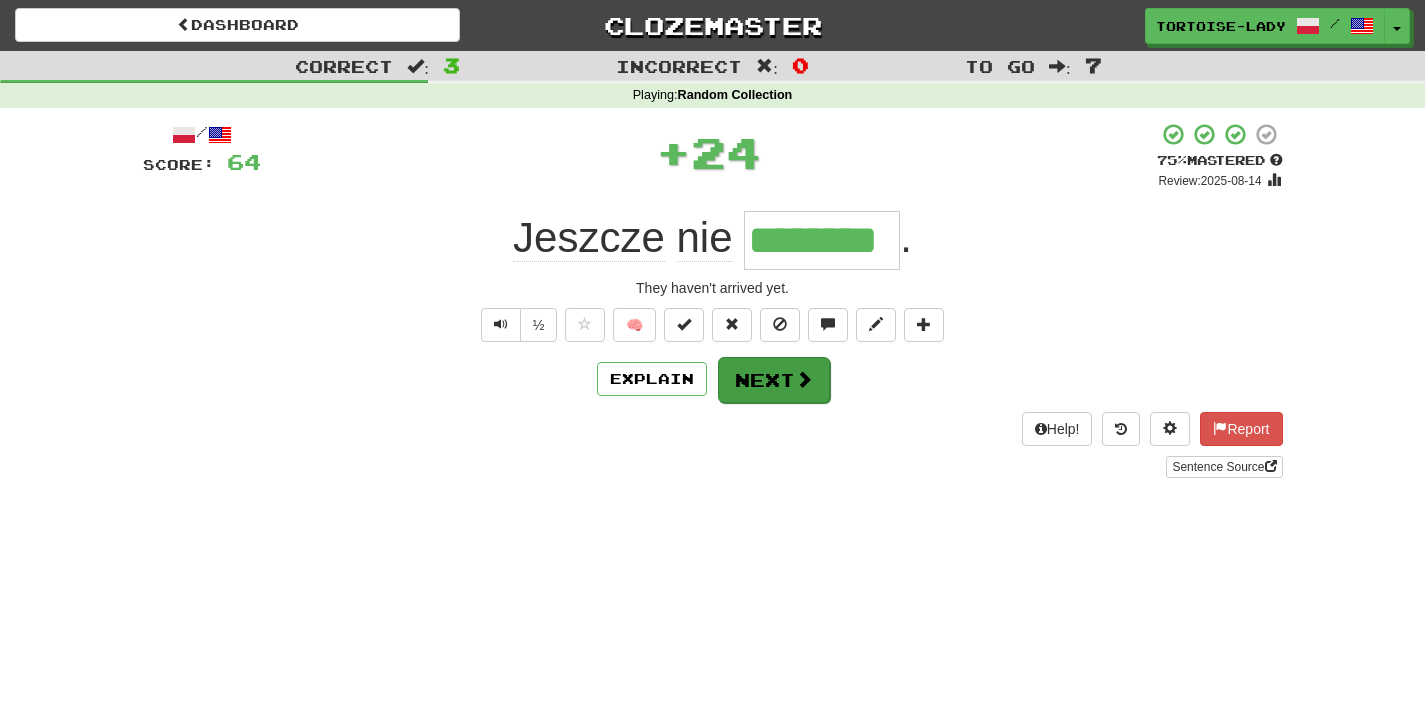 click on "Next" at bounding box center [774, 380] 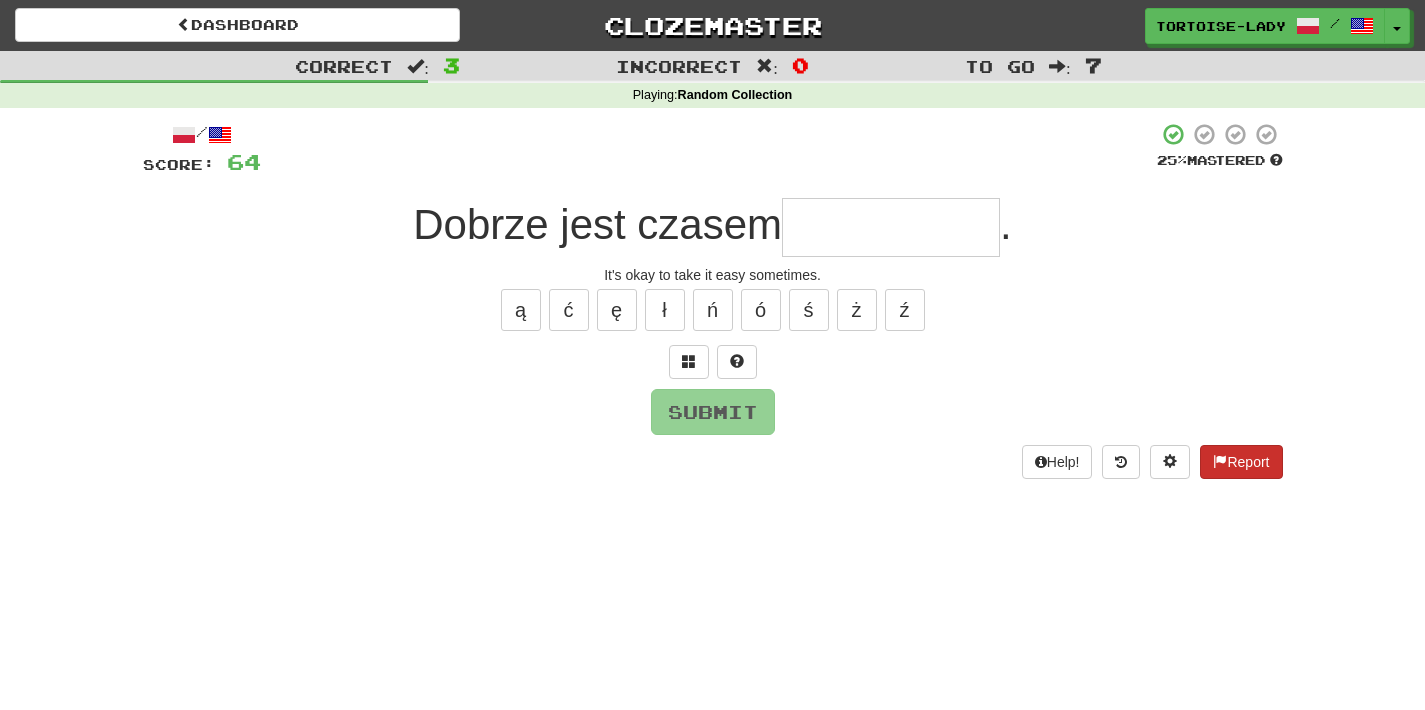 click at bounding box center [1220, 461] 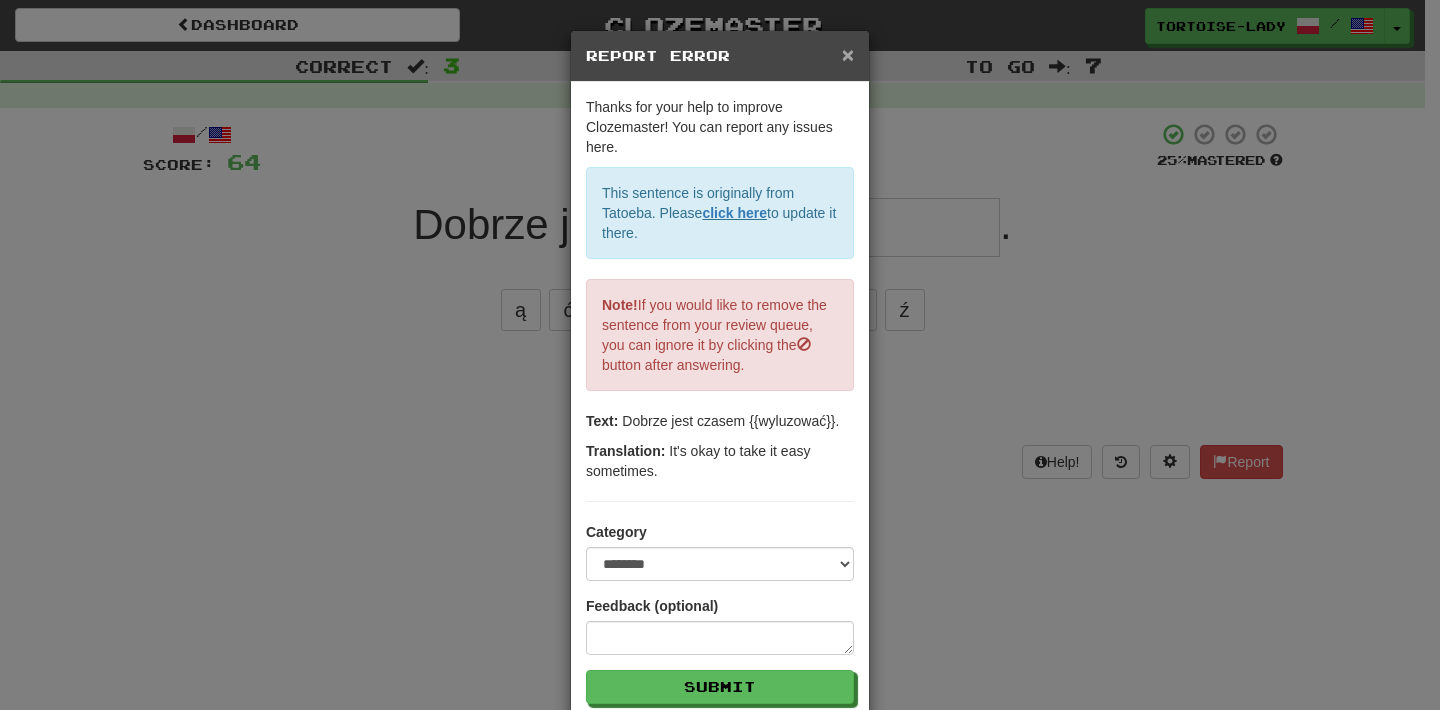 click on "×" at bounding box center [848, 54] 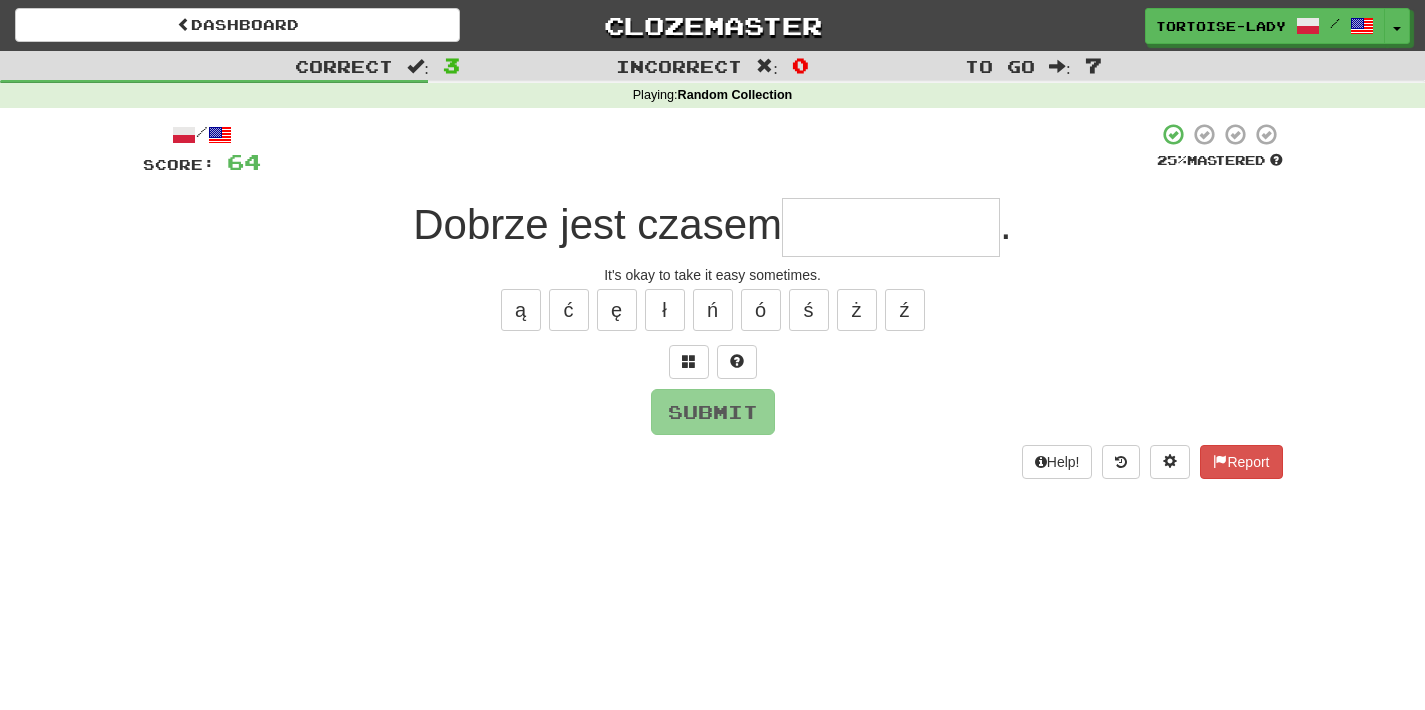 click at bounding box center [891, 227] 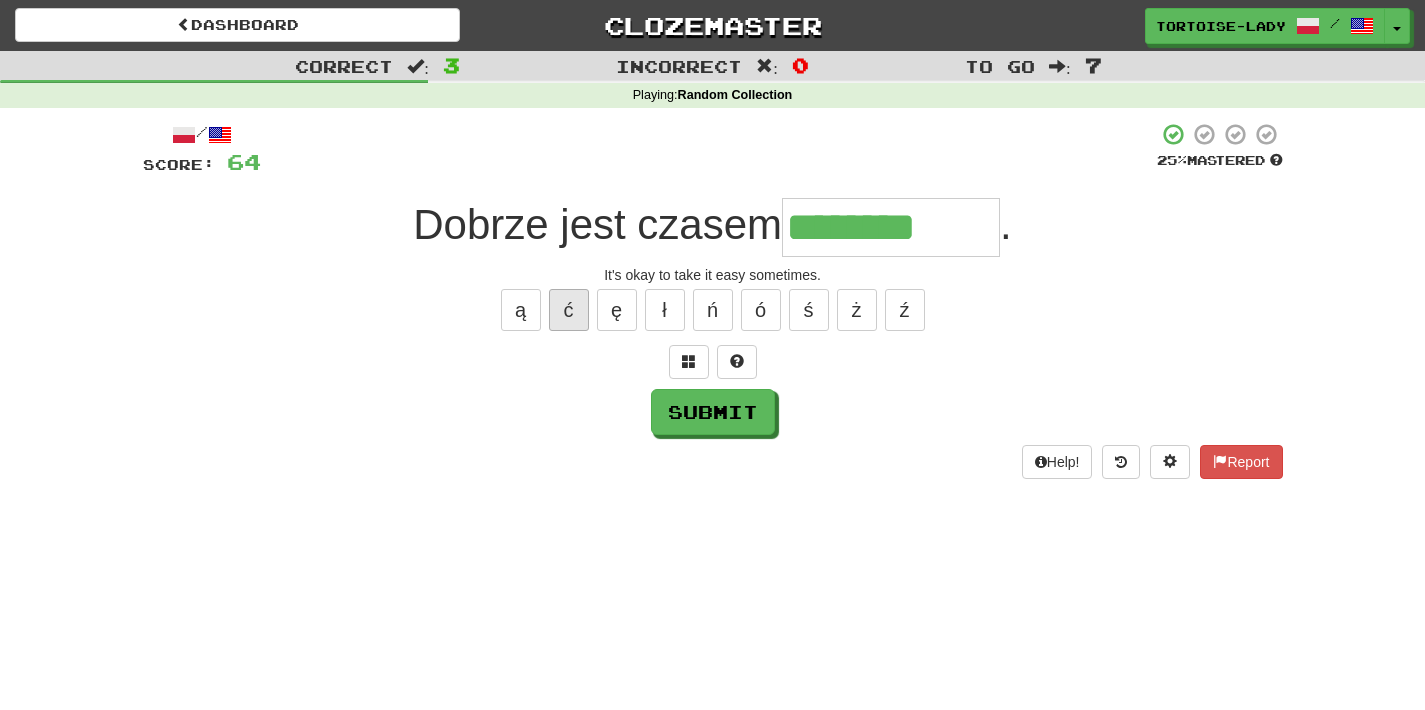 click on "ć" at bounding box center (569, 310) 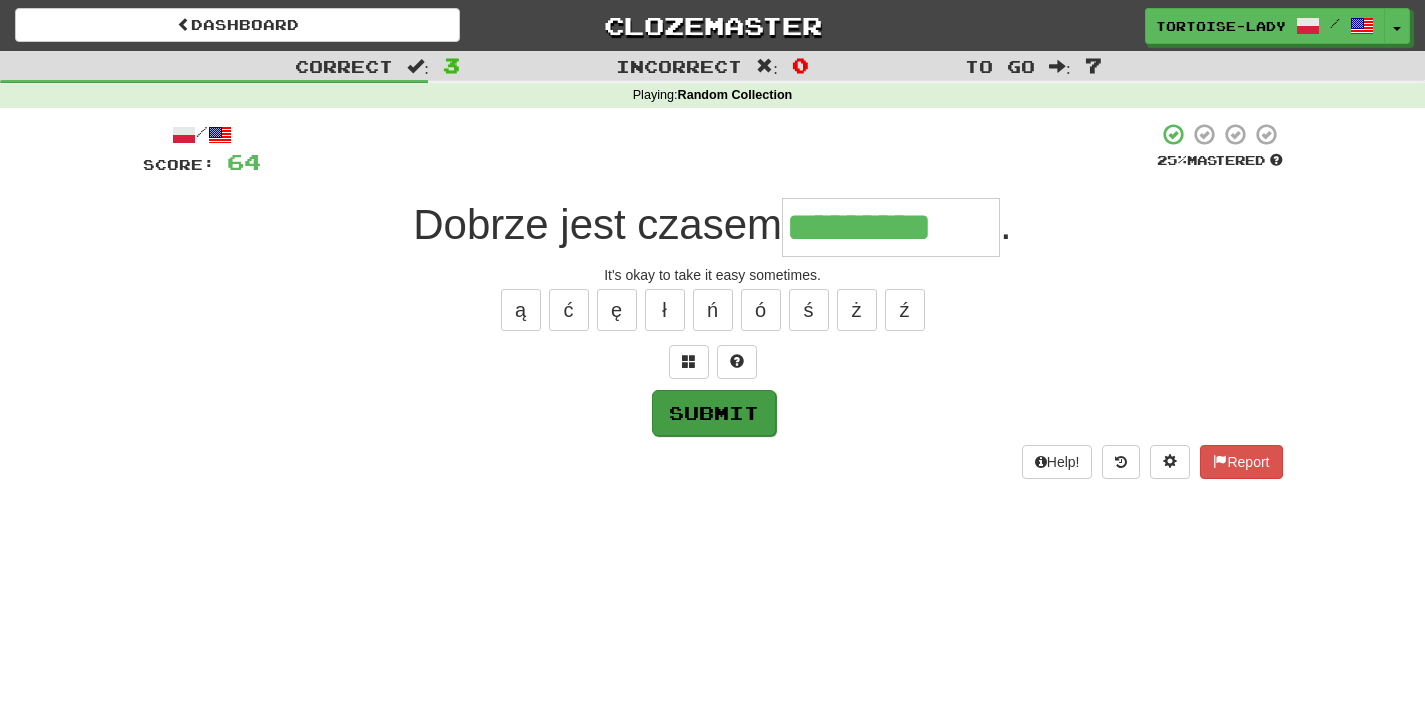click on "Submit" at bounding box center (714, 413) 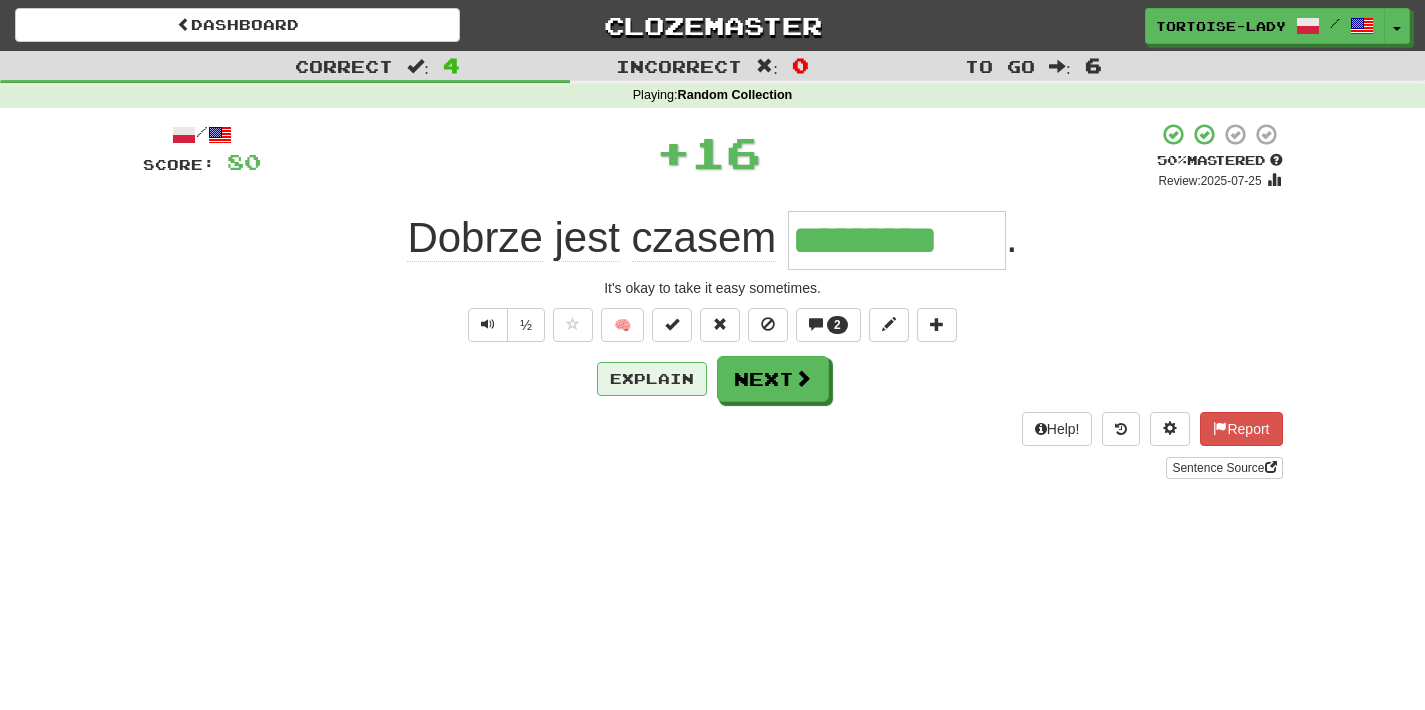click on "Explain" at bounding box center (652, 379) 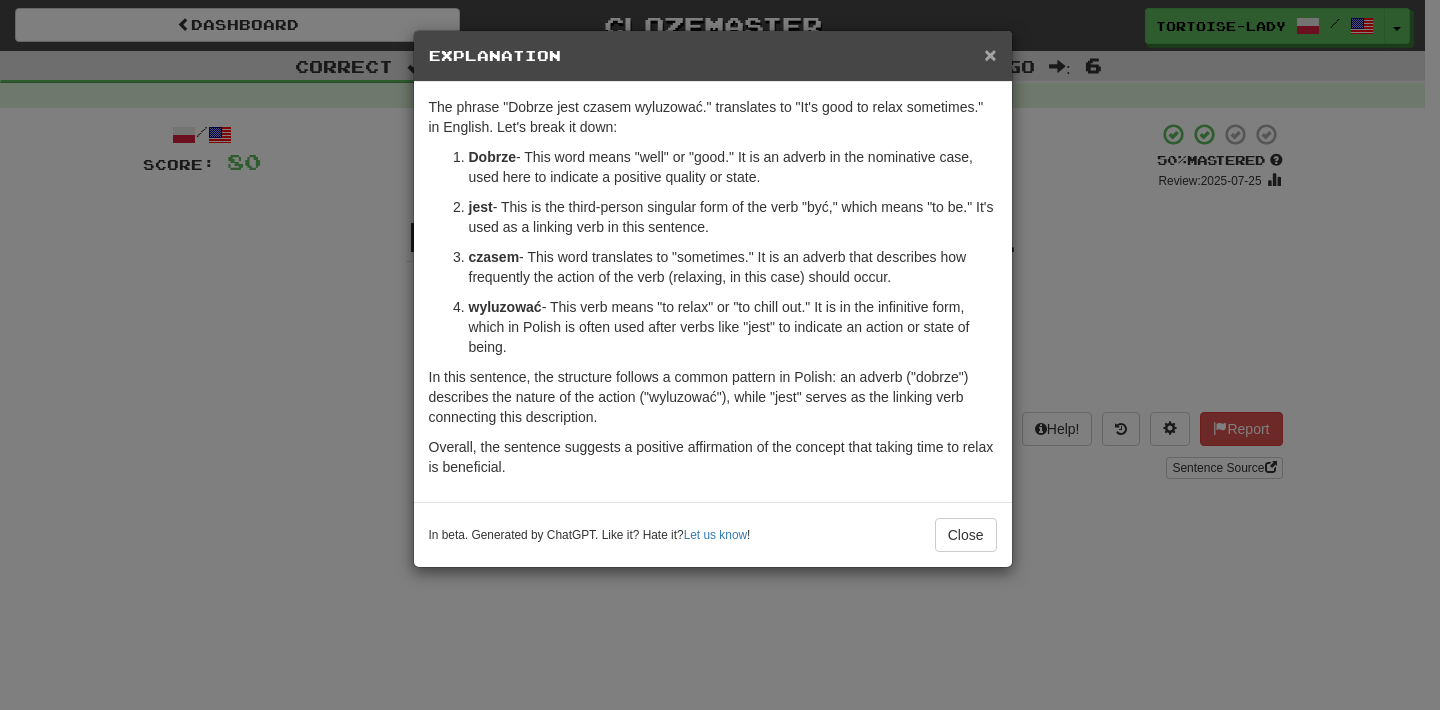 click on "×" at bounding box center [990, 54] 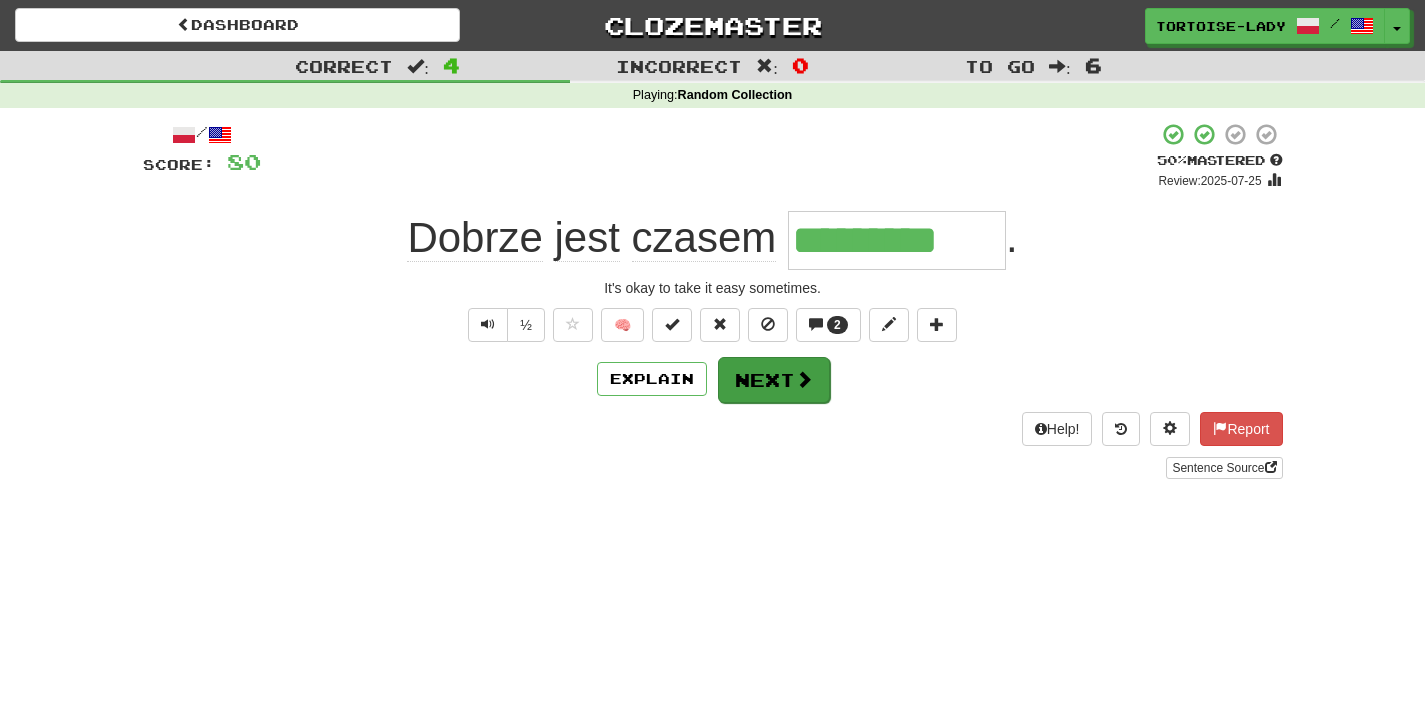 click on "Next" at bounding box center [774, 380] 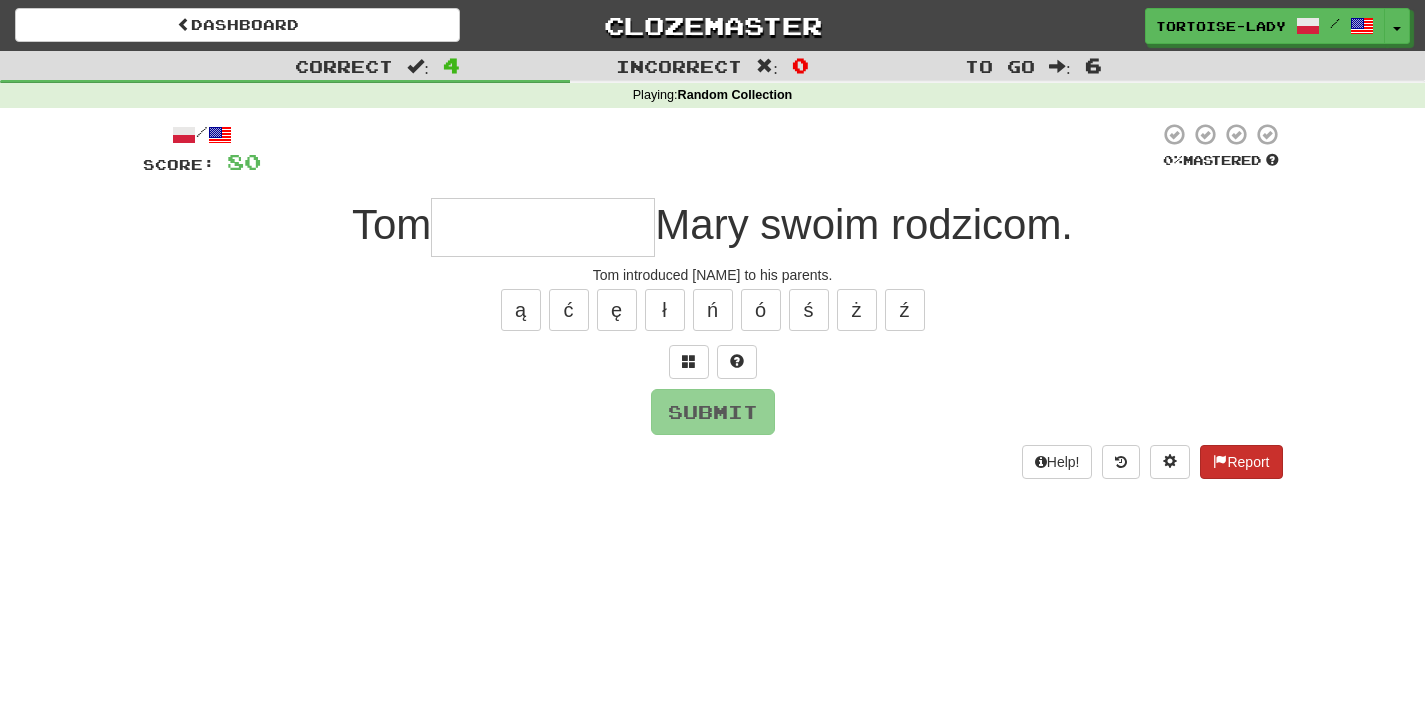 click at bounding box center [1220, 461] 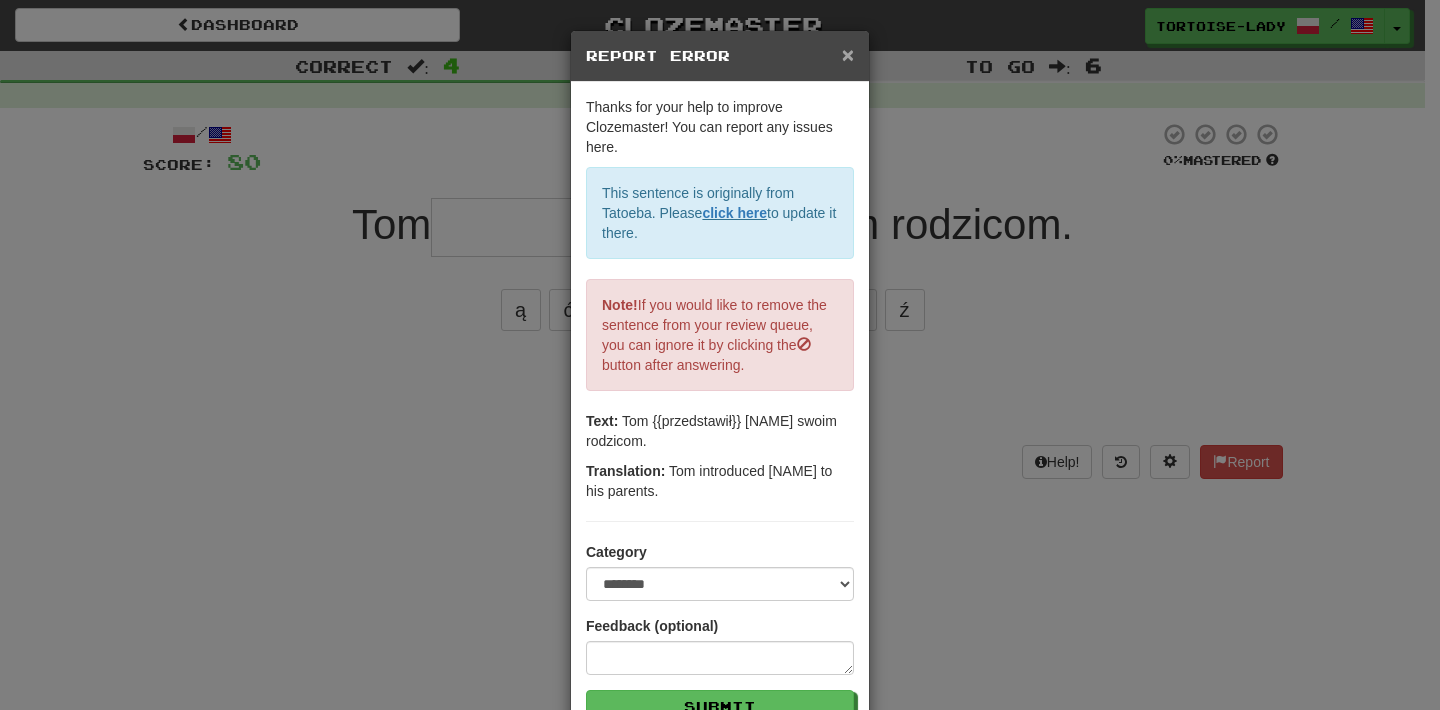 click on "×" at bounding box center (848, 54) 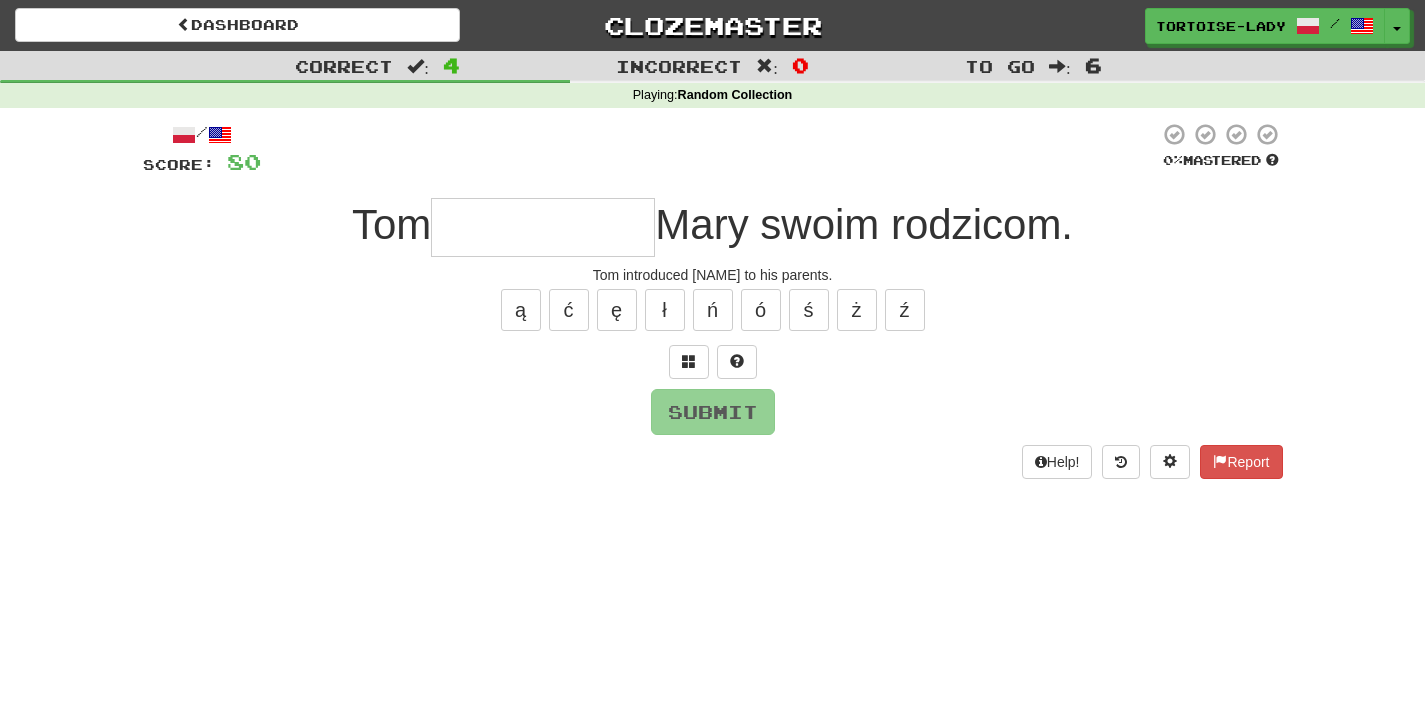 click at bounding box center (543, 227) 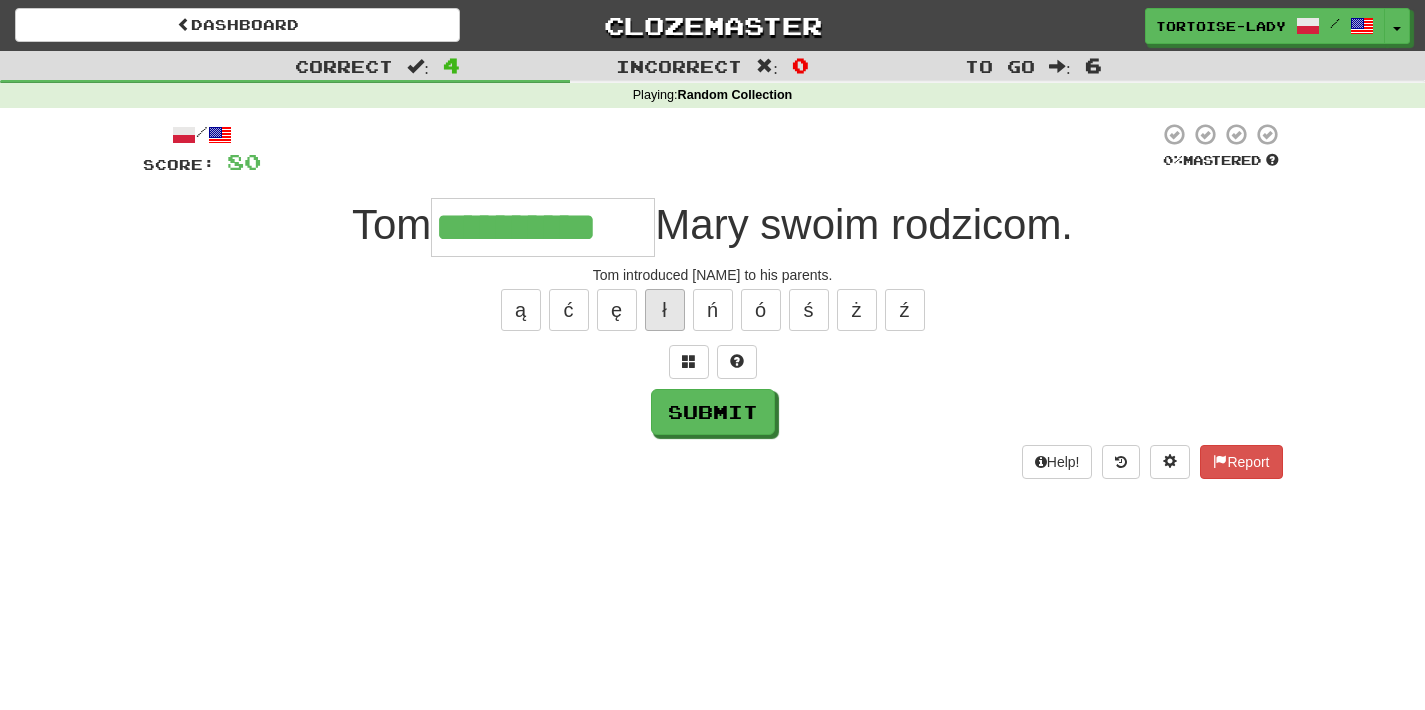 click on "ł" at bounding box center (665, 310) 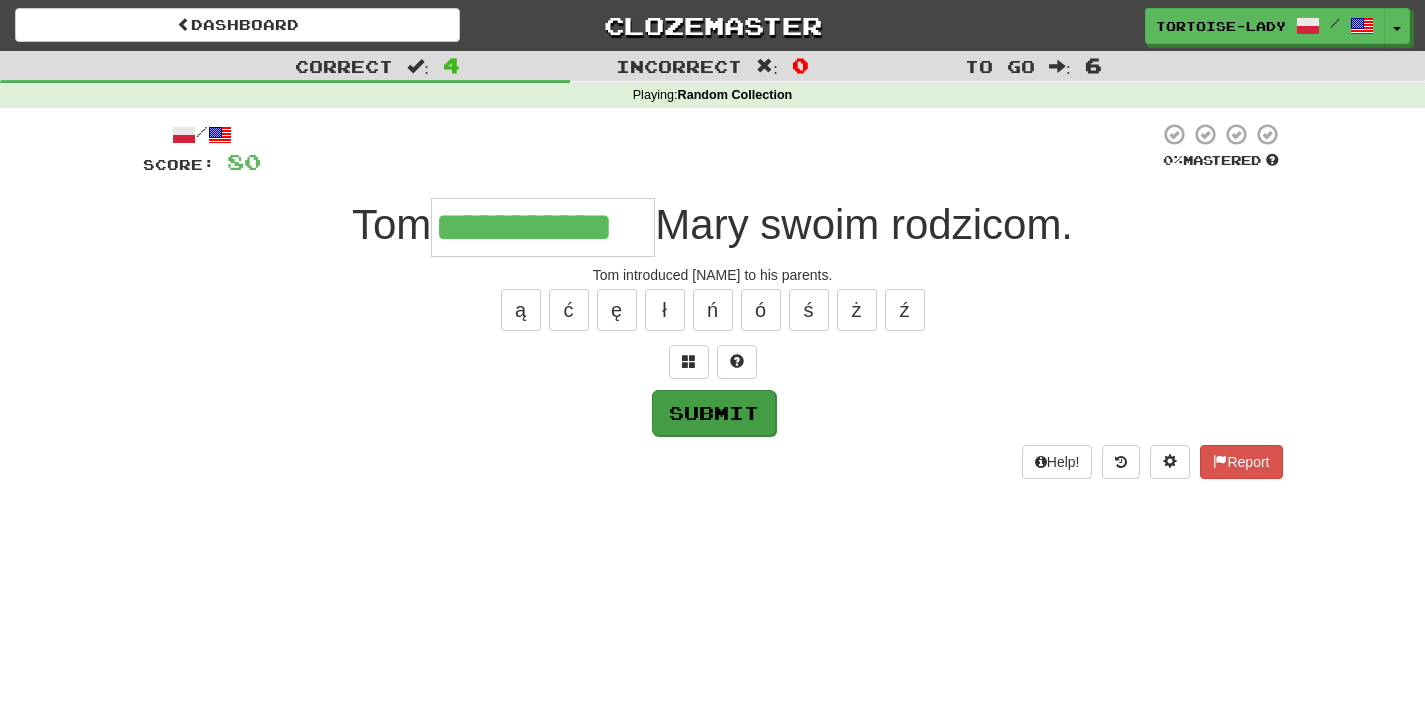 click on "Submit" at bounding box center [714, 413] 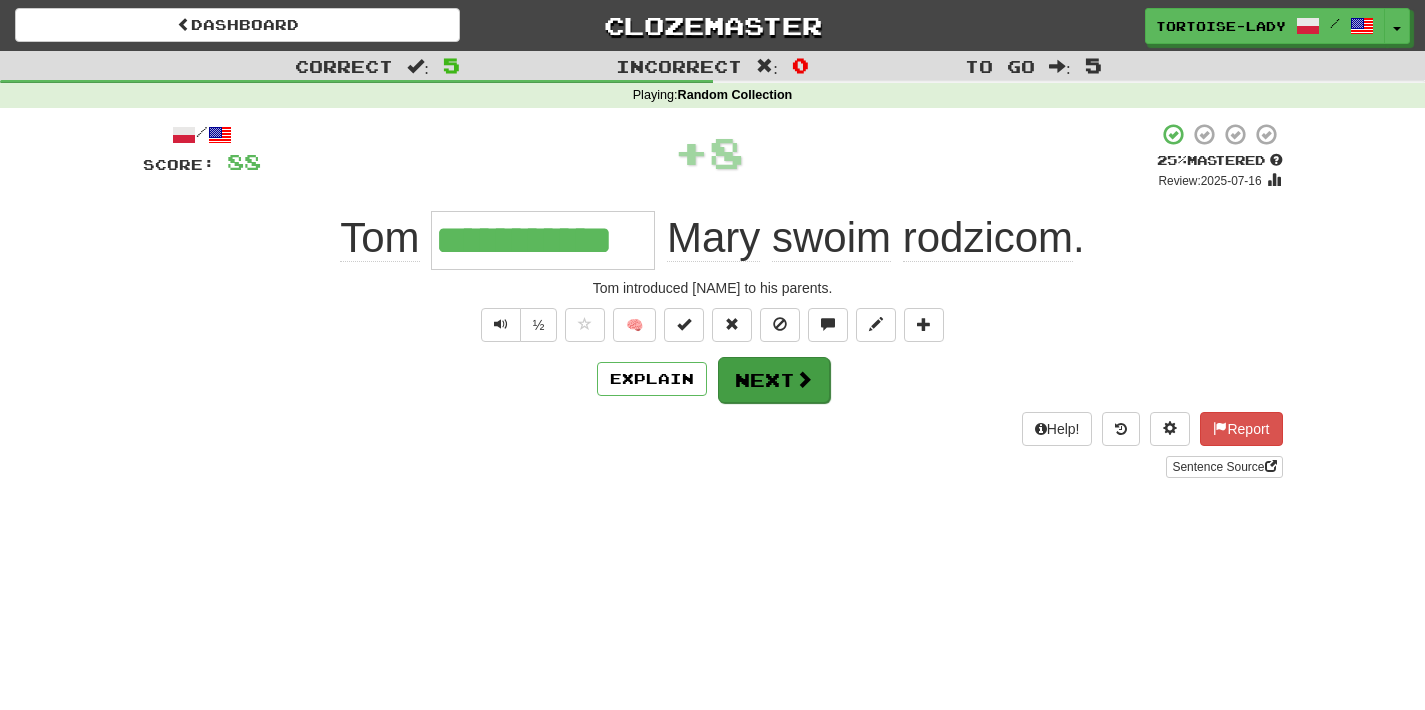 click on "Next" at bounding box center [774, 380] 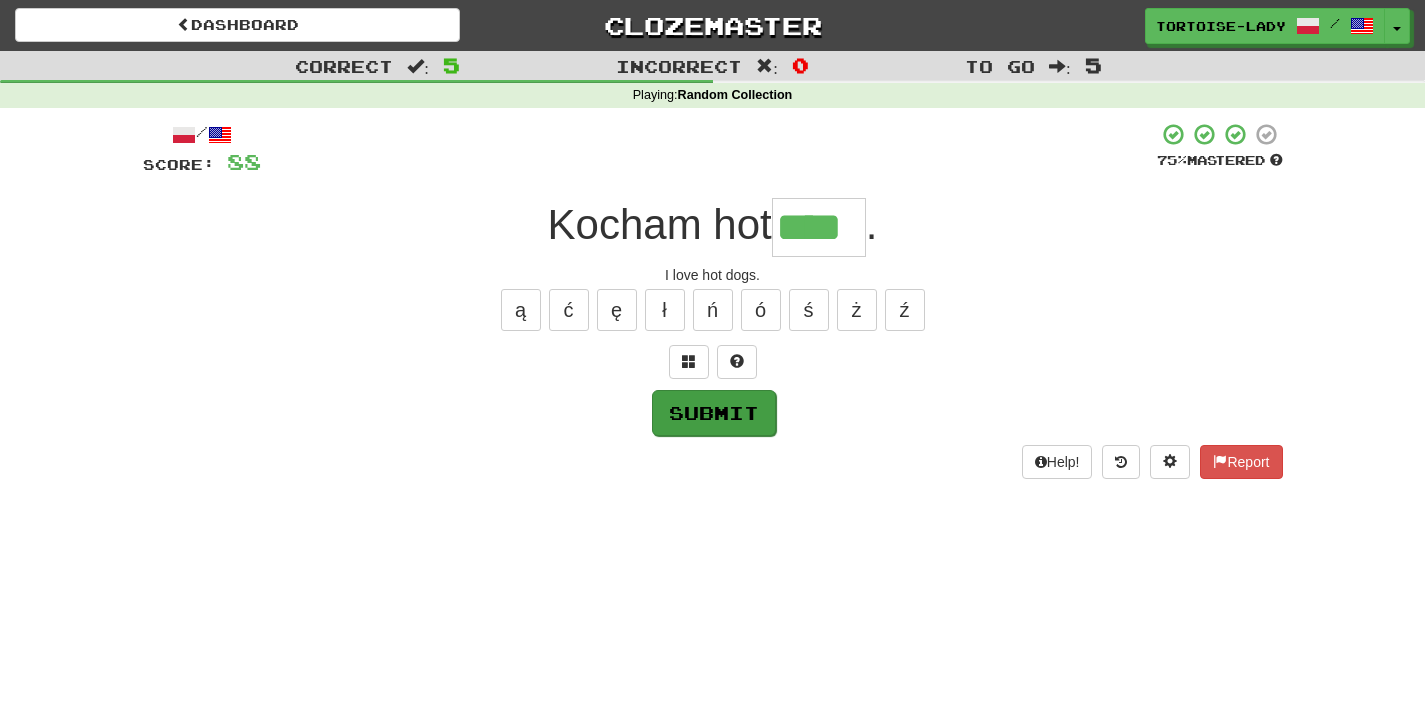 type on "****" 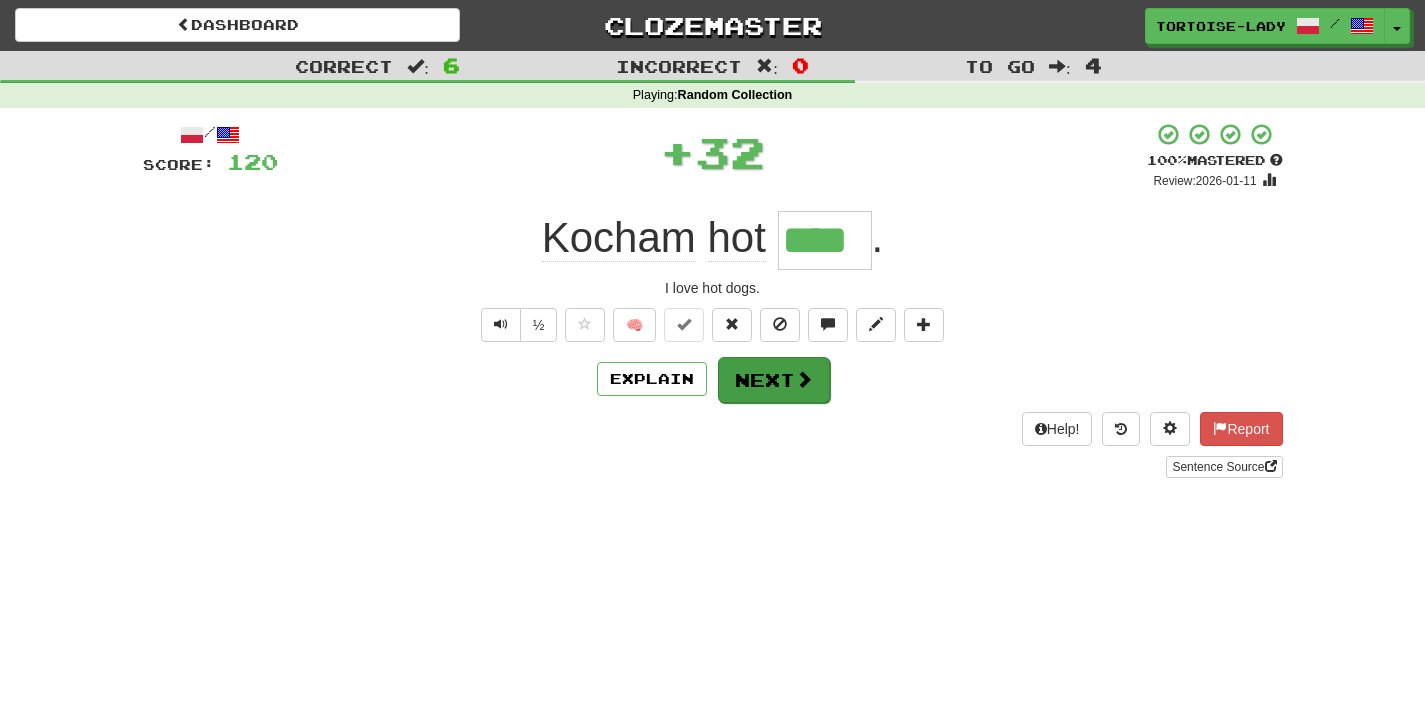 click on "Next" at bounding box center [774, 380] 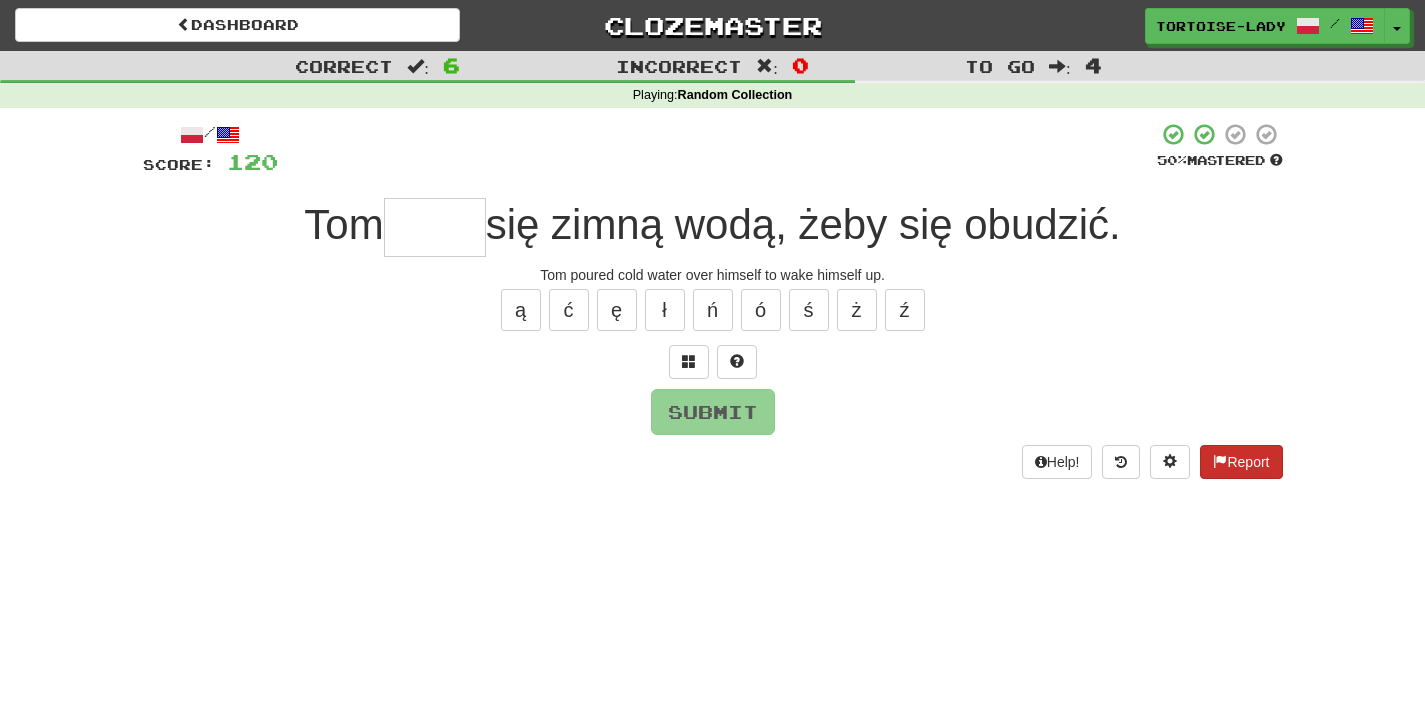 click on "Report" at bounding box center [1241, 462] 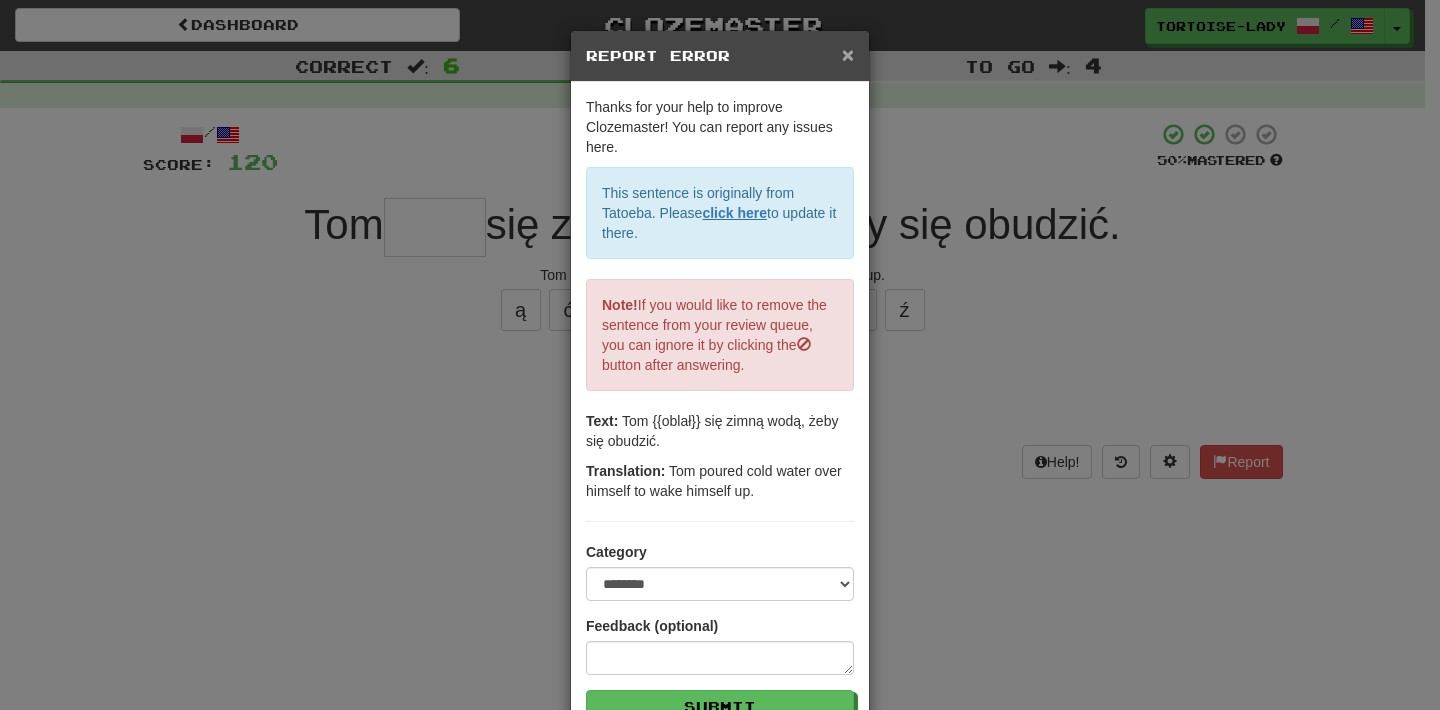 click on "×" at bounding box center [848, 54] 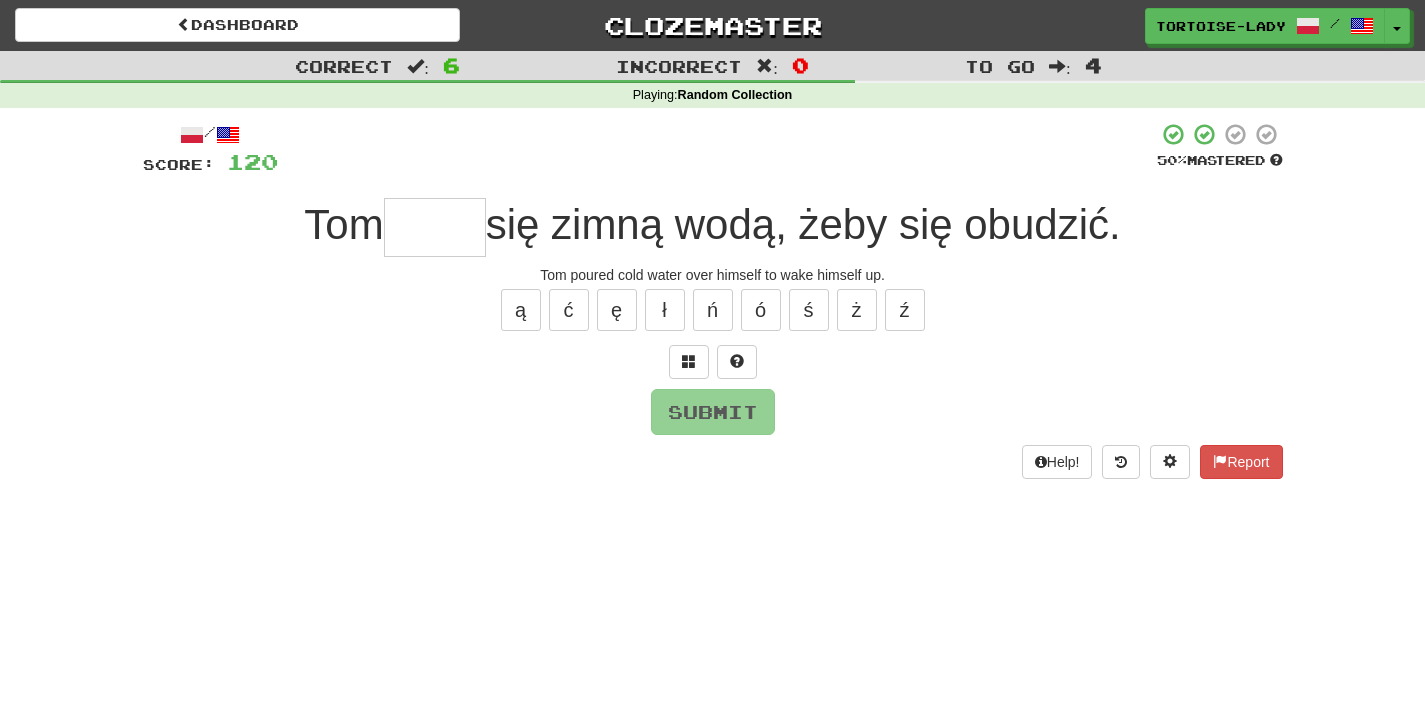 click at bounding box center [435, 227] 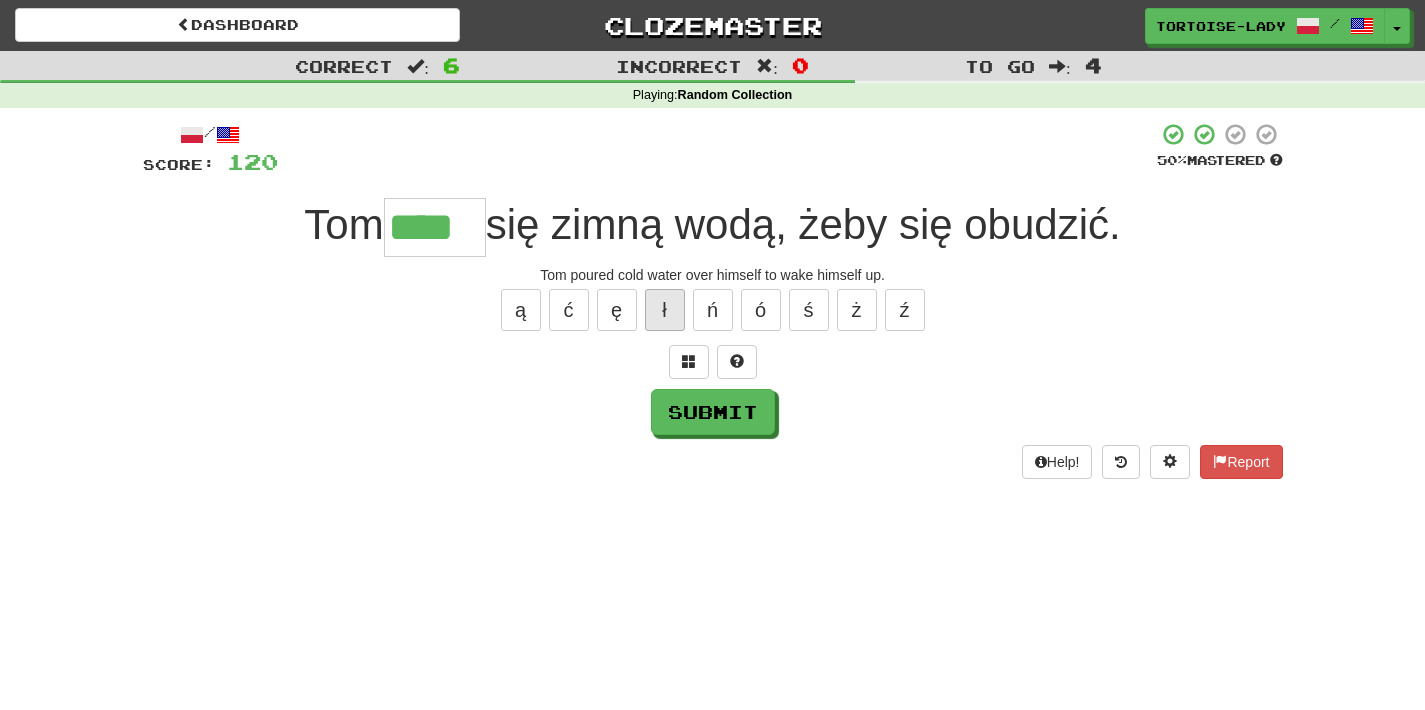click on "ł" at bounding box center (665, 310) 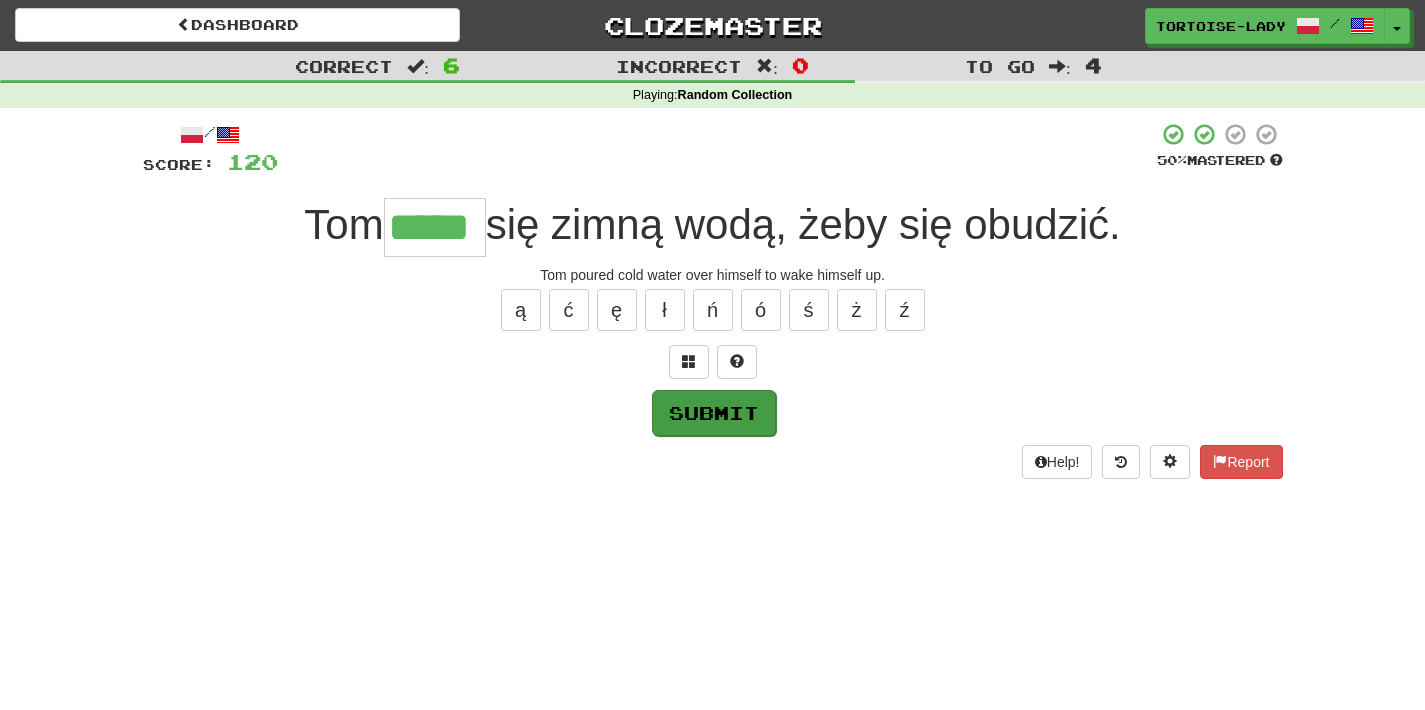 click on "Submit" at bounding box center (714, 413) 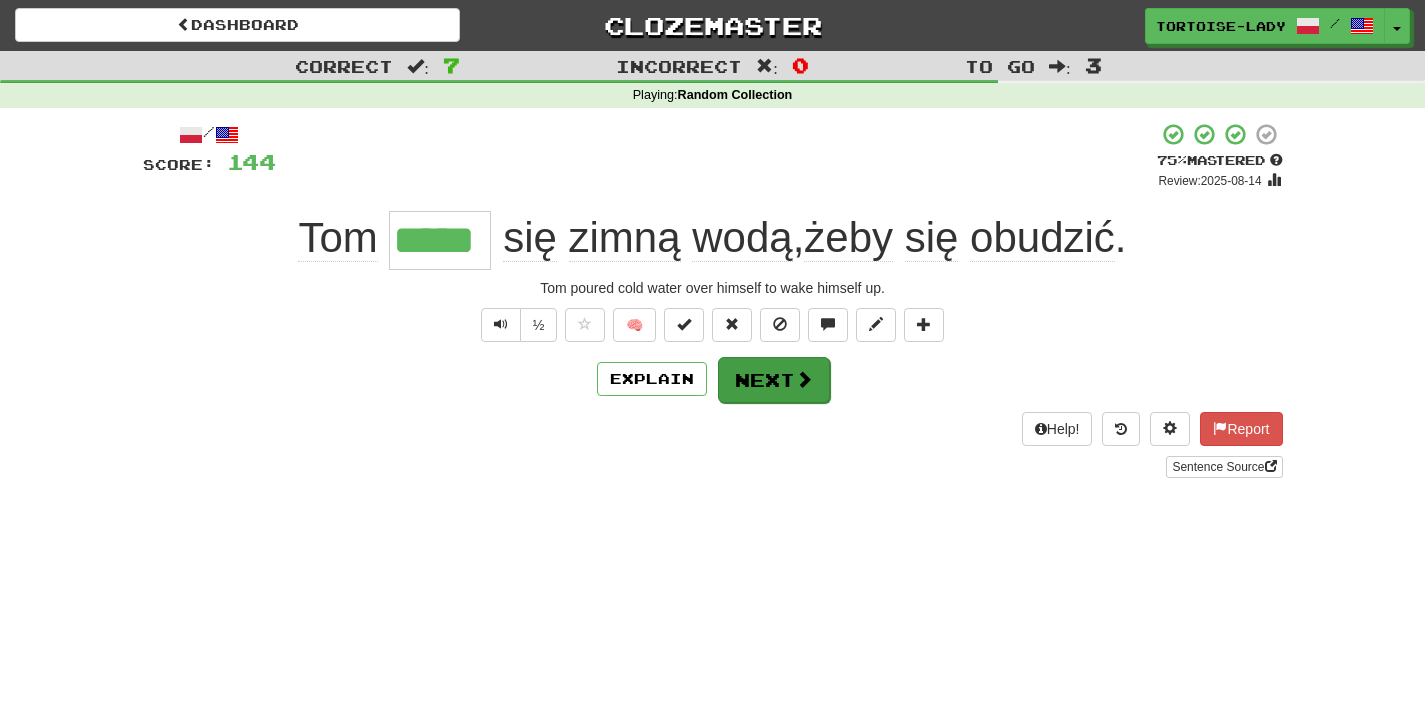 click on "Next" at bounding box center (774, 380) 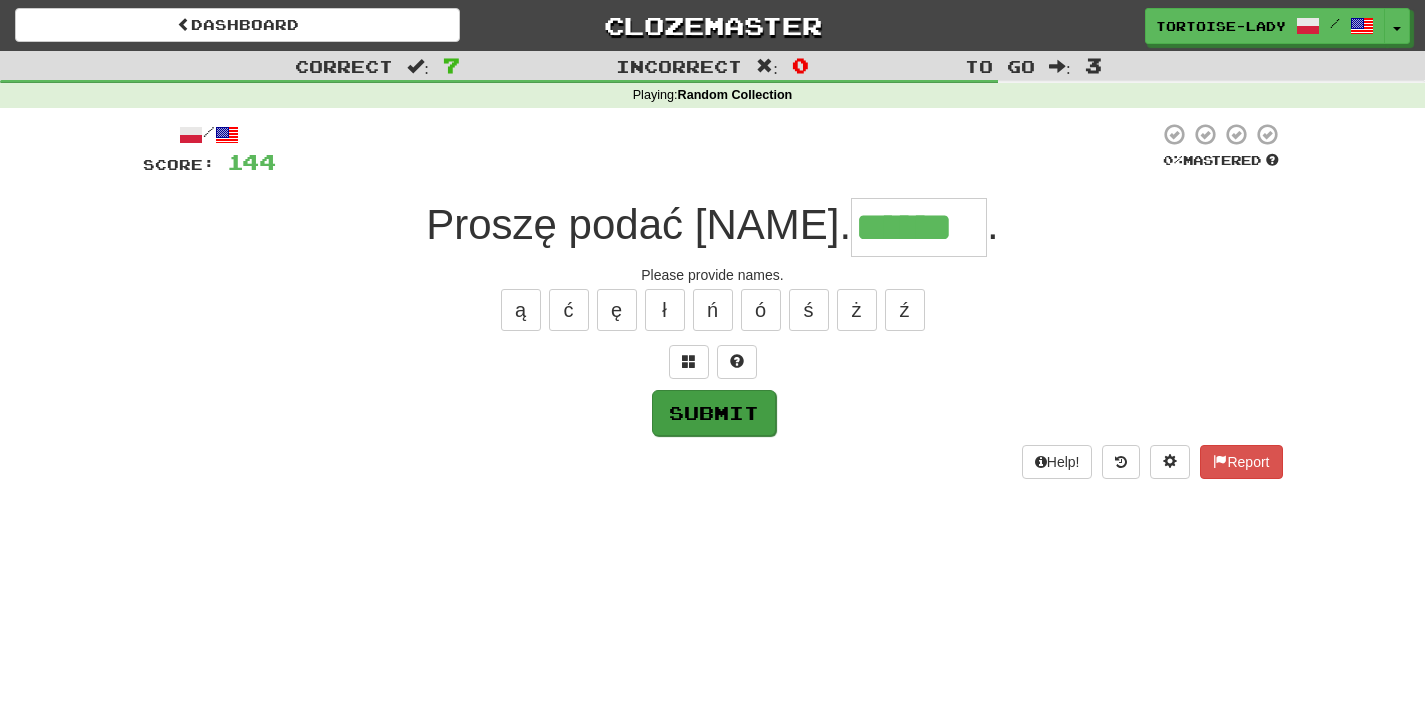 type on "******" 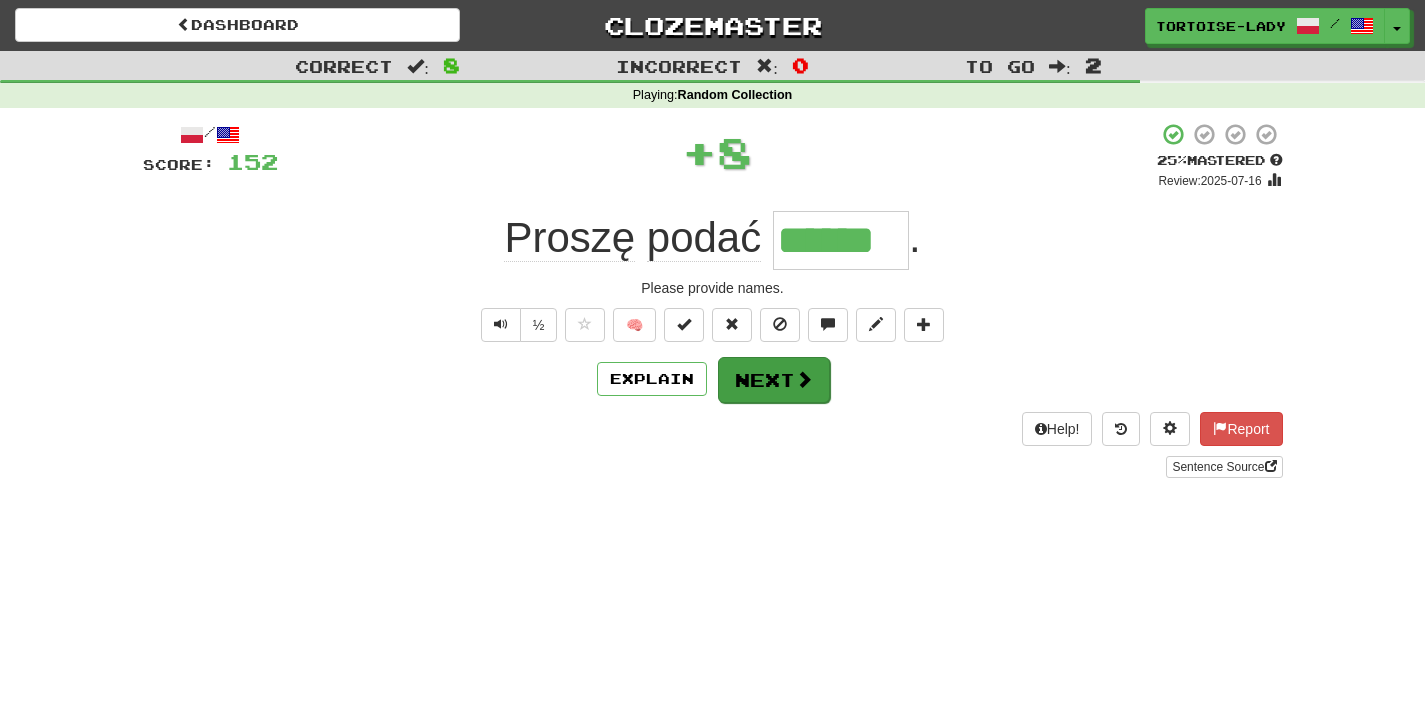 click on "Next" at bounding box center (774, 380) 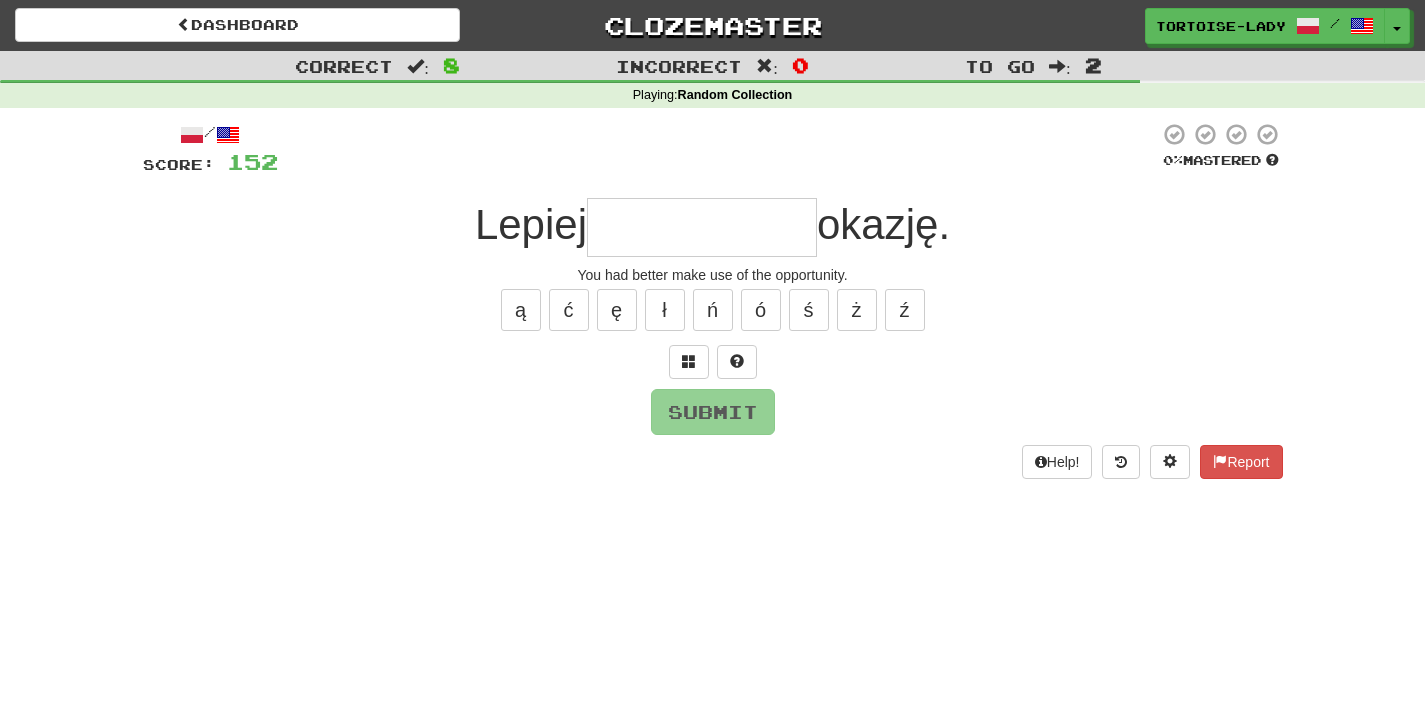 type on "*" 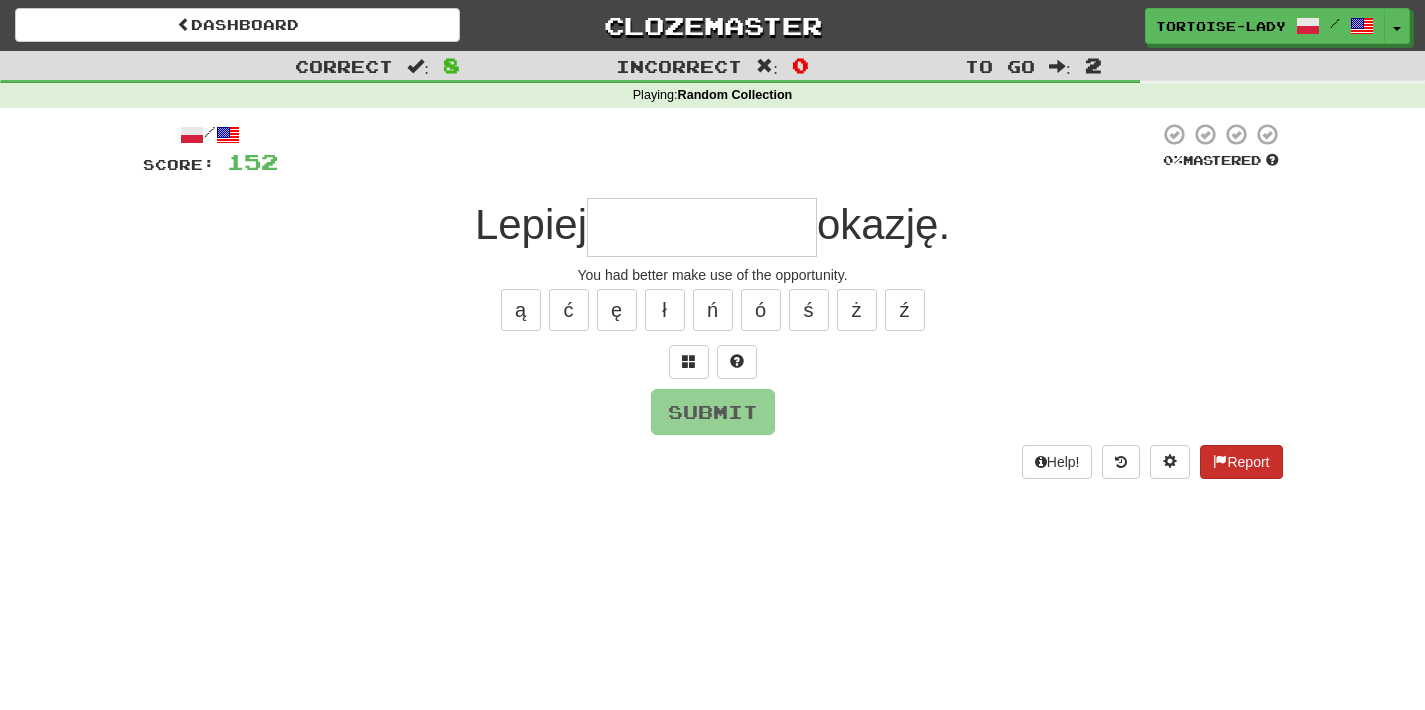 click at bounding box center [1220, 461] 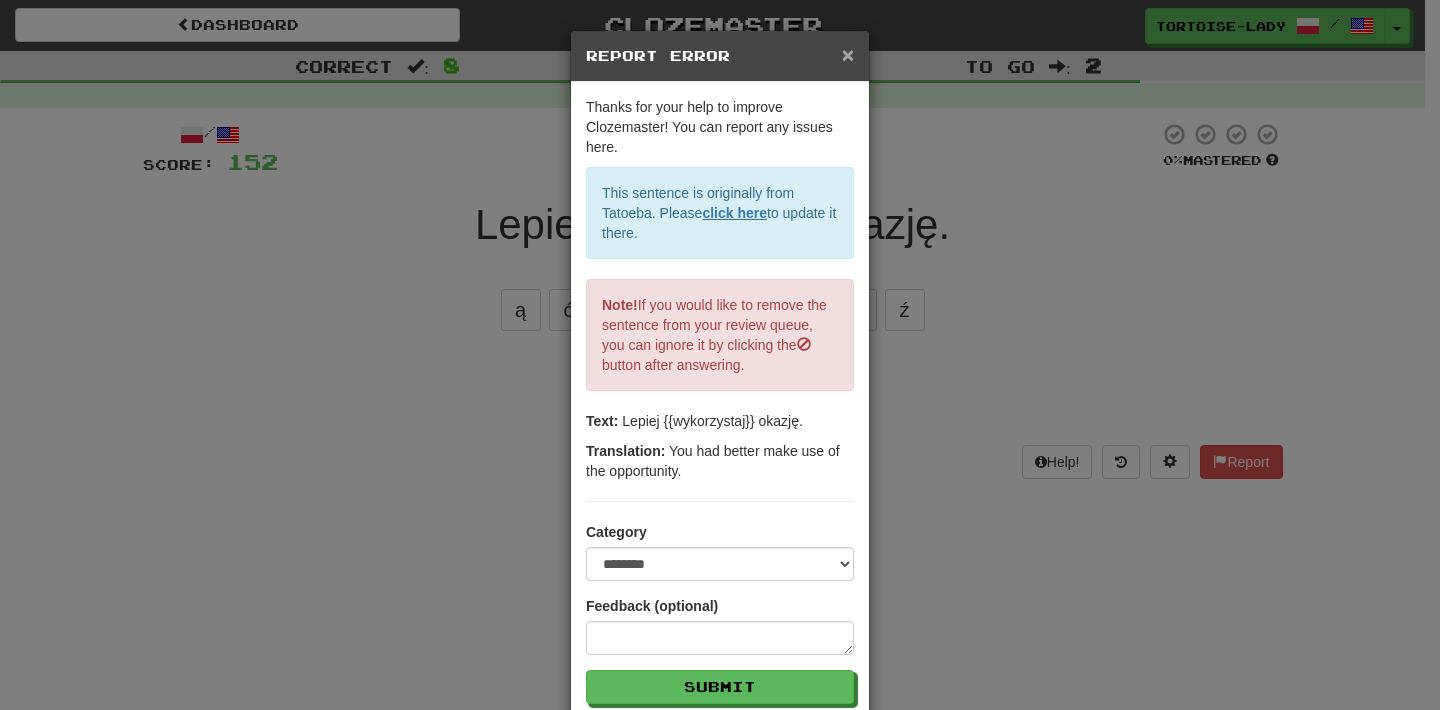 click on "×" at bounding box center (848, 54) 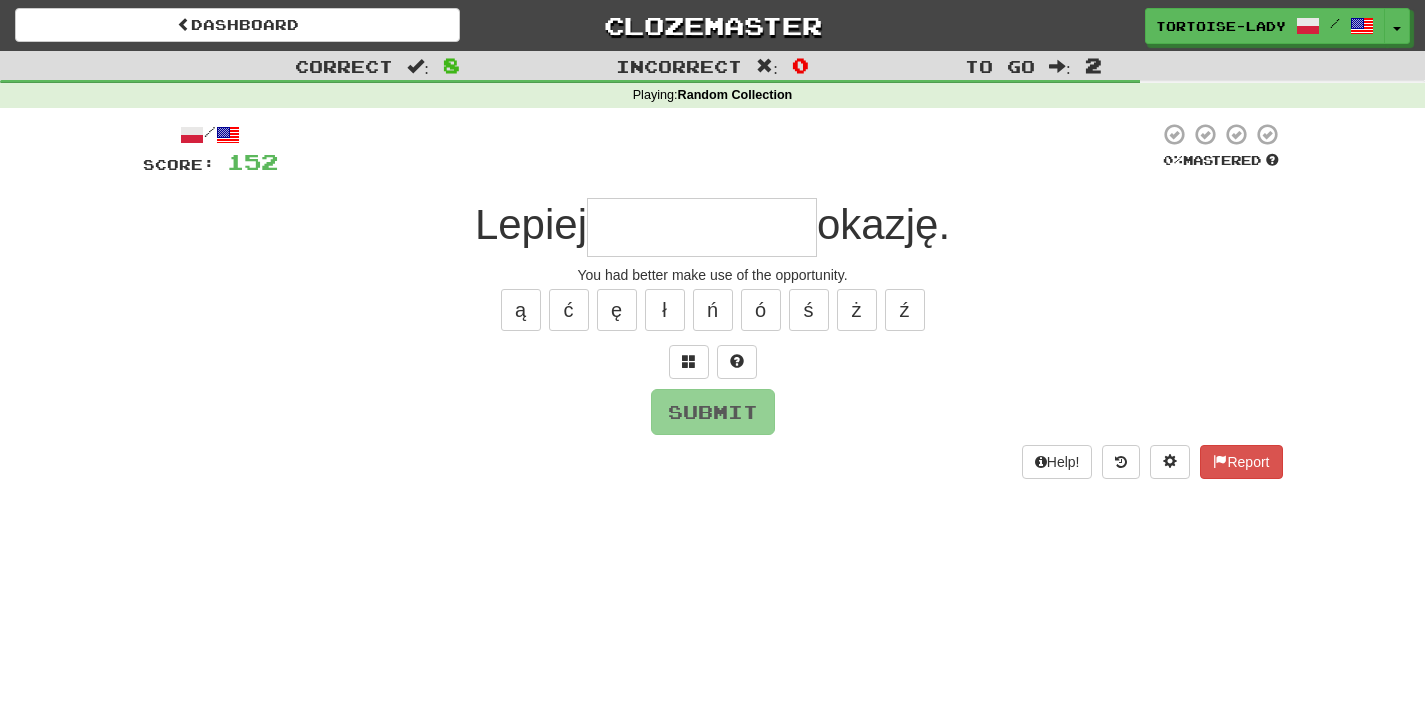 click at bounding box center (702, 227) 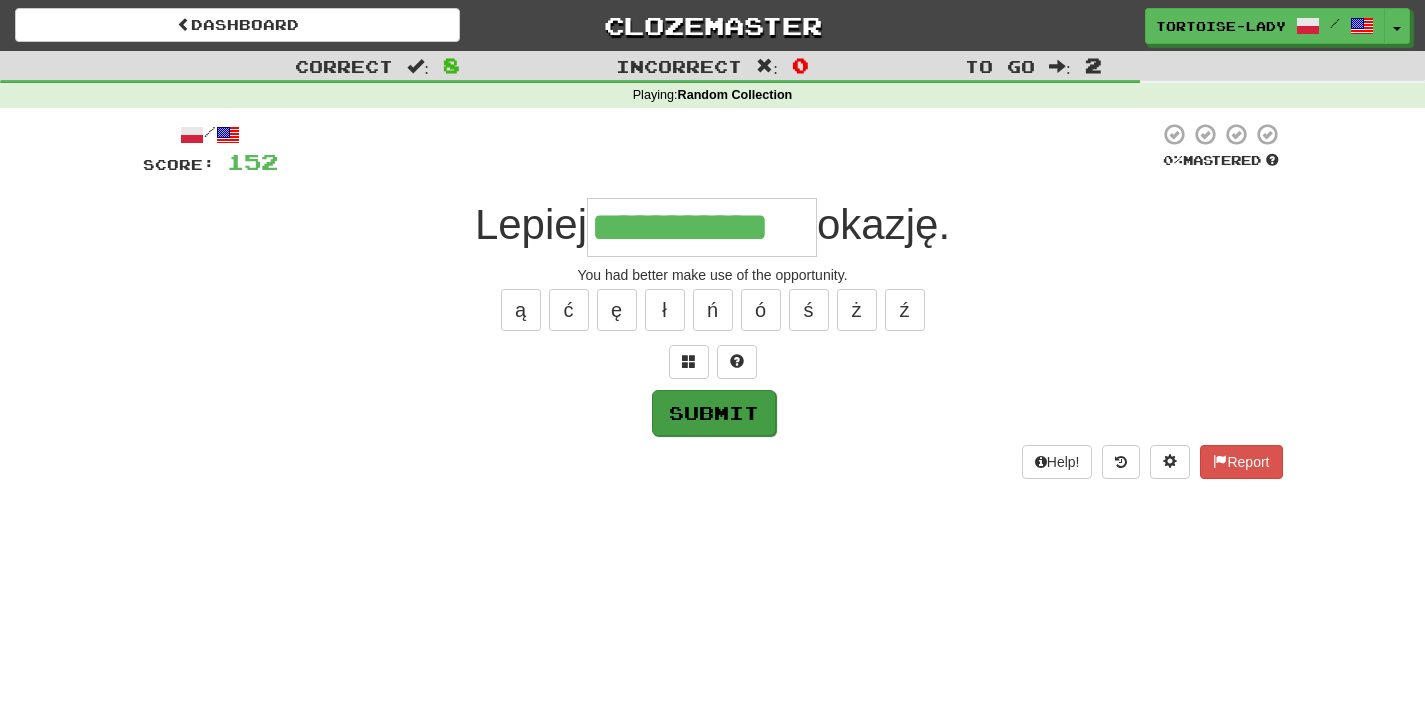 type on "**********" 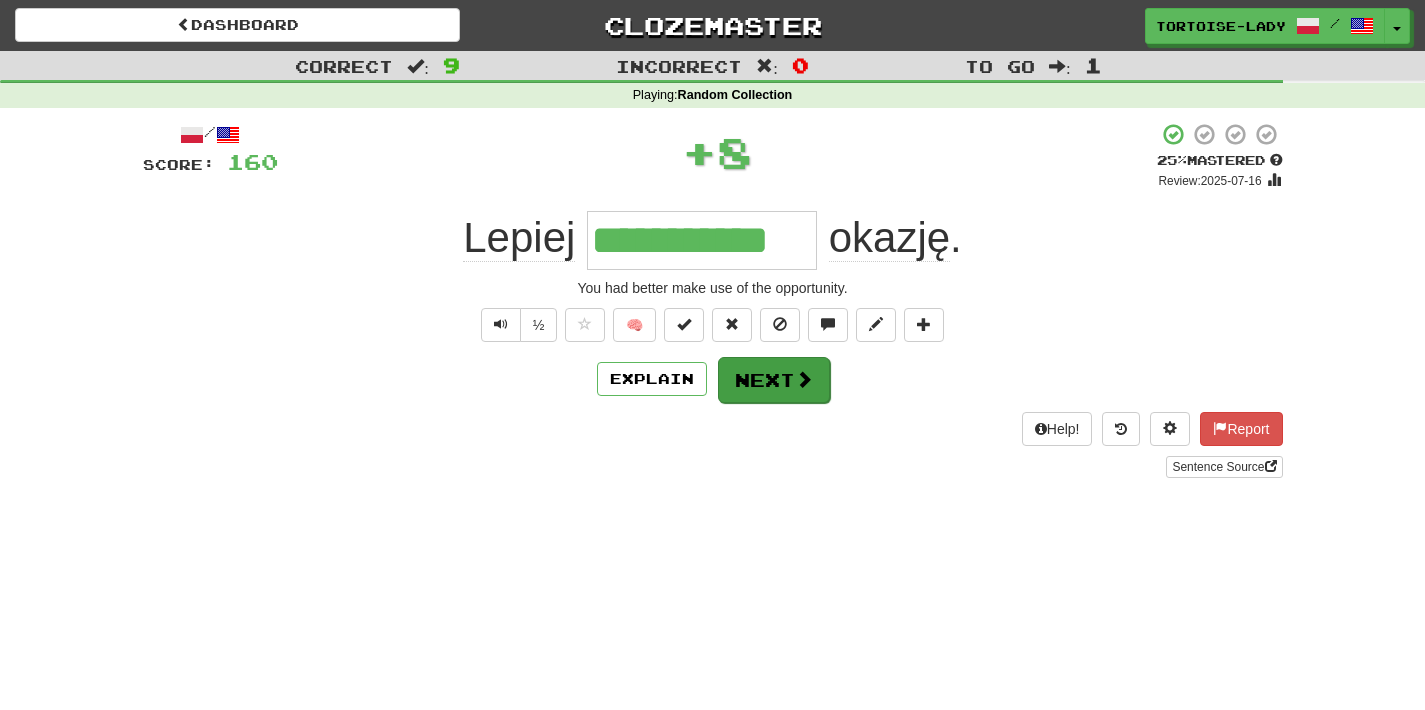 click on "Next" at bounding box center [774, 380] 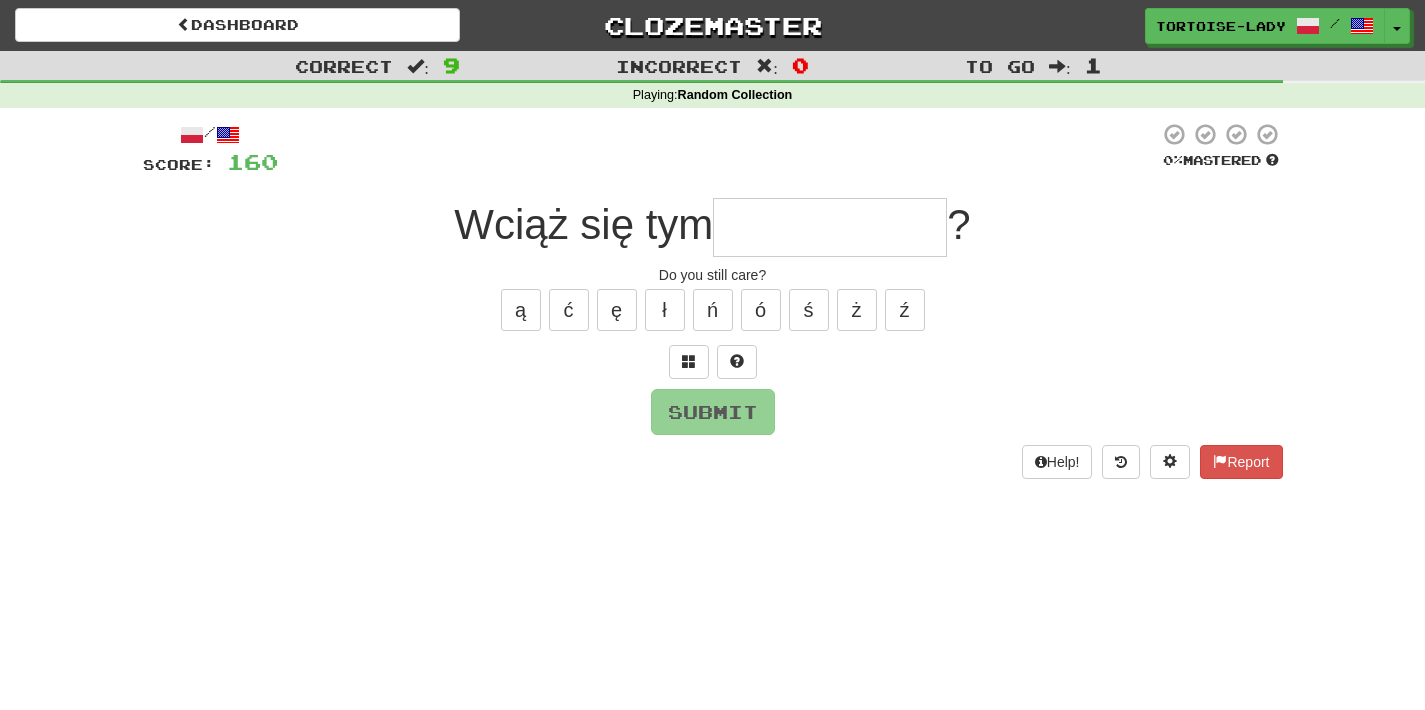 click at bounding box center (713, 362) 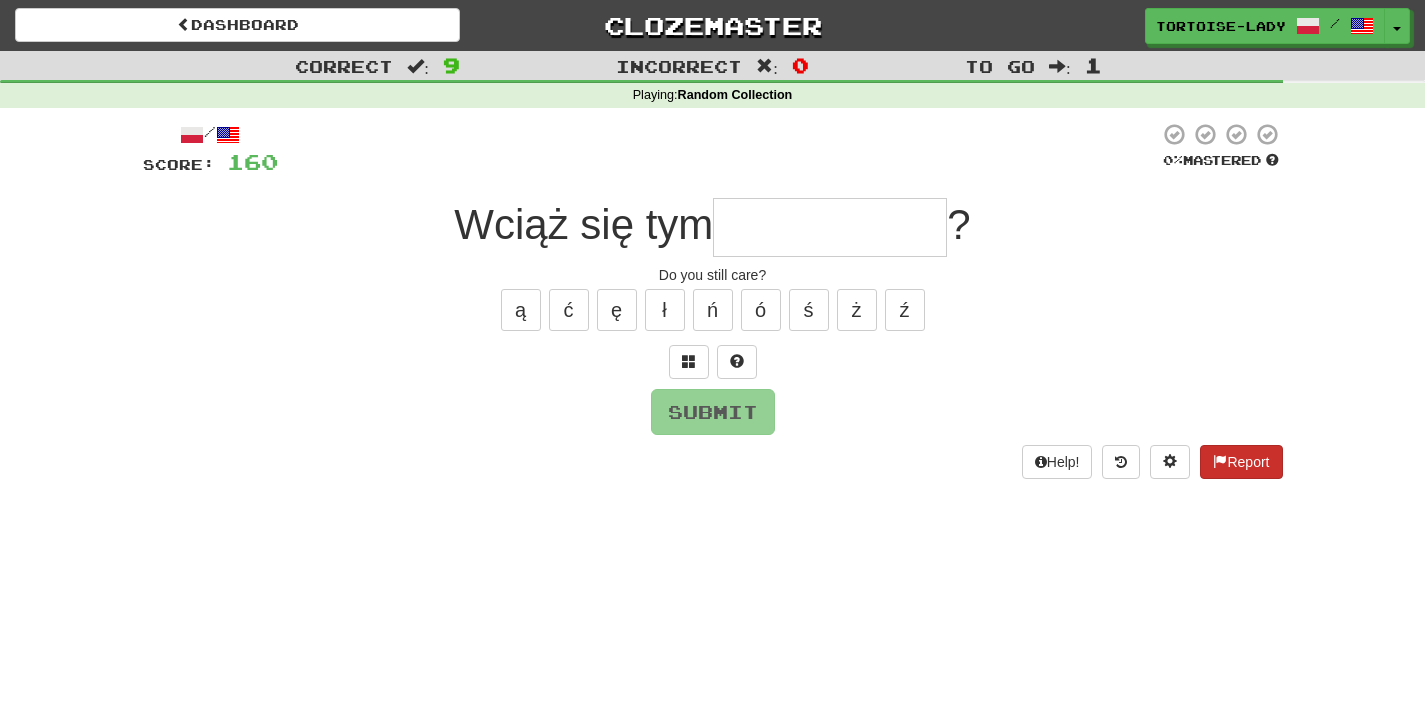 click on "Report" at bounding box center [1241, 462] 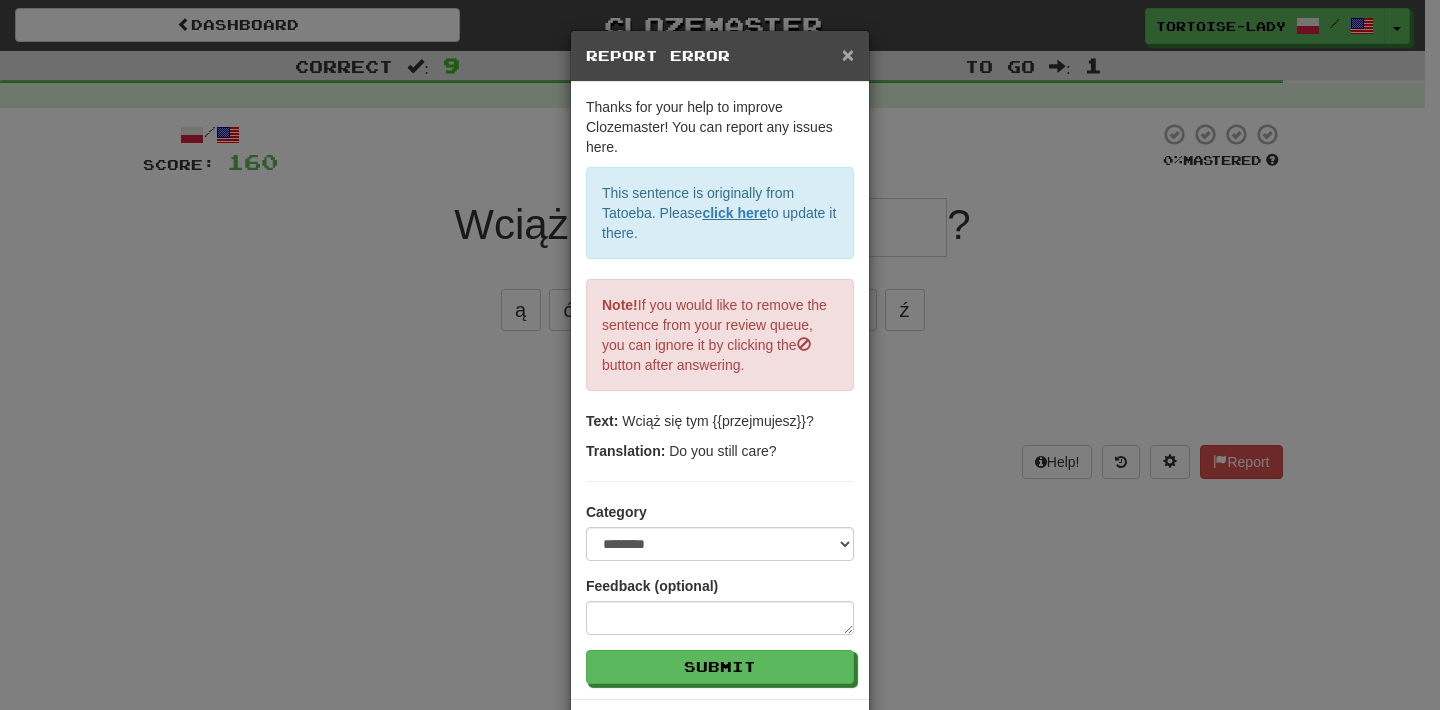 click on "×" at bounding box center (848, 54) 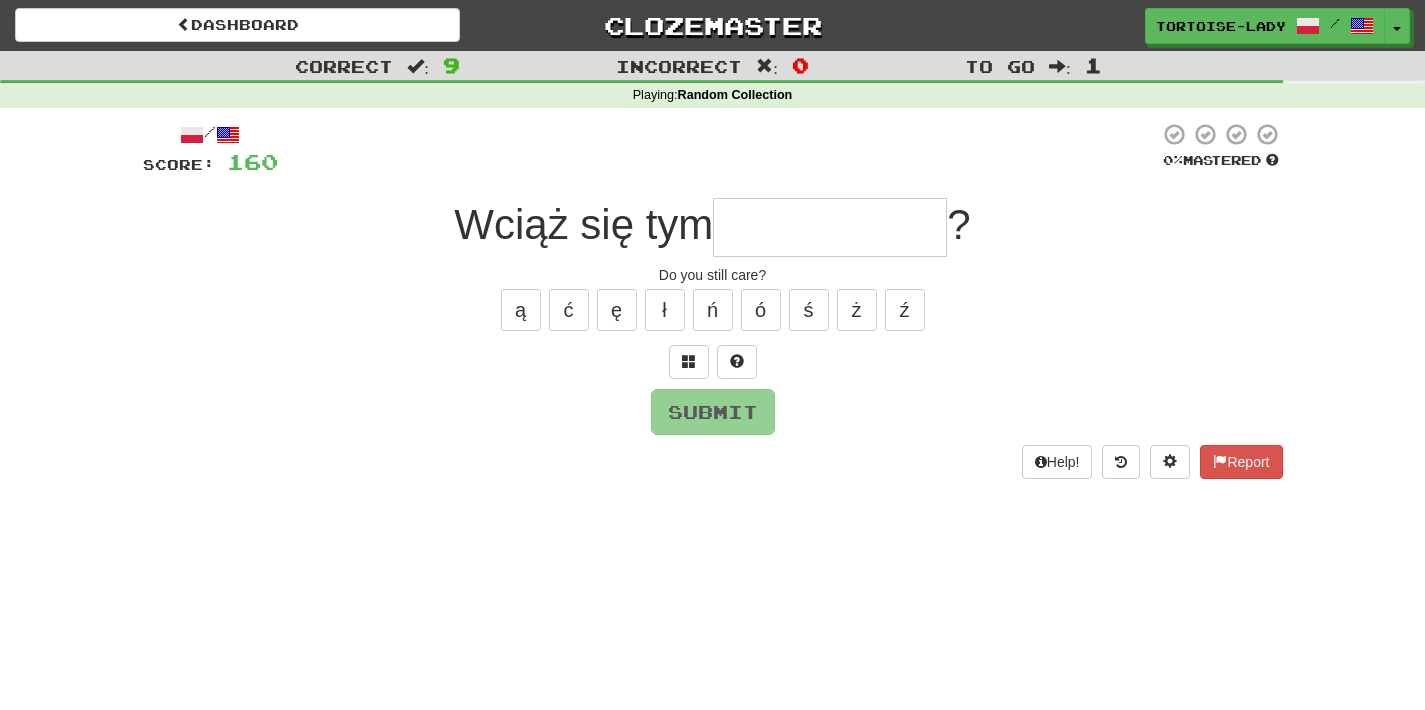 click at bounding box center (830, 227) 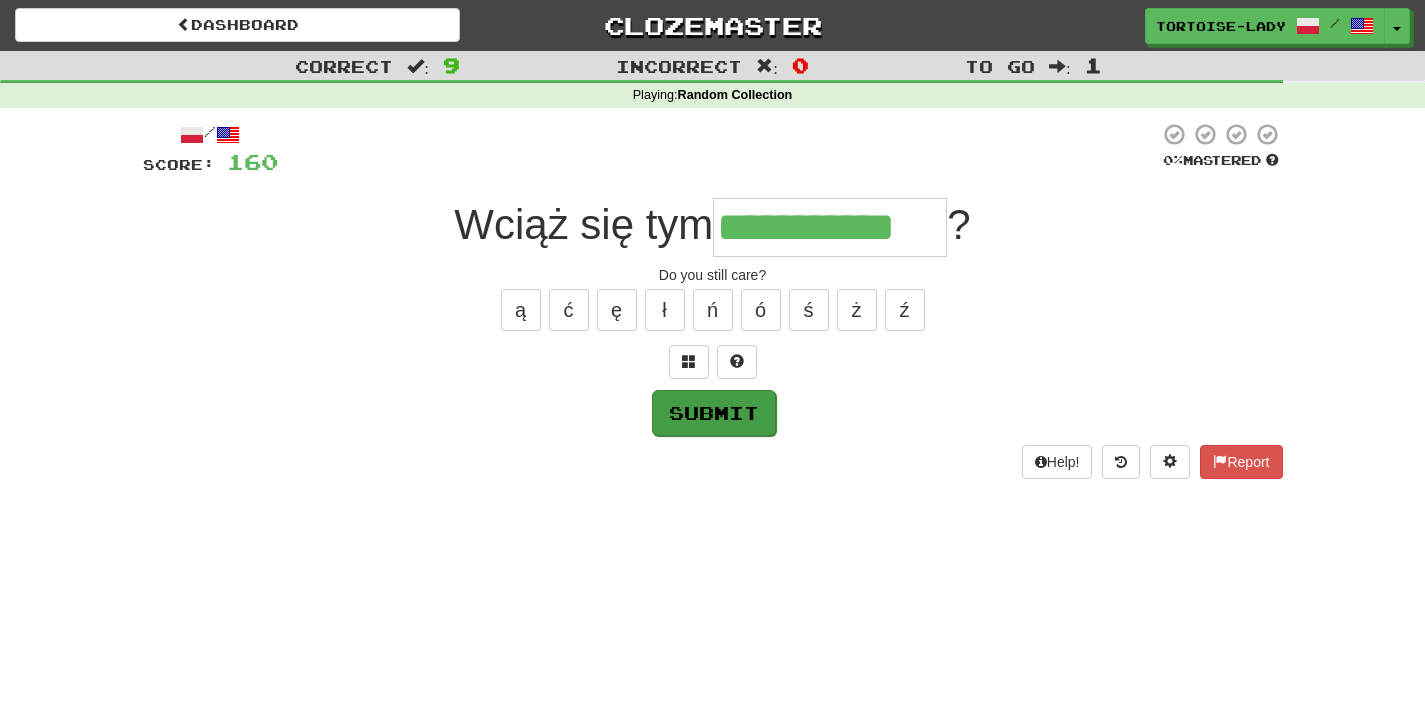 type on "**********" 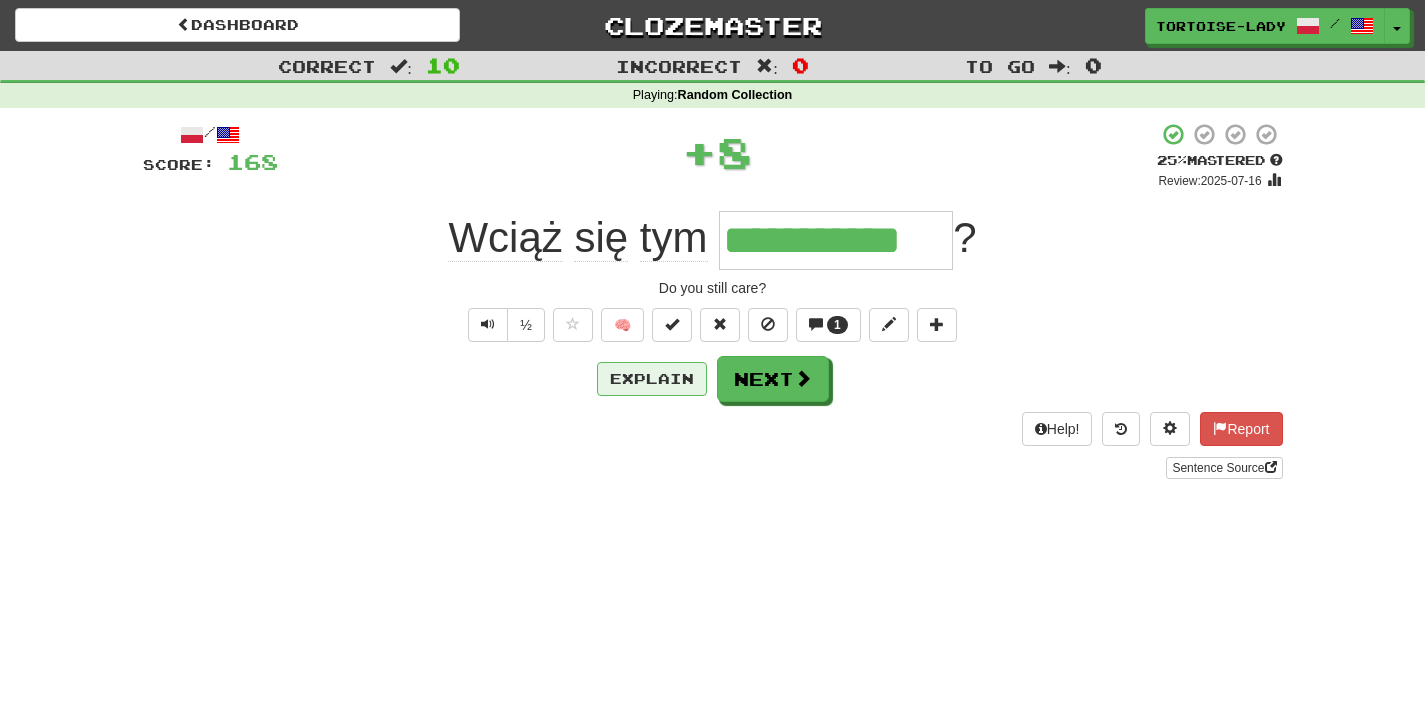click on "Explain" at bounding box center (652, 379) 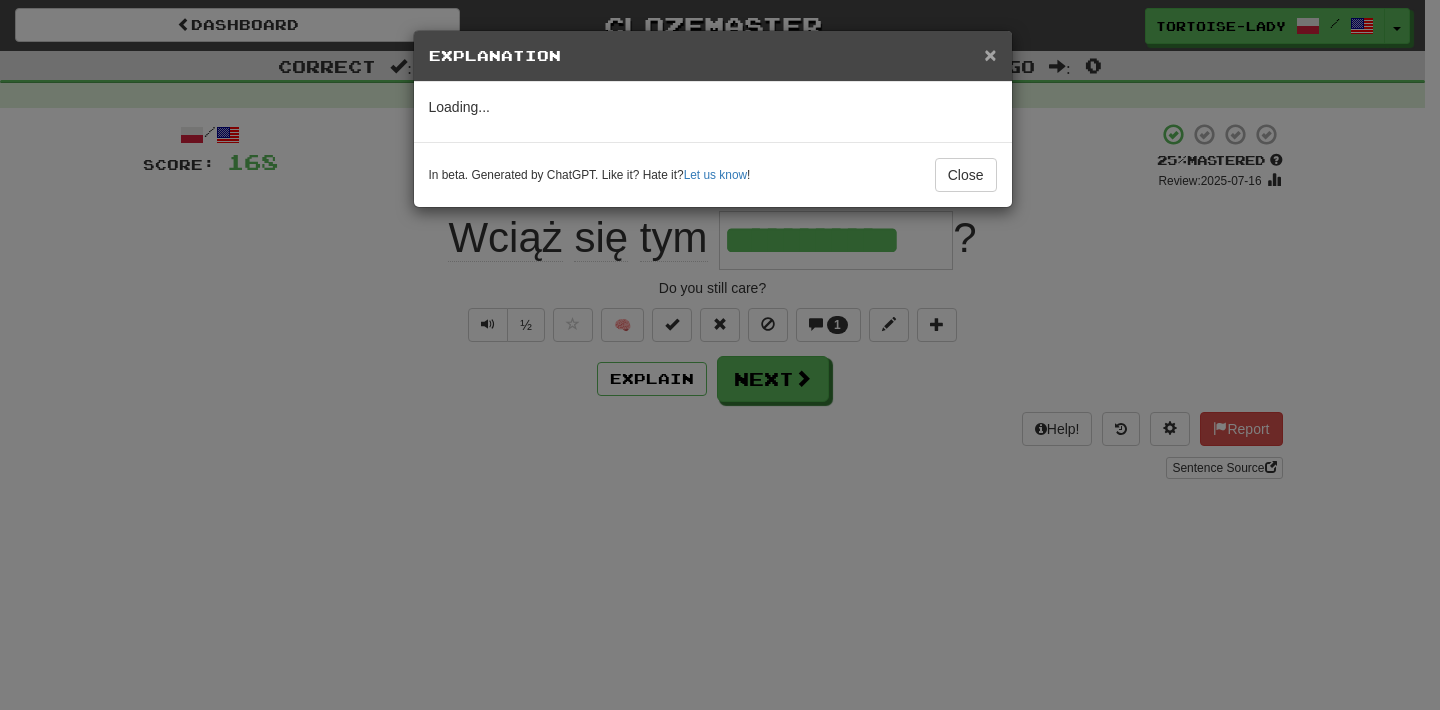 click on "×" at bounding box center [990, 54] 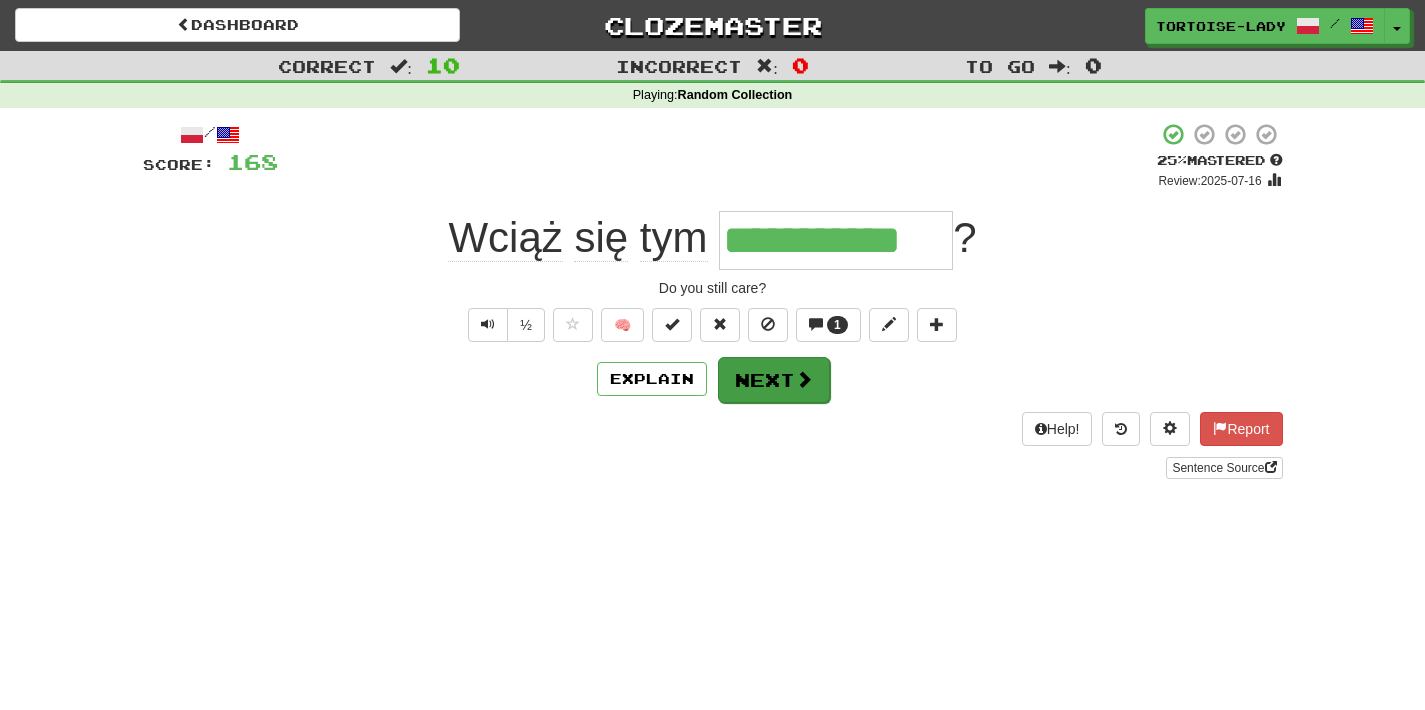 click on "Next" at bounding box center (774, 380) 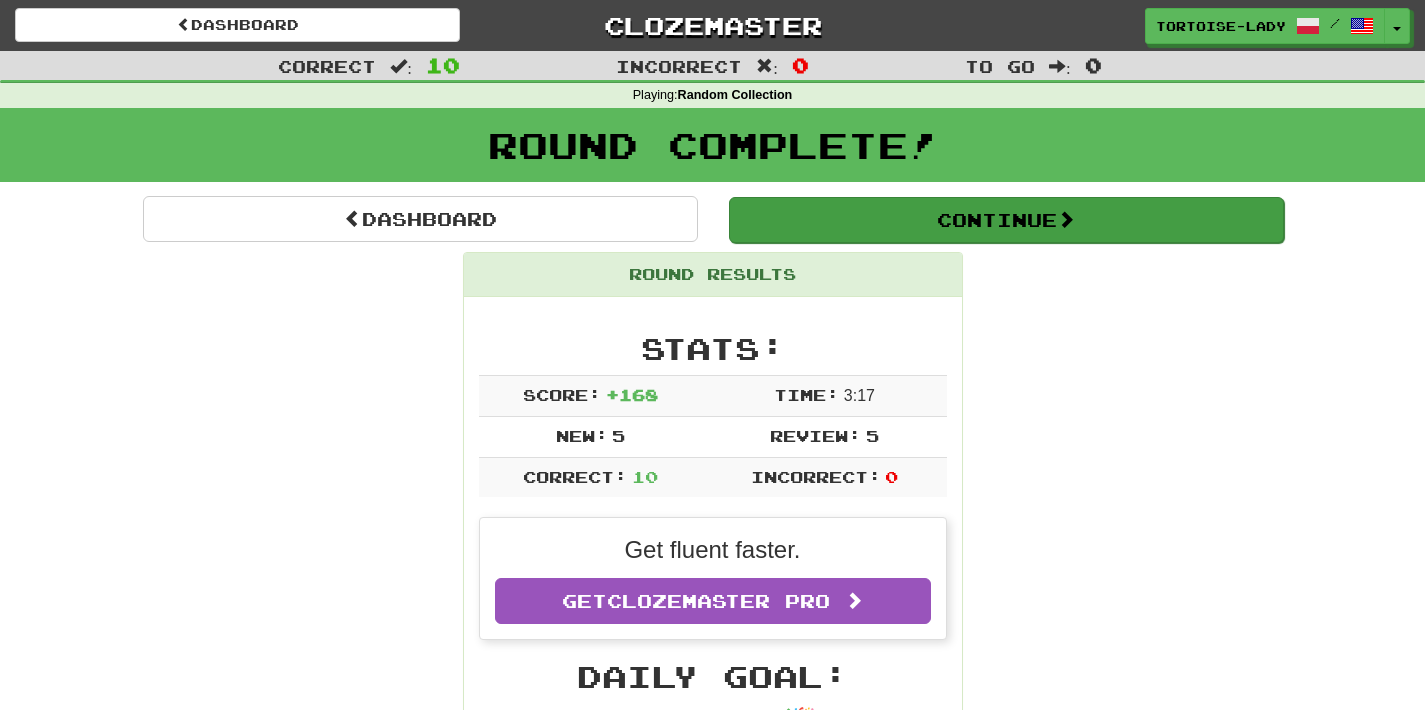 click on "Continue" at bounding box center (1006, 220) 